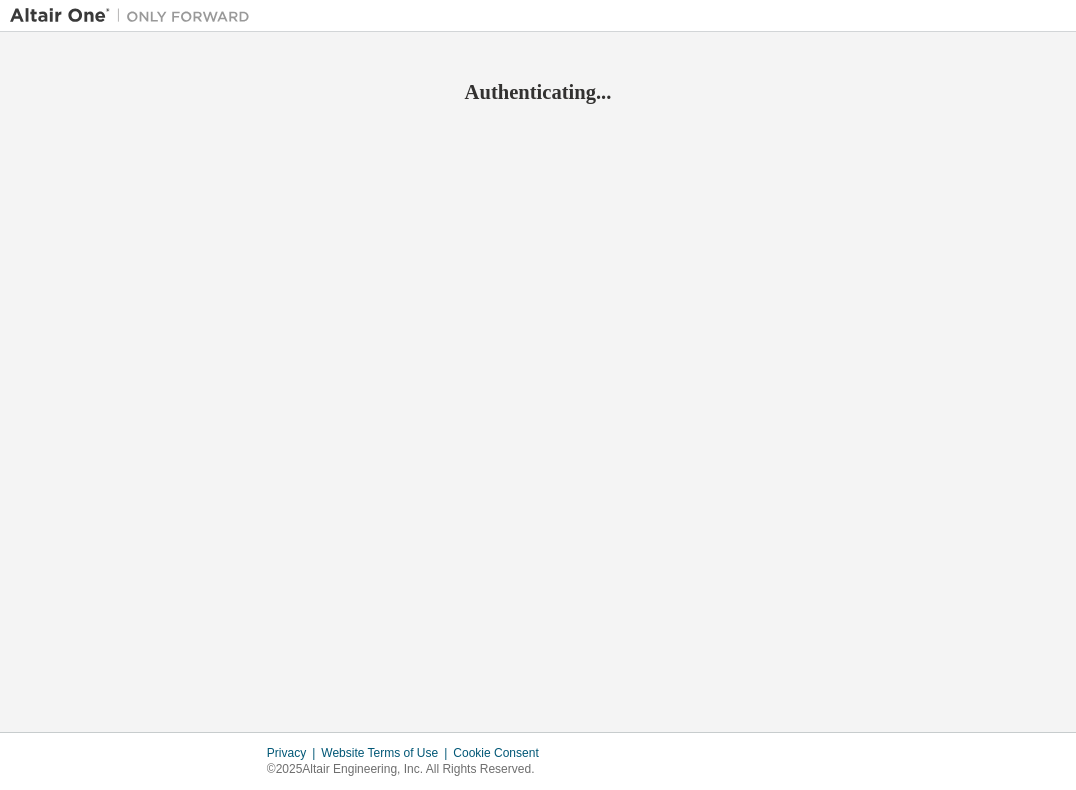 scroll, scrollTop: 0, scrollLeft: 0, axis: both 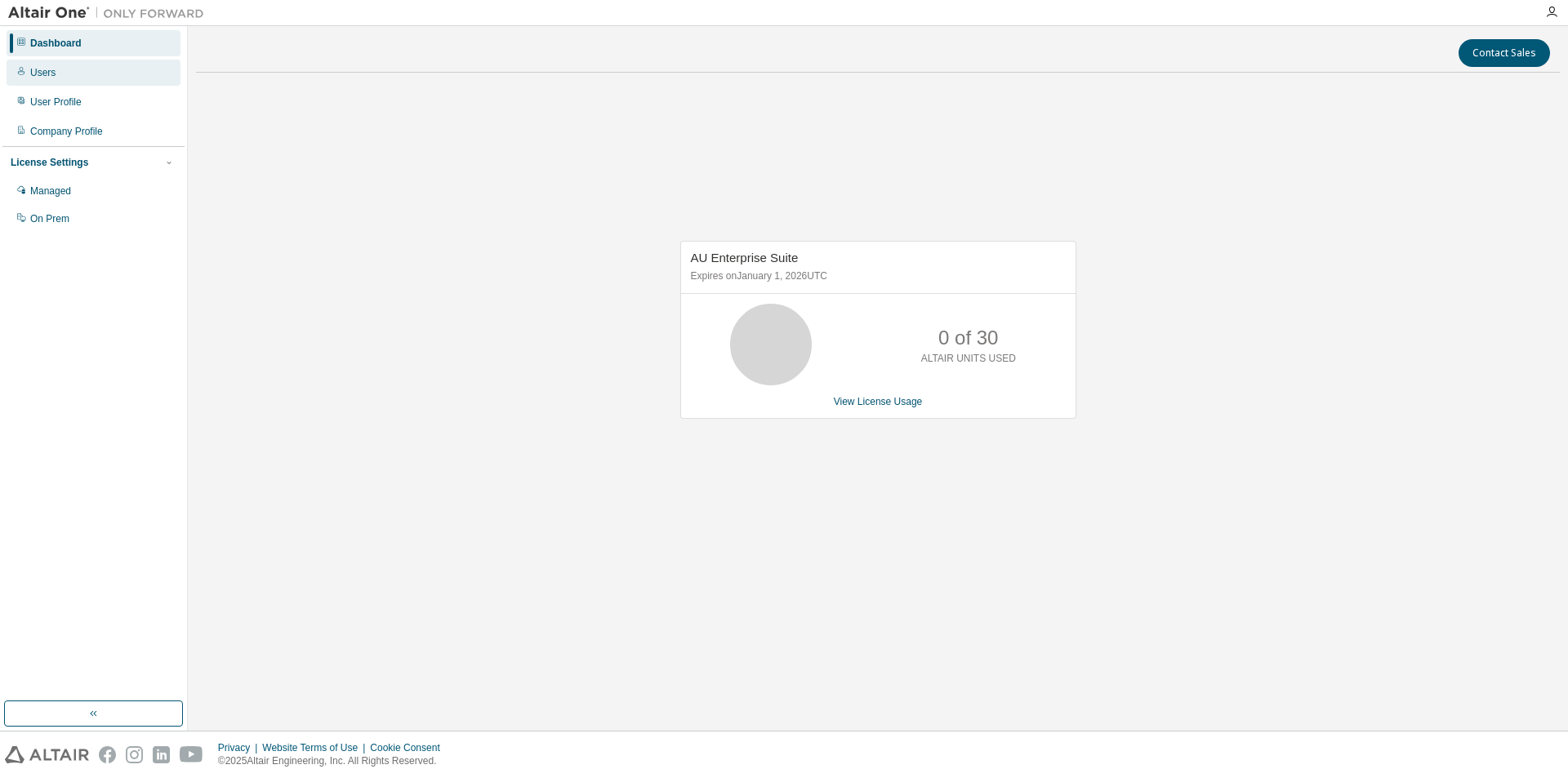 click on "Users" at bounding box center [93, 73] 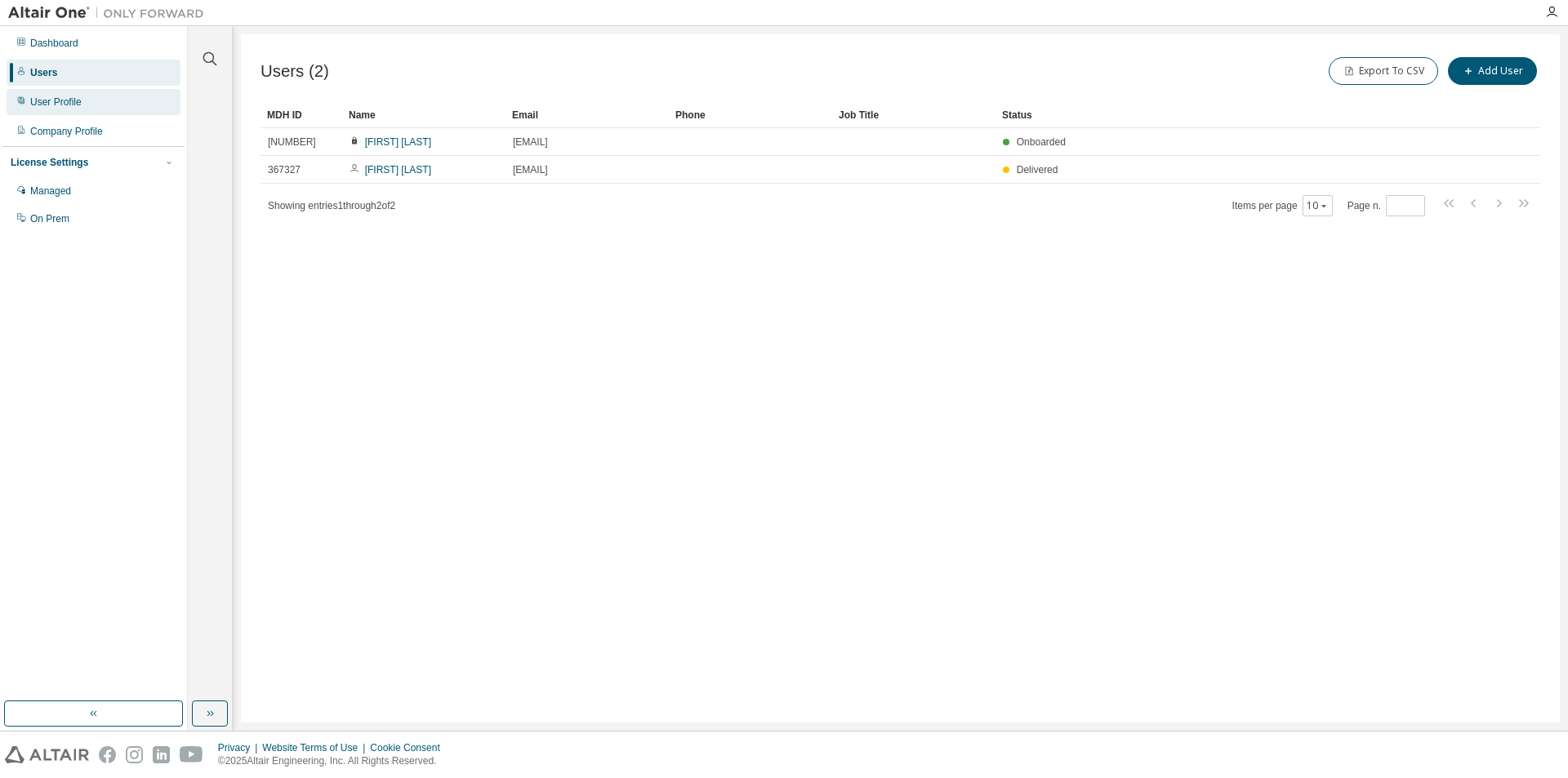 click on "User Profile" at bounding box center (93, 102) 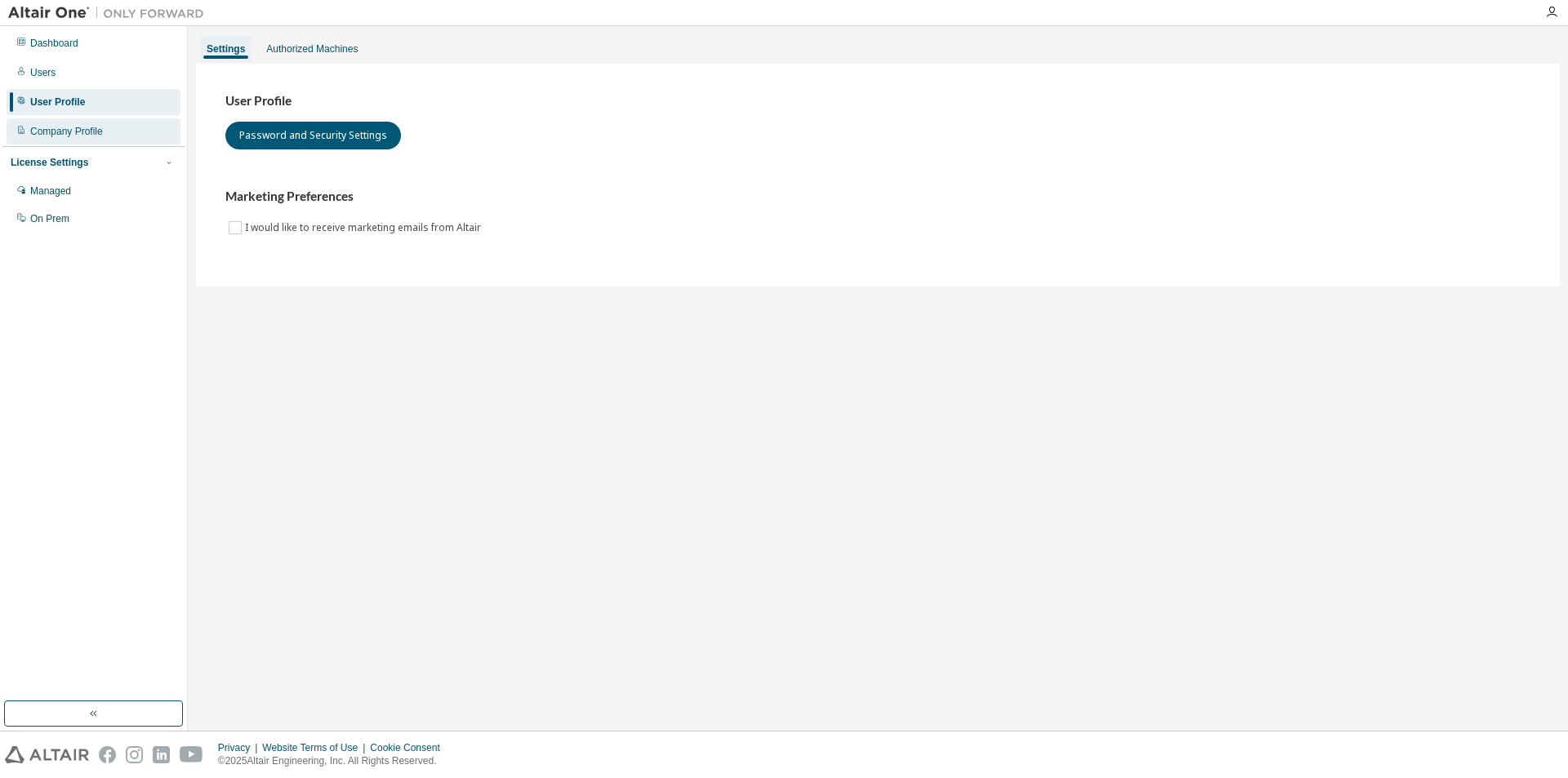 click on "Company Profile" at bounding box center [93, 131] 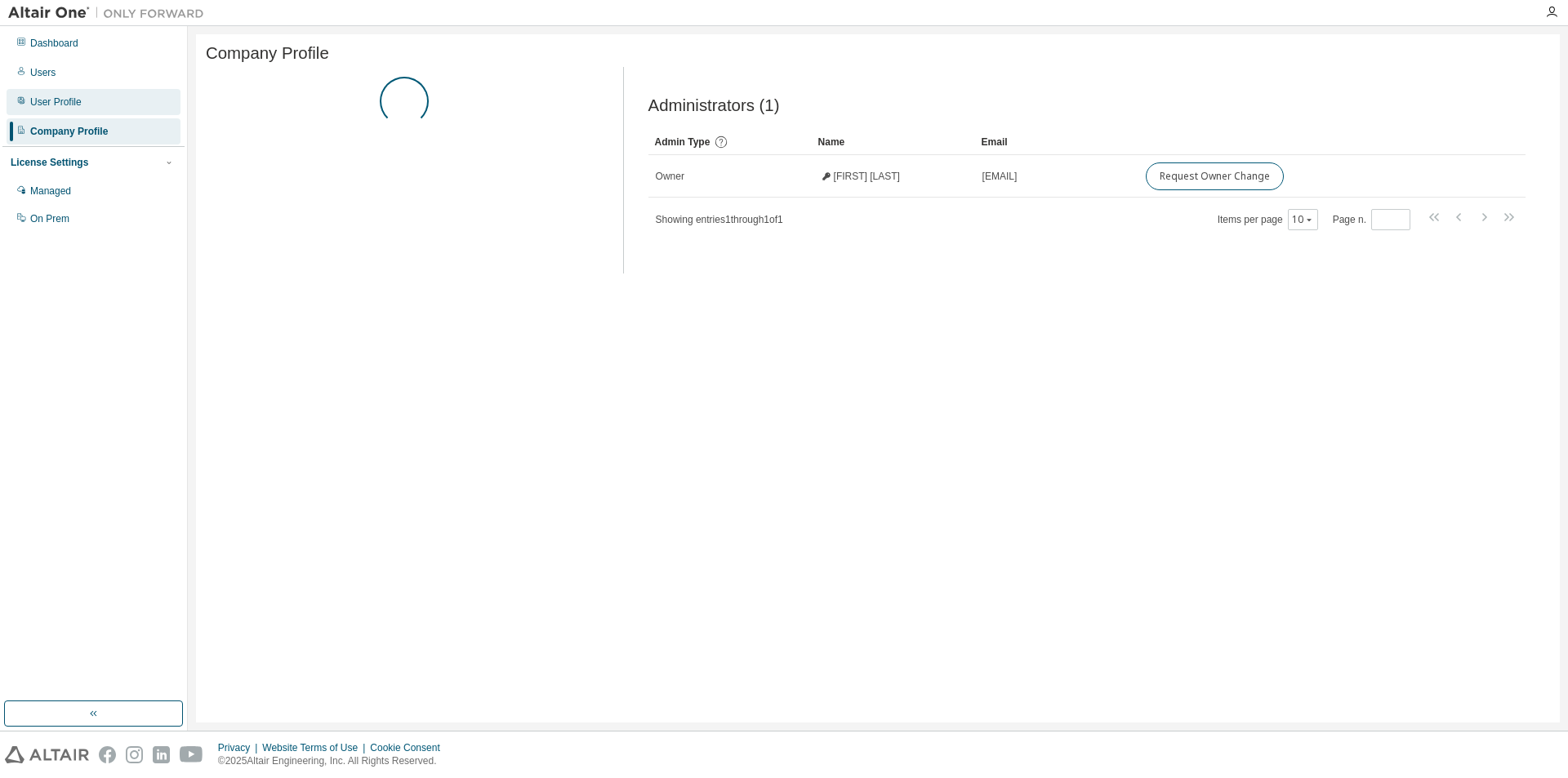 click on "User Profile" at bounding box center [93, 102] 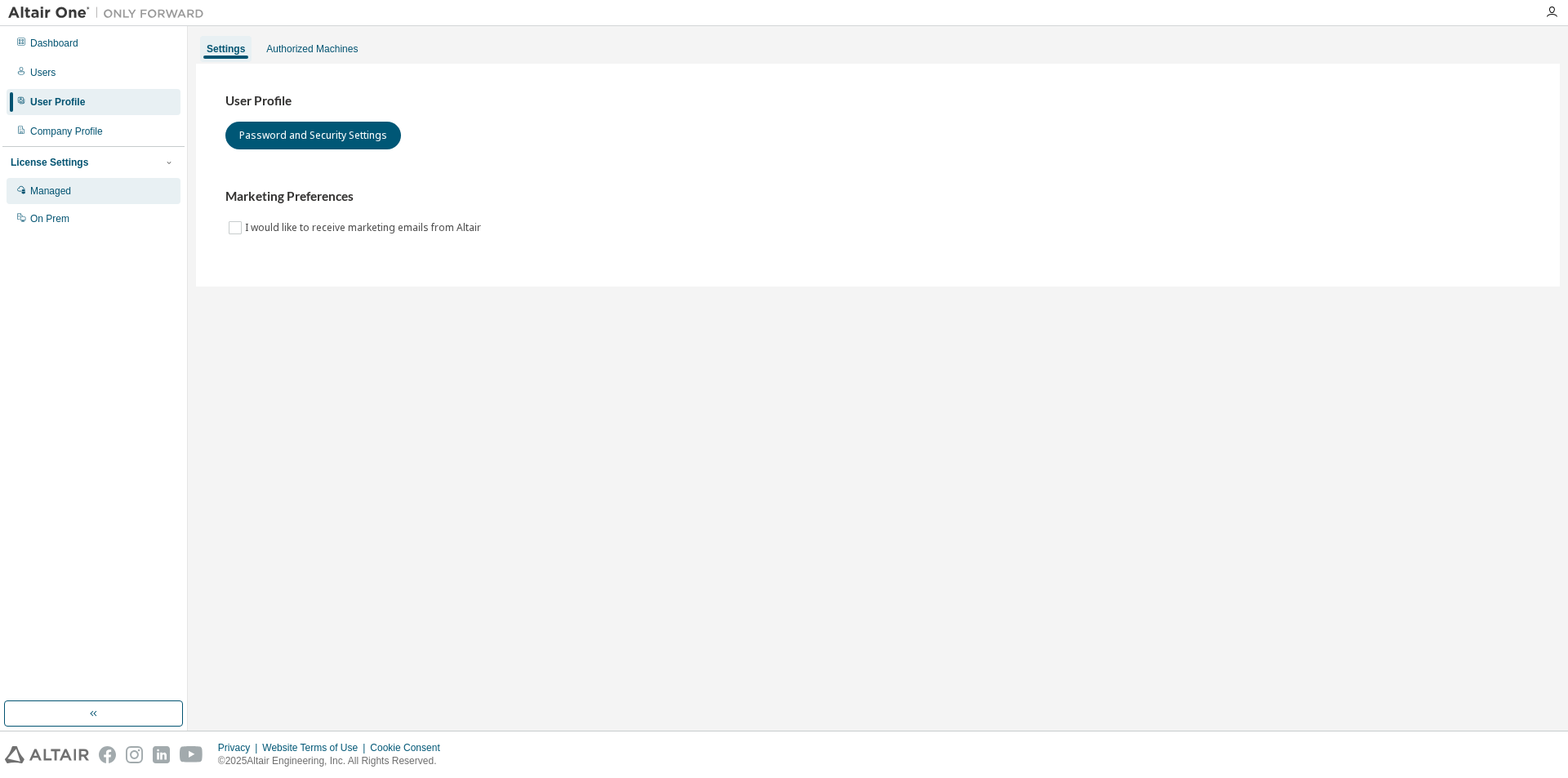click on "Managed" at bounding box center [51, 191] 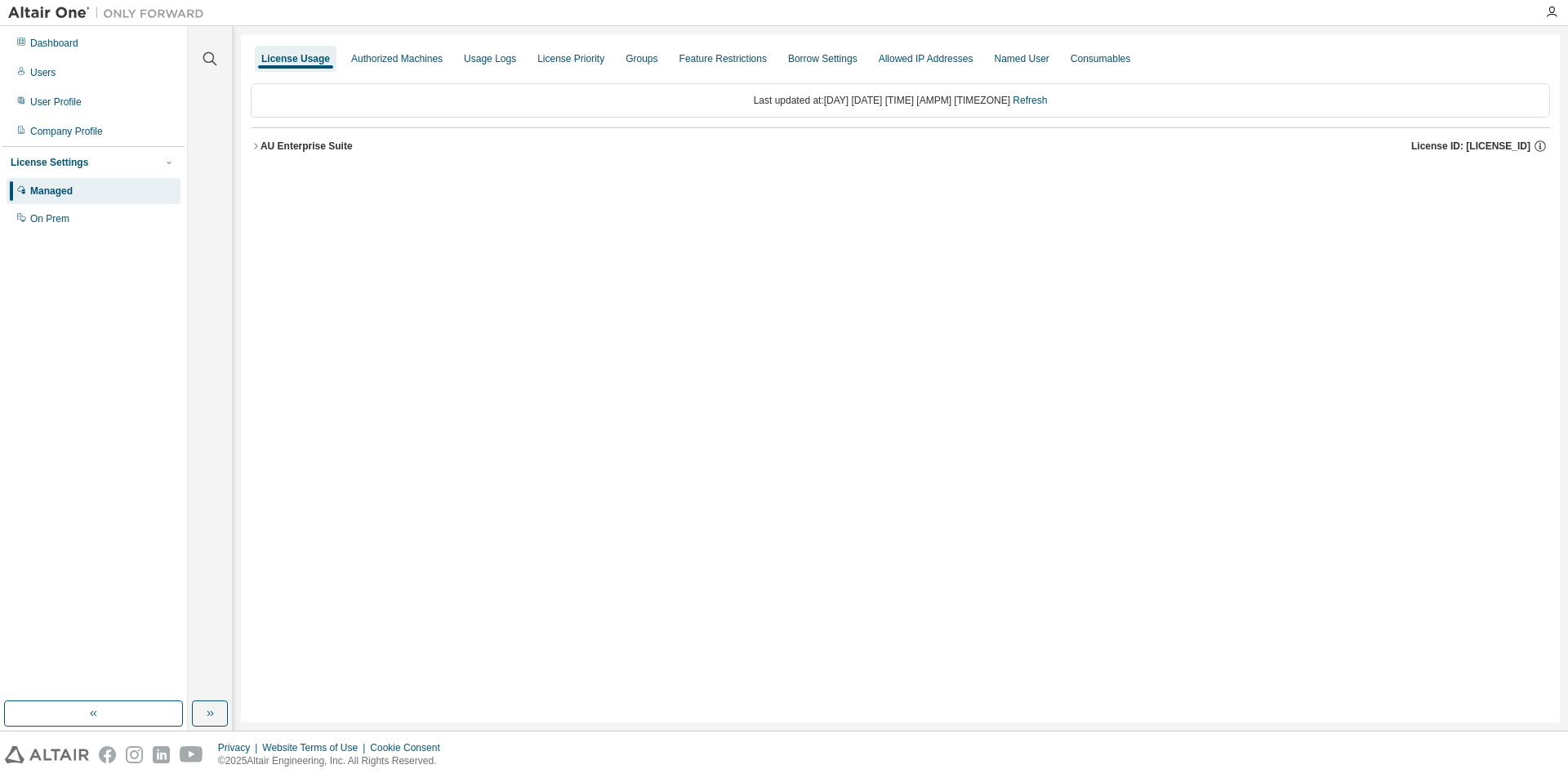 click on "Last updated at:  Wed 2025-08-06 01:47 PM GMT+9   Refresh" at bounding box center (900, 100) 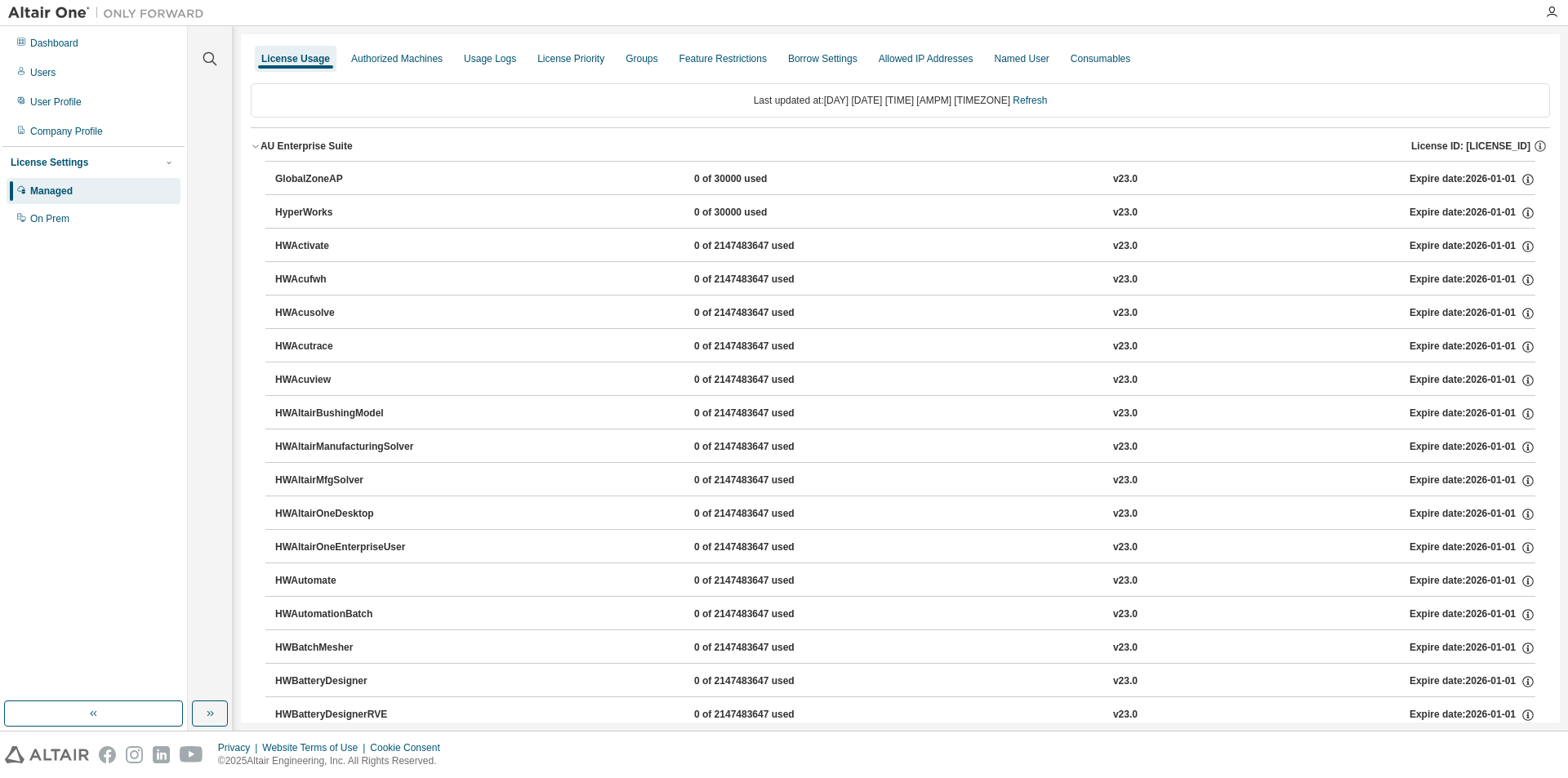 click on "AU Enterprise Suite" at bounding box center [306, 146] 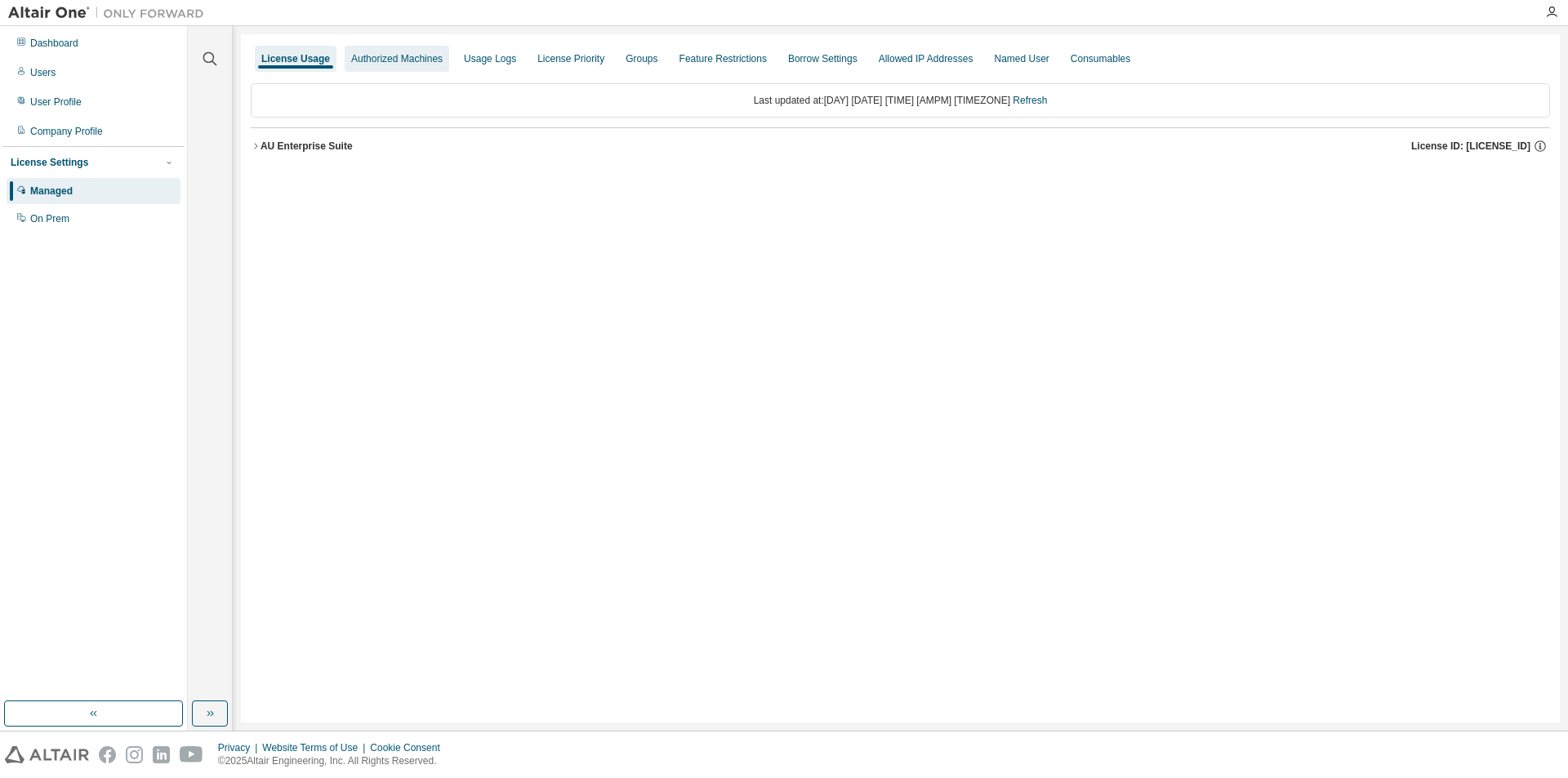 click on "Authorized Machines" at bounding box center (397, 59) 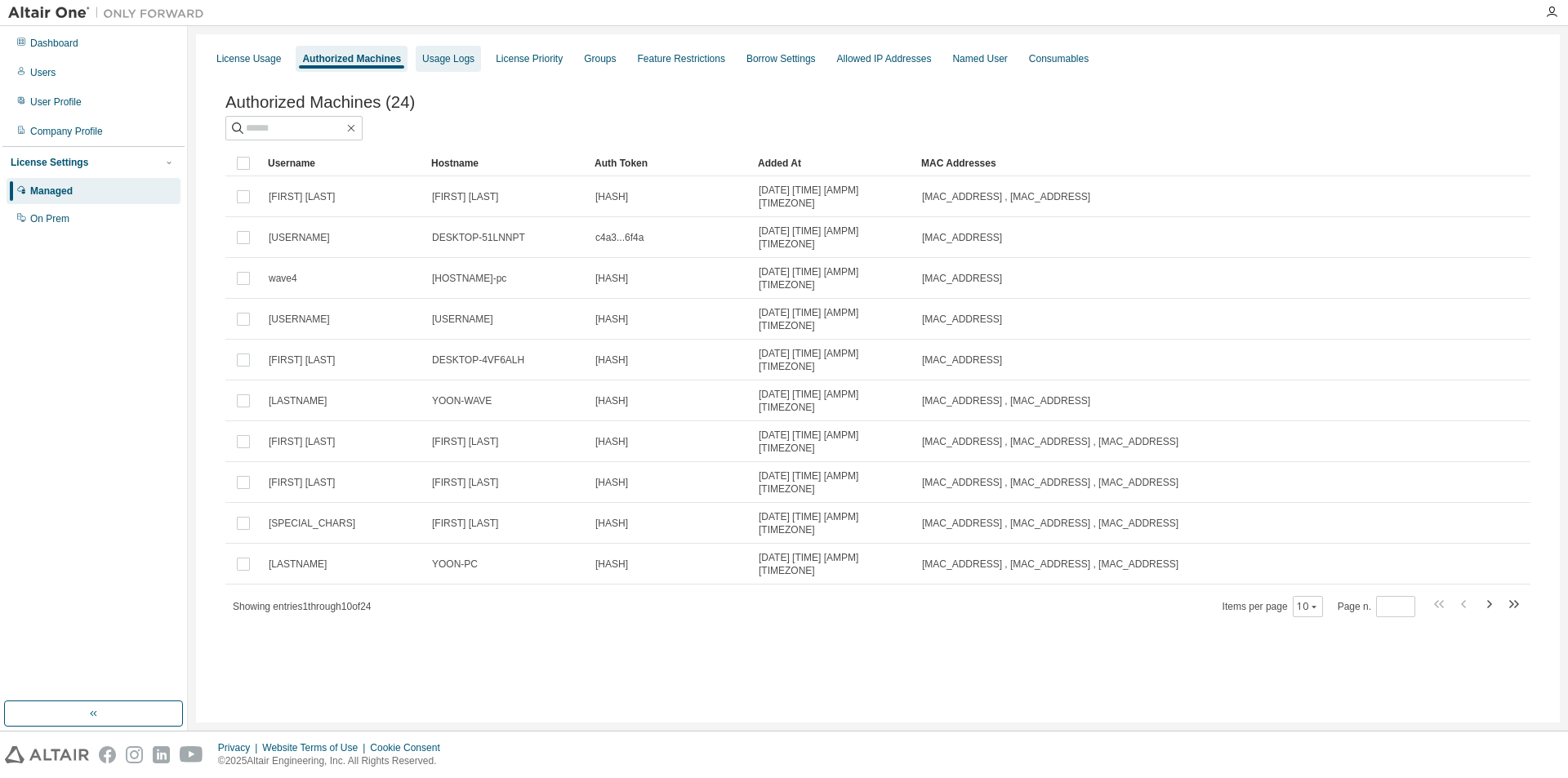 click on "Usage Logs" at bounding box center [448, 59] 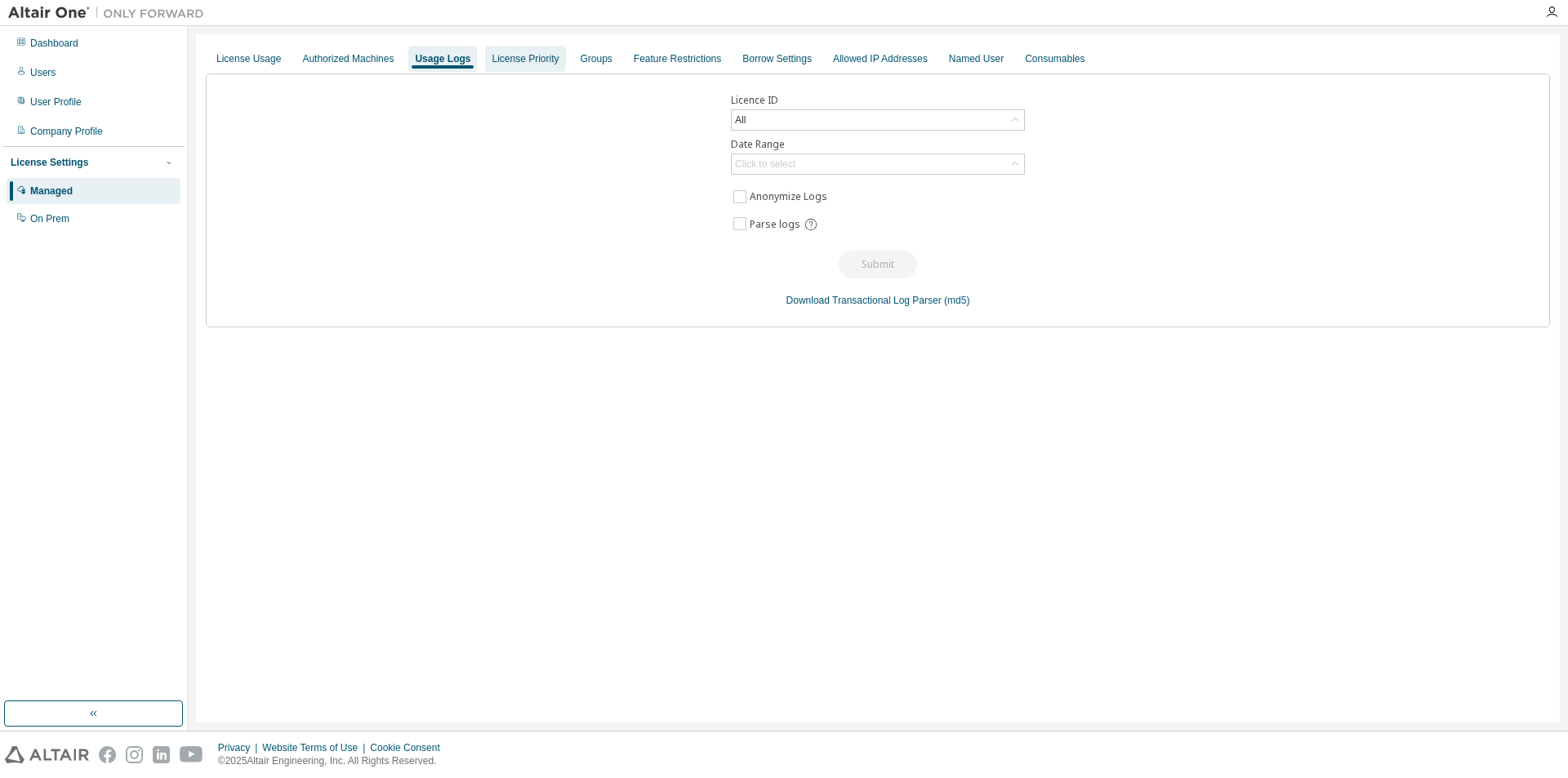 click on "License Priority" at bounding box center [525, 59] 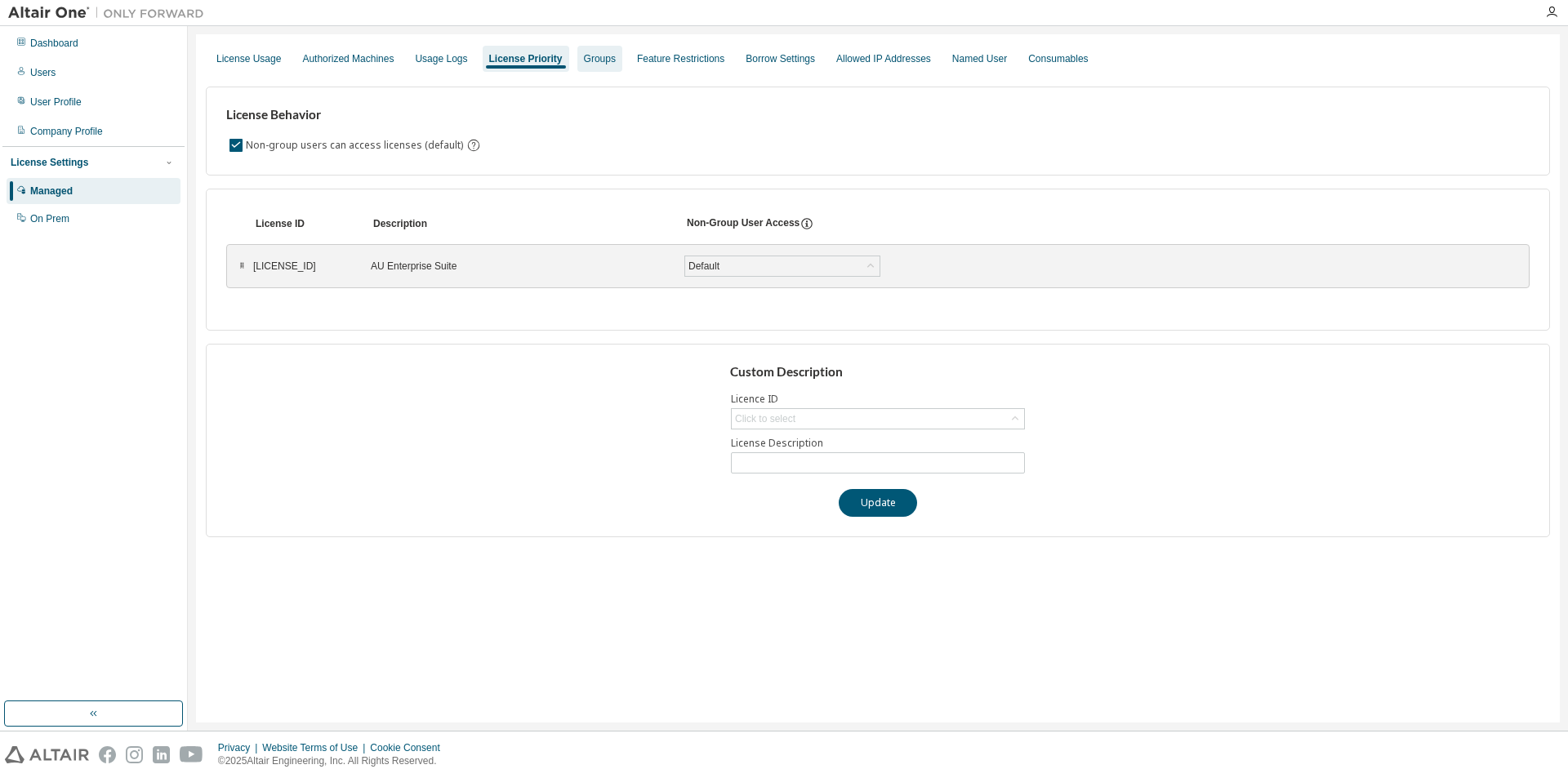 click on "Groups" at bounding box center (599, 59) 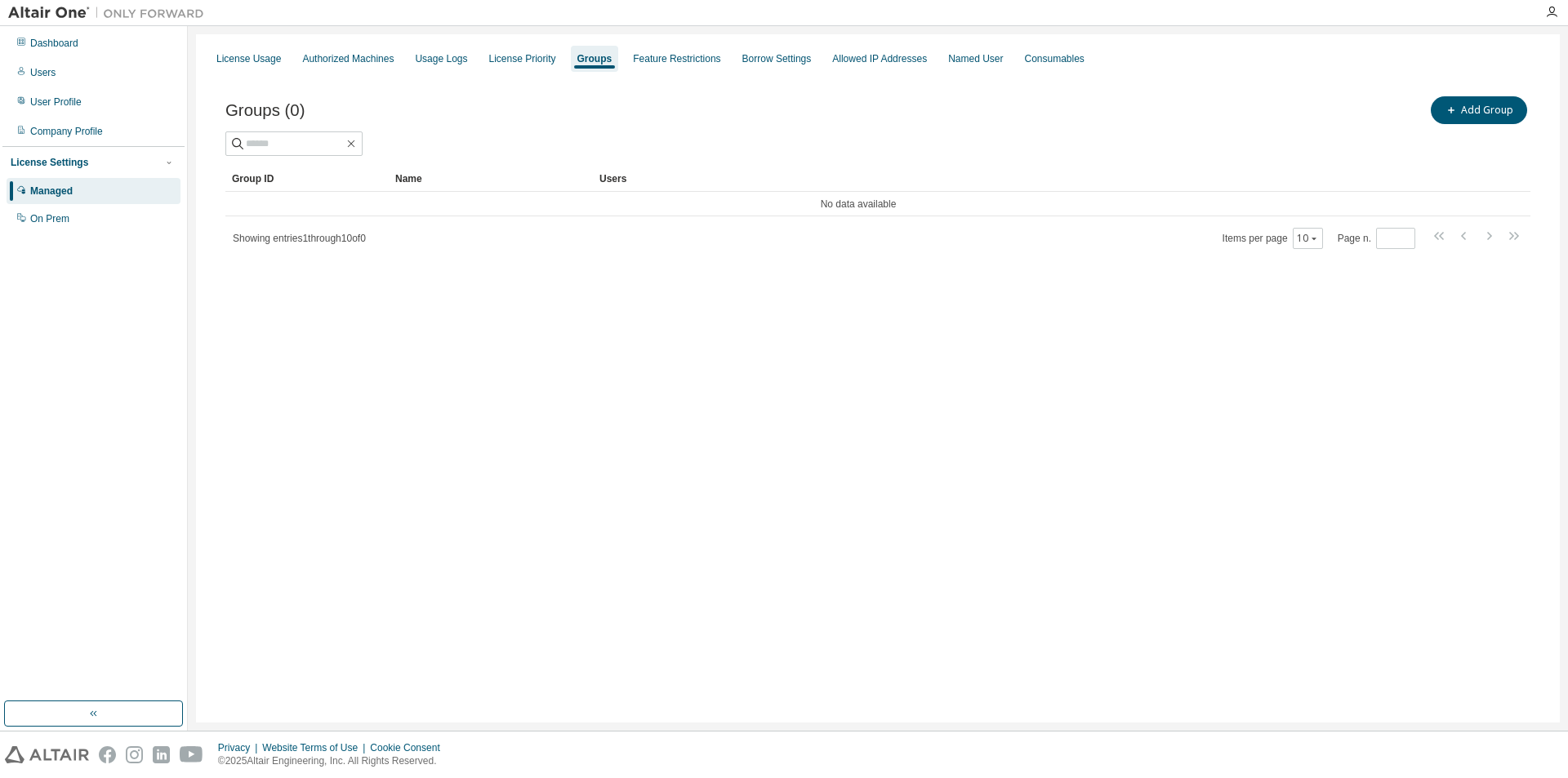 click on "Add Group" at bounding box center (1204, 110) 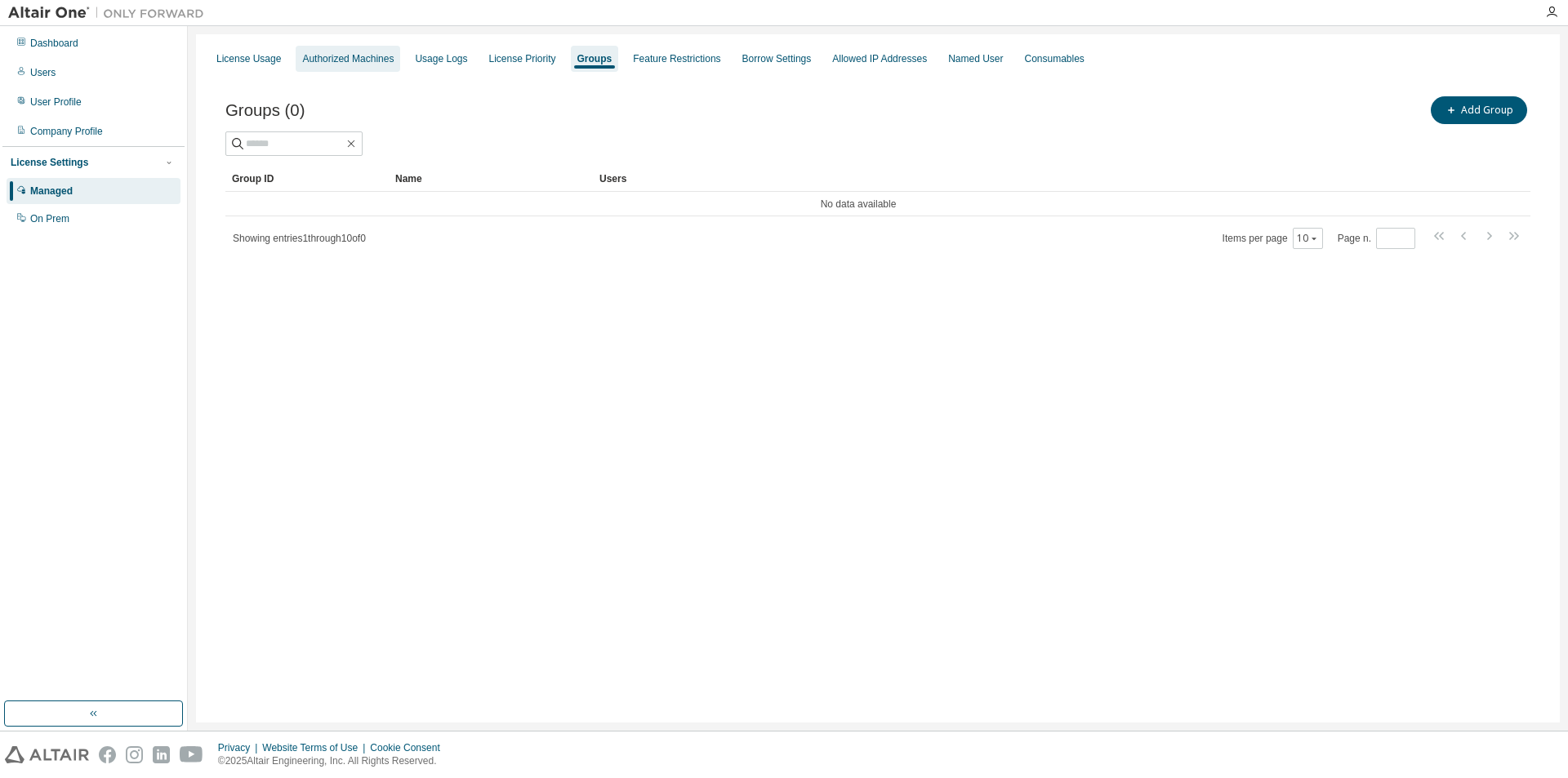 click on "Authorized Machines" at bounding box center (348, 59) 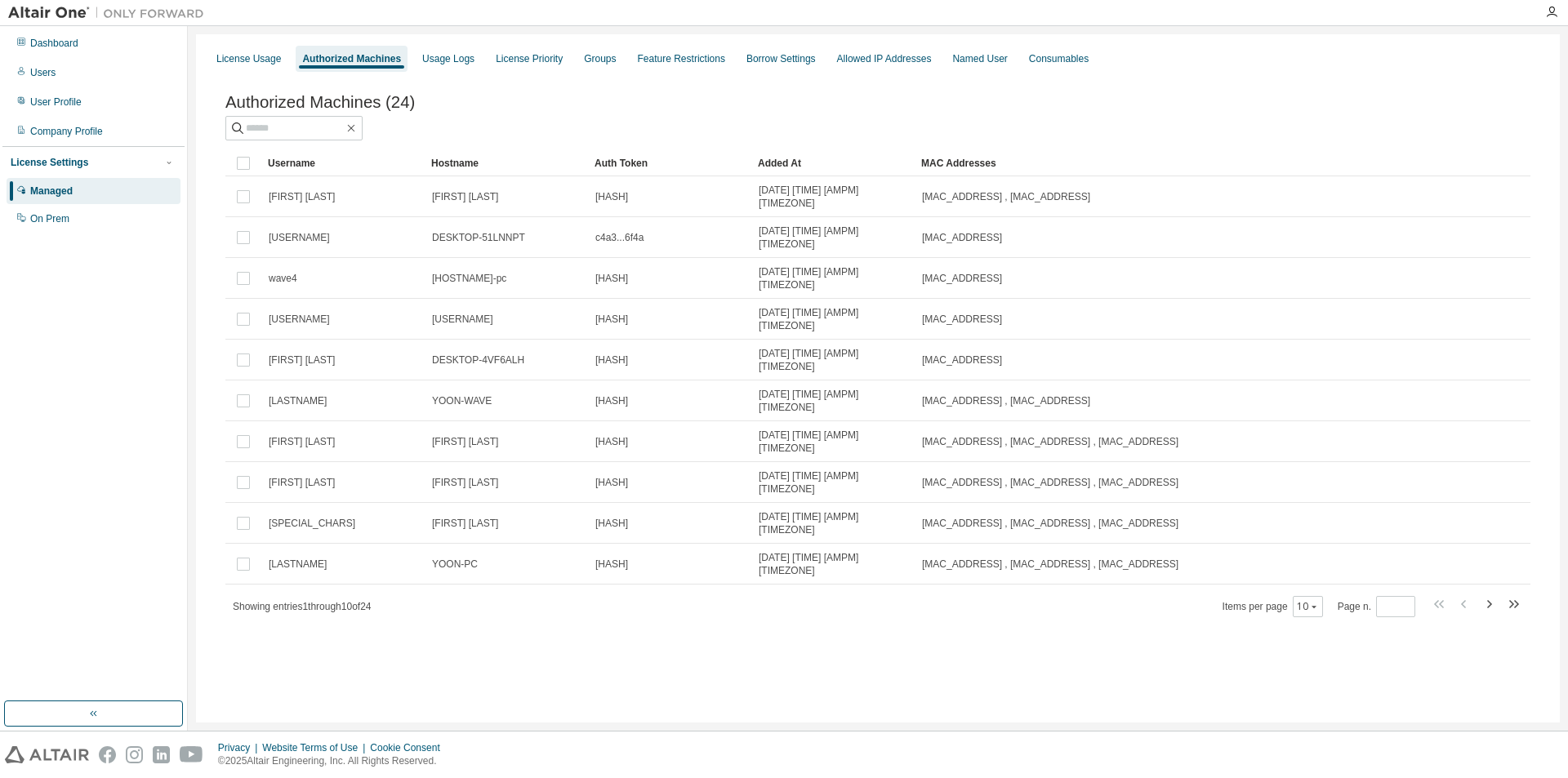 click on "Authorized Machines (24) Clear Load Save Save As Field Operator Value Select filter Select operand Add criteria Search Username Hostname Auth Token Added At MAC Addresses Heojun HeoJun 9756...e56c 2020-08-05 04:42:05 PM UTC 10:7B:44:7B:11:1E , 00:FF:6C:49:22:F6 hoo DESKTOP-51LNNPT c4a3...6f4a 2020-08-28 06:05:30 AM UTC 94:DE:80:BA:99:C4 wave4 wave4-pc d94d...b758 2021-03-26 08:29:20 AM UTC 18:C0:4D:95:93:2E sy SOYEONG cde6...c2fa 2021-05-28 09:27:12 AM UTC F8:32:E4:9F:2D:F3 YangJunmo DESKTOP-4VF6ALH c054...0c65 2021-11-10 02:53:58 AM UTC 2C:F0:5D:E3:02:08 Yoon YOON-WAVE fcfc...5c9e 2022-05-11 07:22:07 AM UTC 00:E0:4C:23:99:87 , 18:C0:4D:96:7C:EE Heojun HeoJun 81f5...ba3e 2022-06-21 02:34:56 AM UTC B4:B5:B6:94:19:E9 , 04:42:1A:0D:D8:71 , B4:B5:B6:94:19:EA Heojun HeoJun 78bd...5ff8 2022-06-21 02:35:05 AM UTC B4:B5:B6:94:19:E9 , 04:42:1A:0D:D8:71 , B4:B5:B6:94:19:EA ÇãÁØ HeoJun 8fb7...784b 2022-08-26 12:58:22 AM UTC B4:B5:B6:94:19:E9 , 04:42:1A:0D:D8:71 , B4:B5:B6:94:19:EA Yoon YOON-PC 575a...3635 1 10  of" at bounding box center (878, 367) 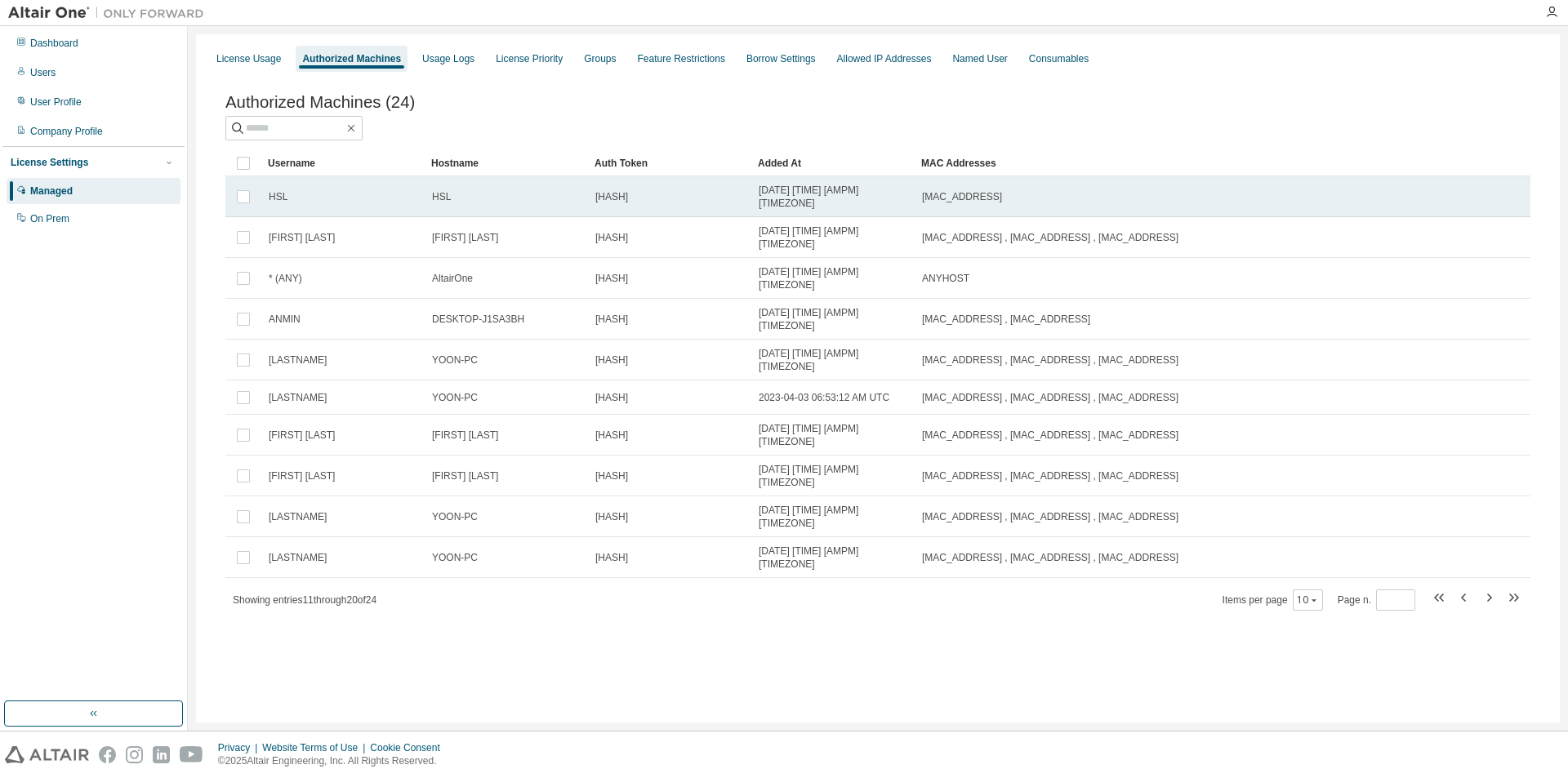click on "HSL" at bounding box center [506, 197] 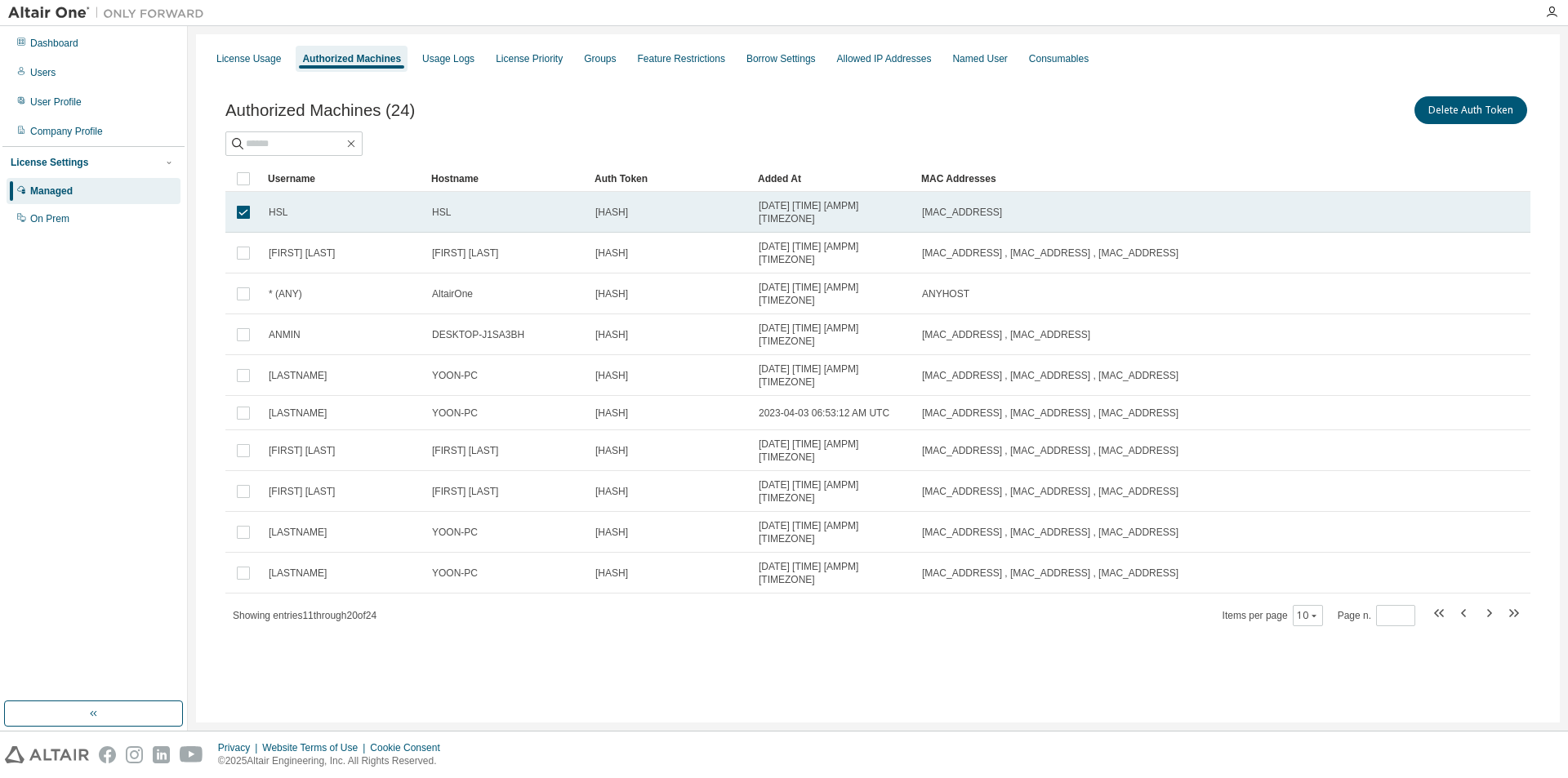 click on "HSL" at bounding box center (506, 212) 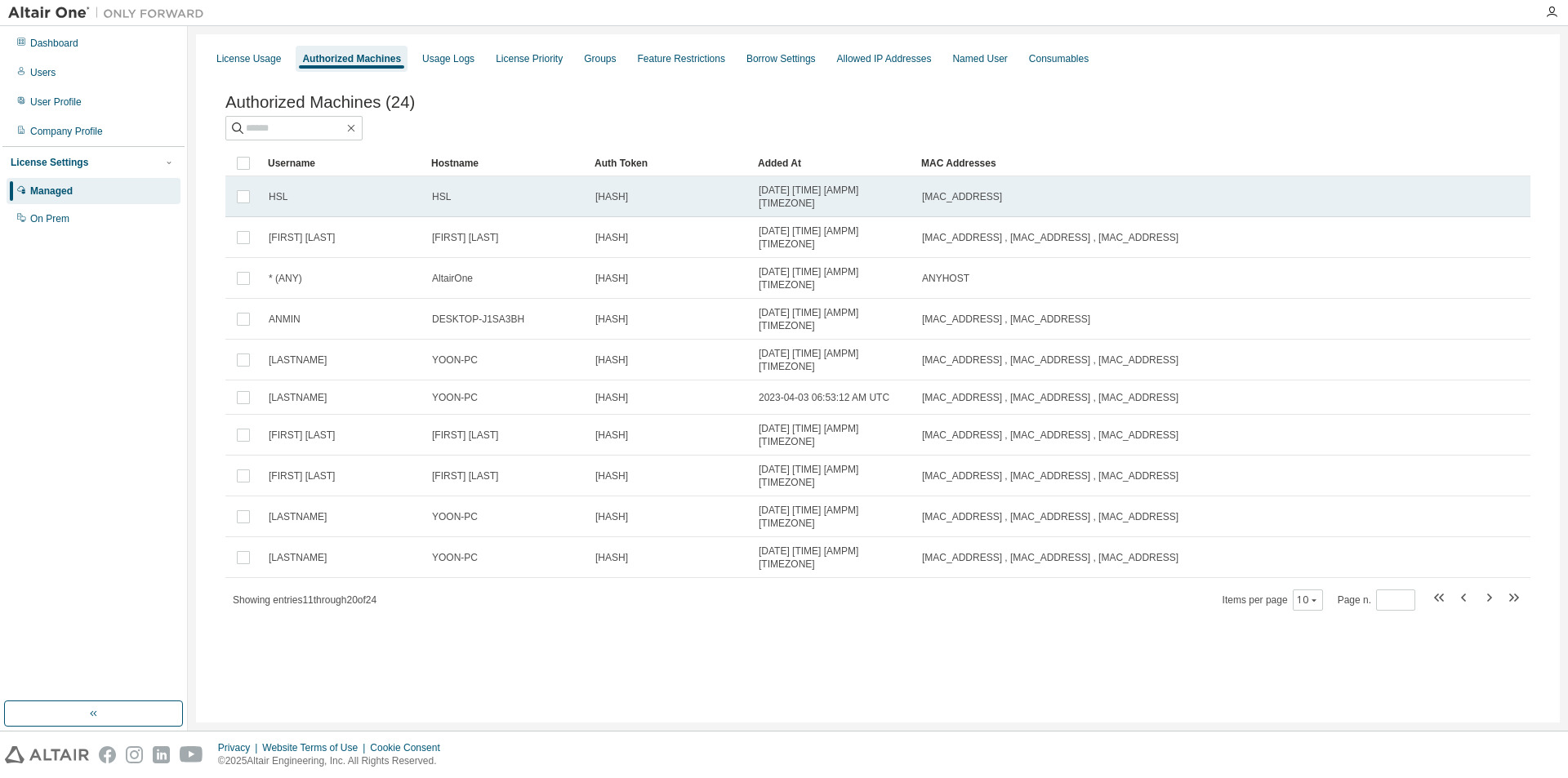 click on "HSL" at bounding box center [506, 197] 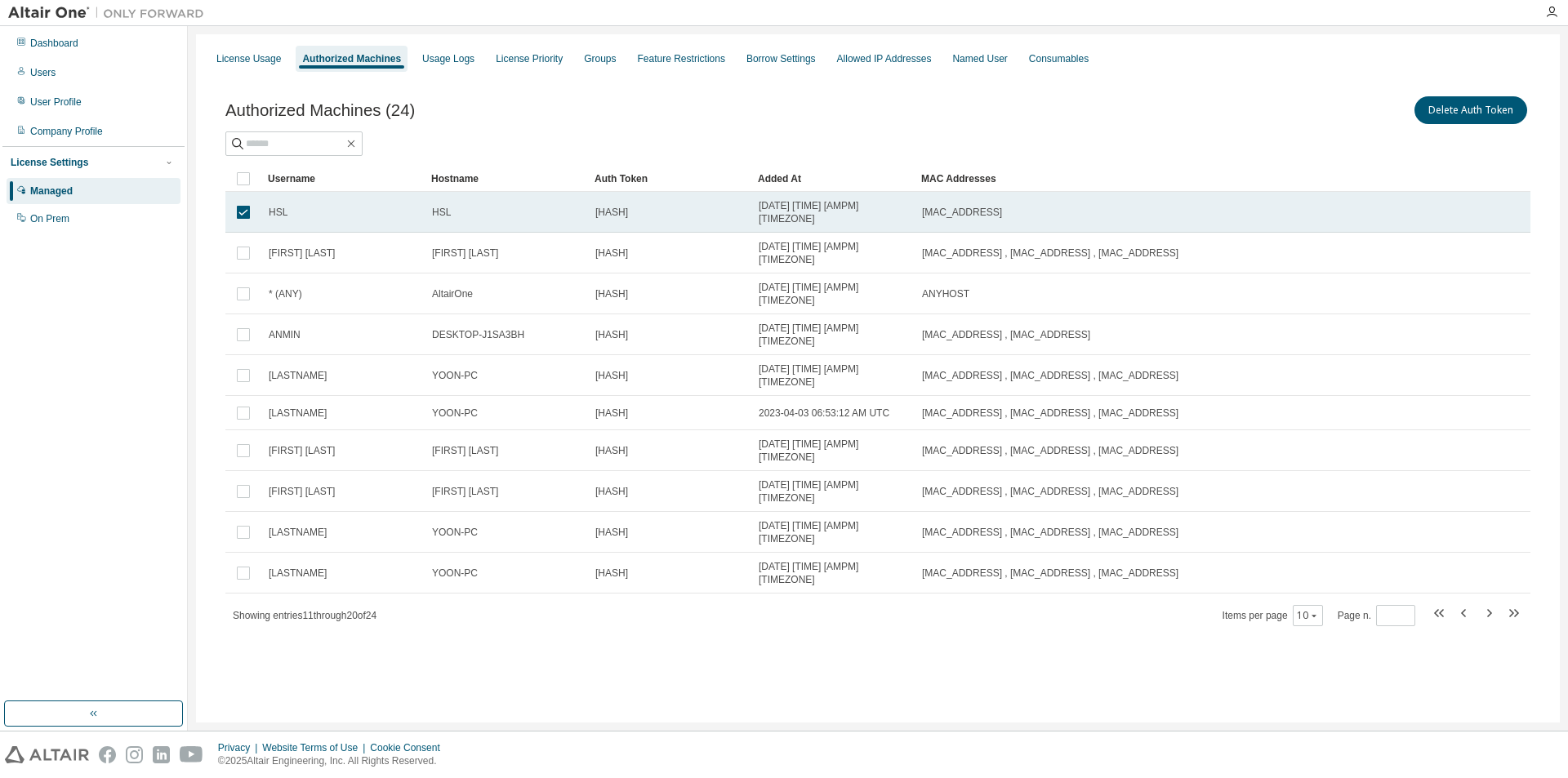 drag, startPoint x: 570, startPoint y: 198, endPoint x: 430, endPoint y: 218, distance: 141.42136 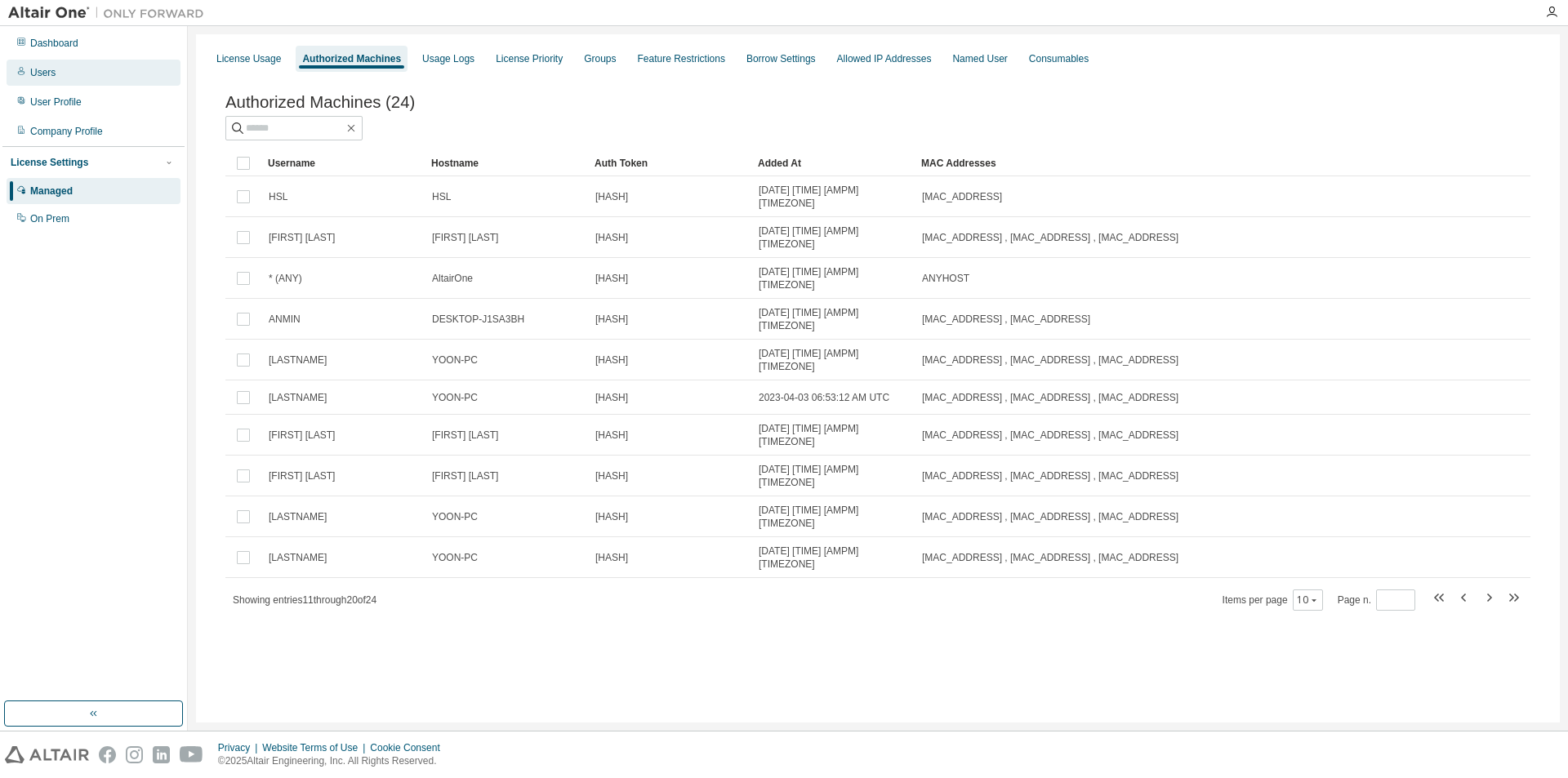 click on "Users" at bounding box center [93, 73] 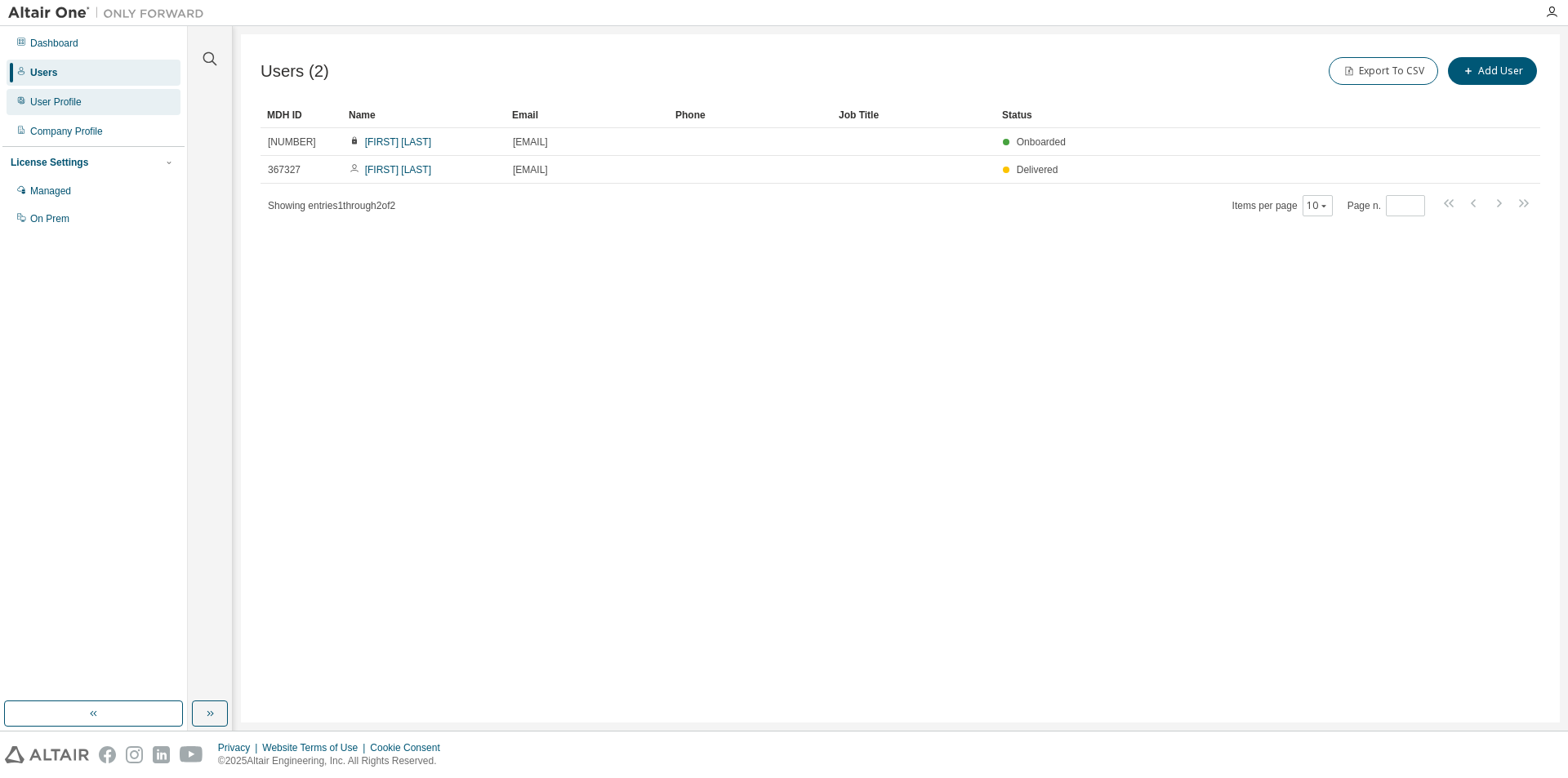 click on "User Profile" at bounding box center [93, 102] 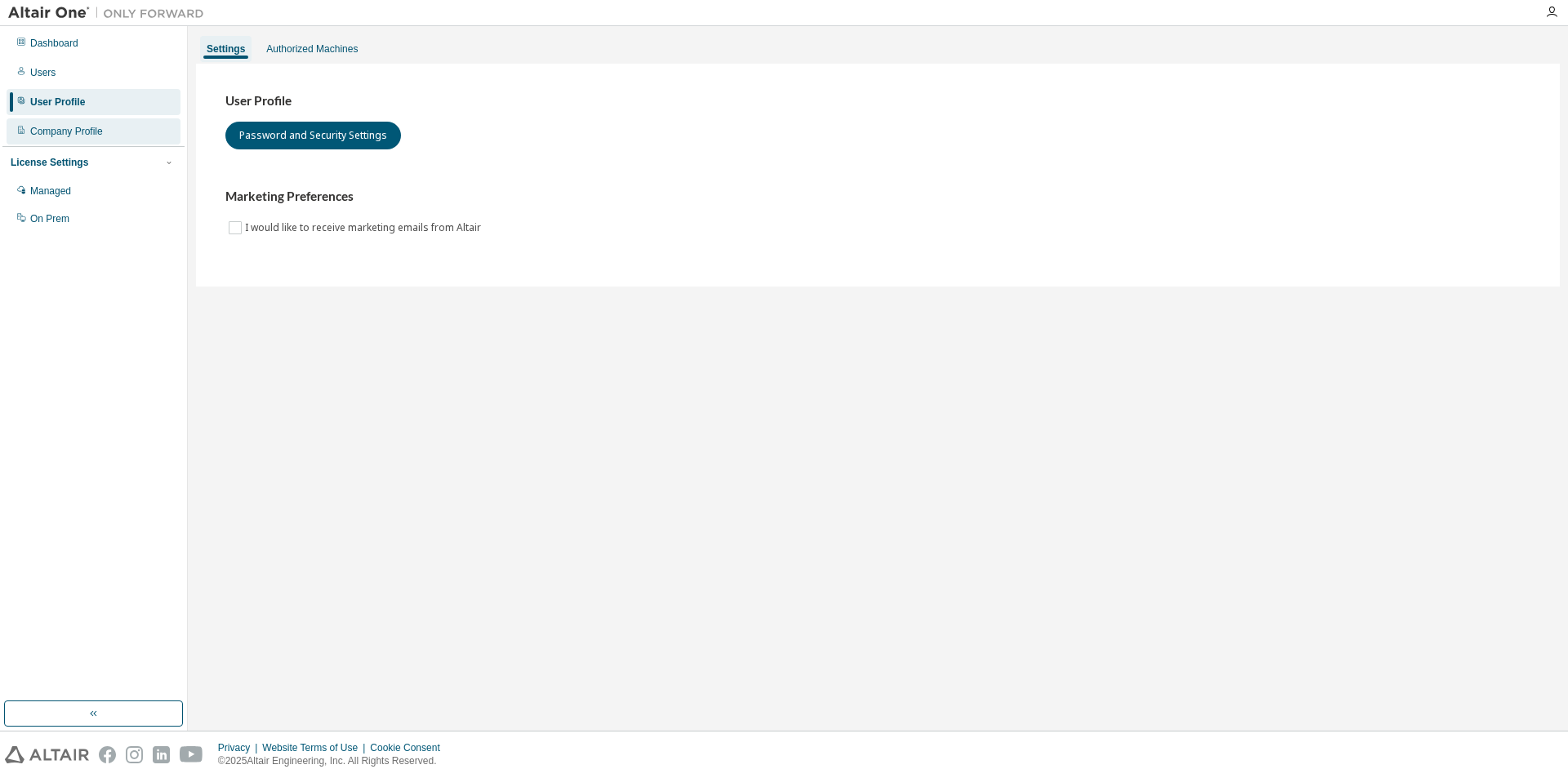 click on "Company Profile" at bounding box center [93, 131] 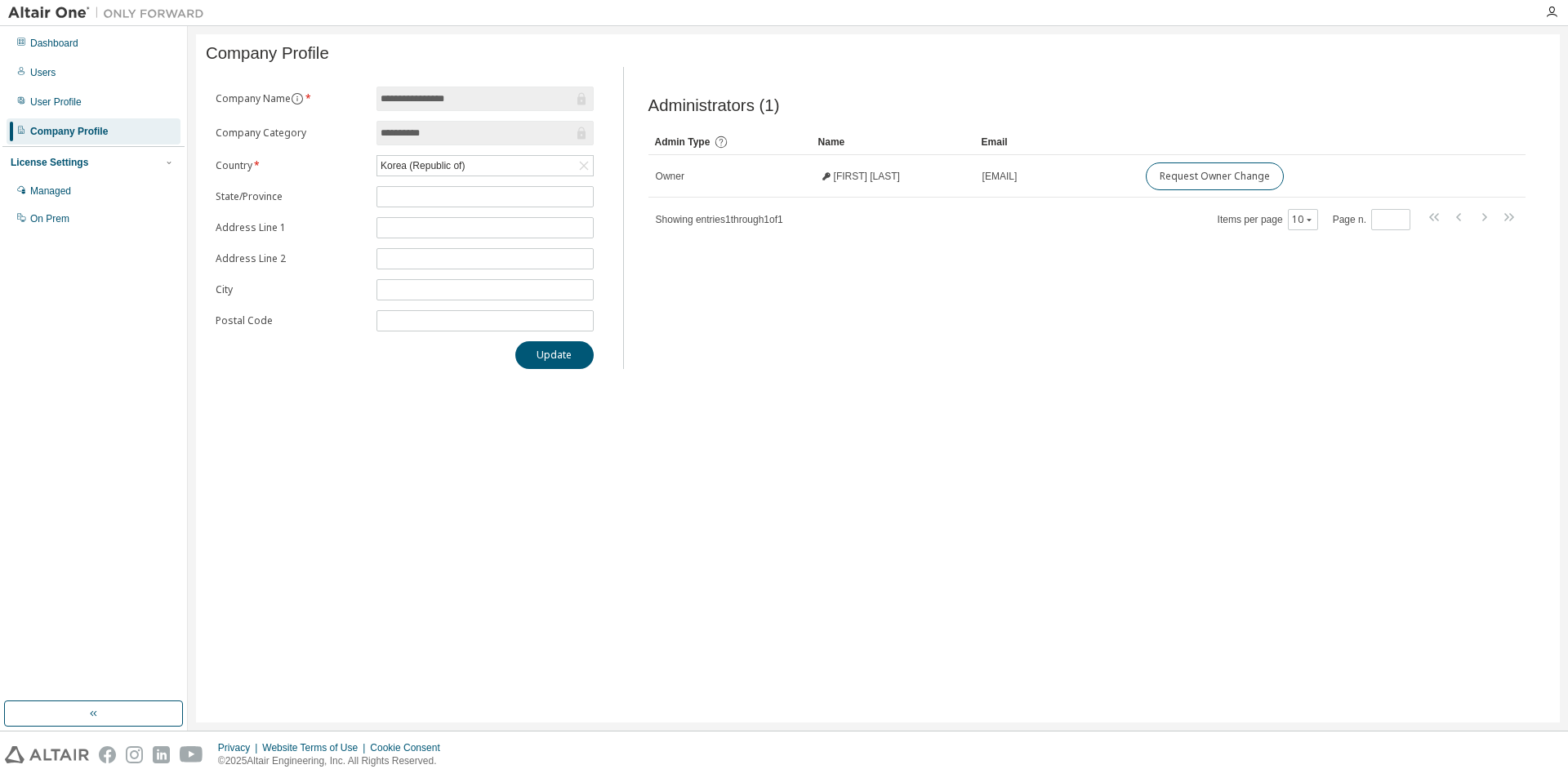 click on "License Settings" at bounding box center (93, 162) 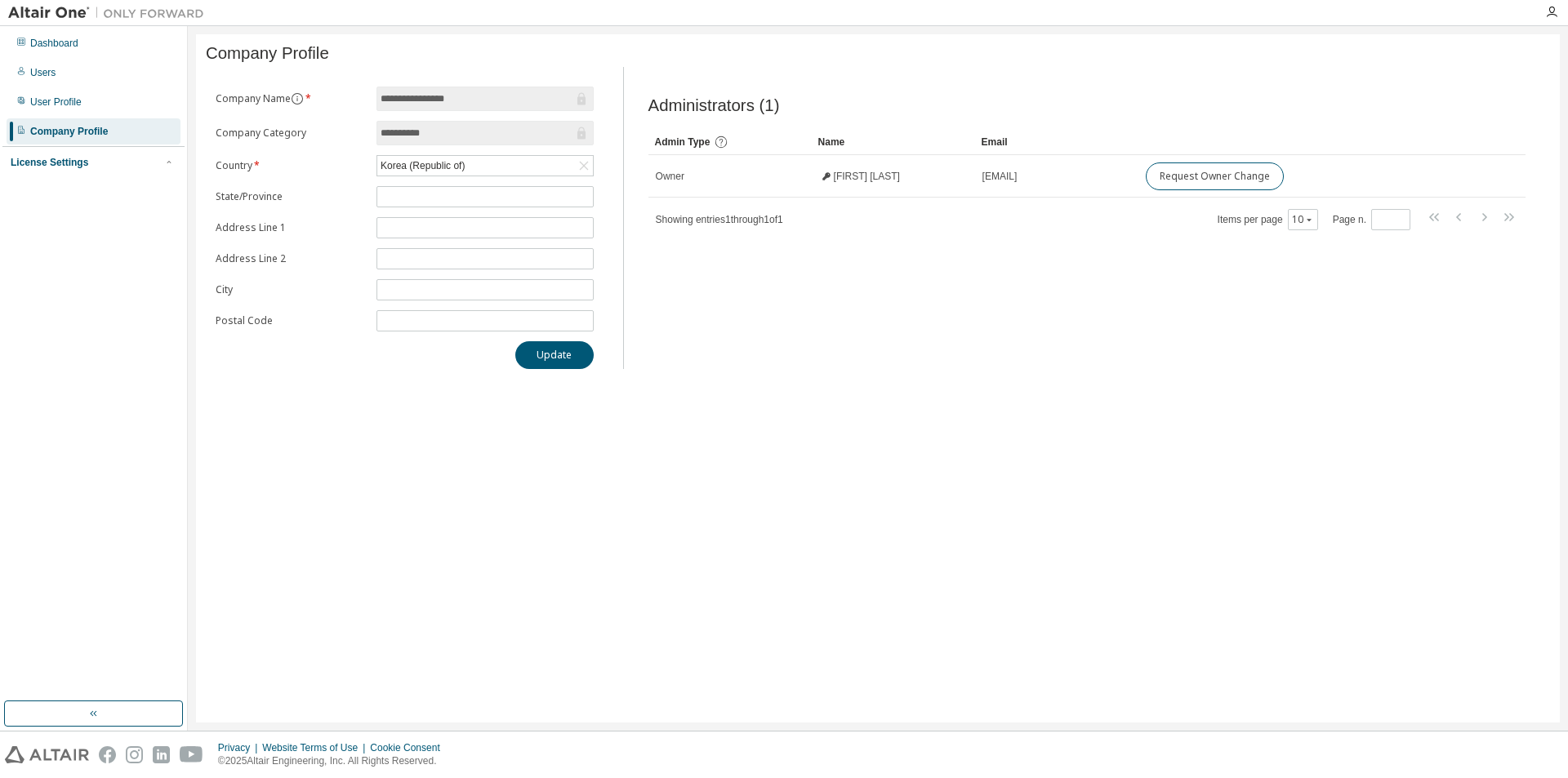 click on "License Settings" at bounding box center (93, 162) 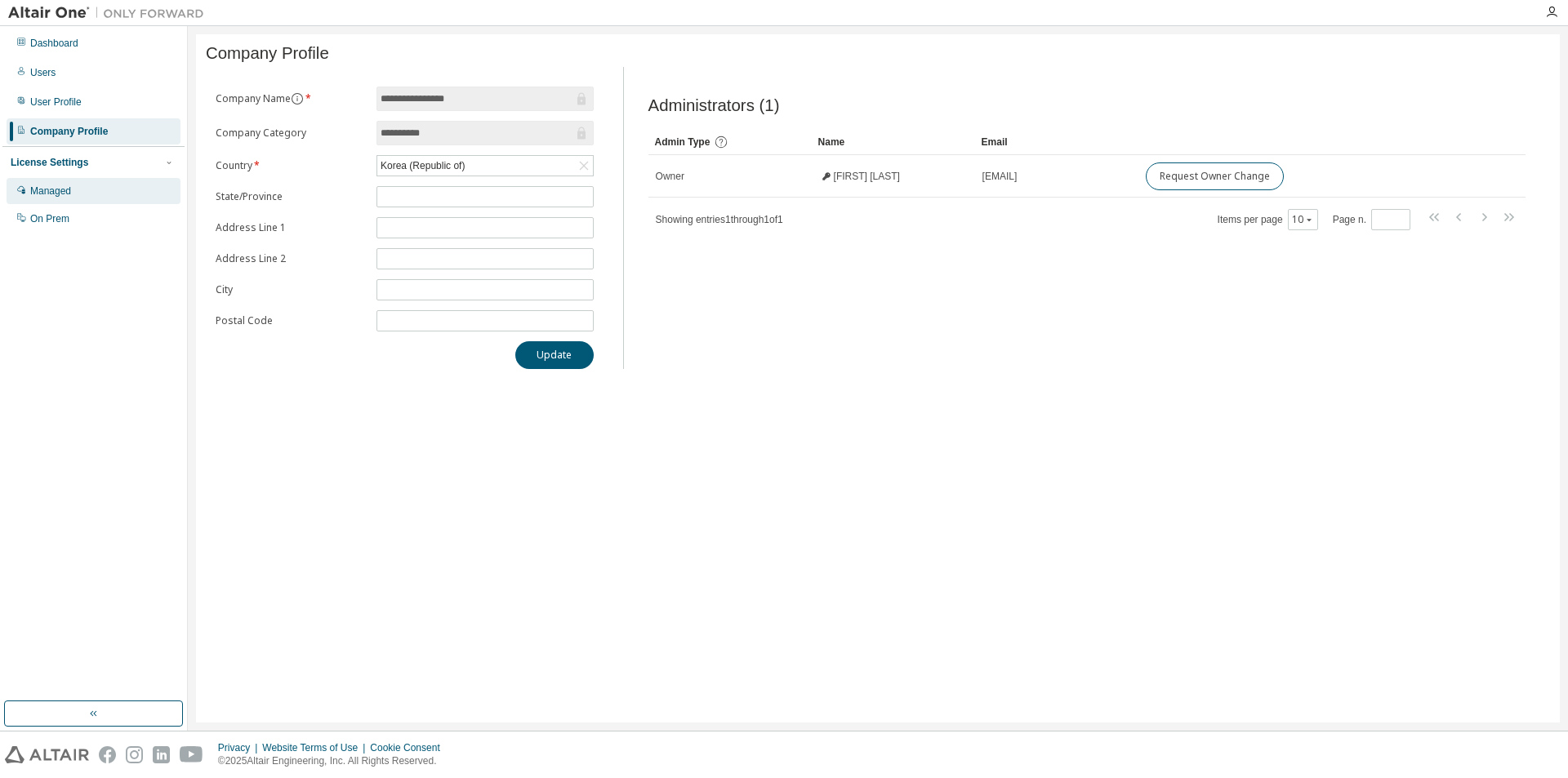 click on "Managed" at bounding box center [51, 191] 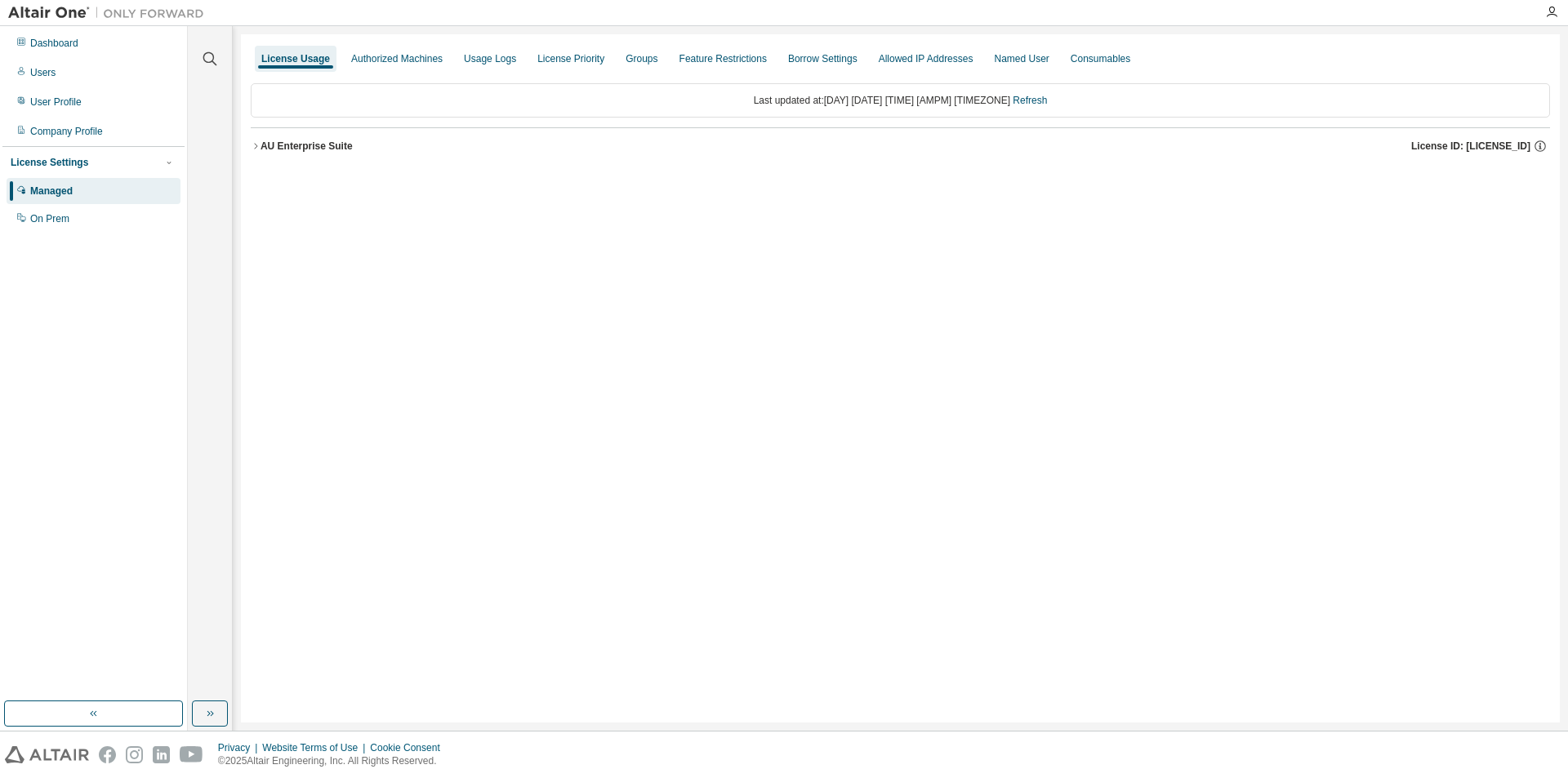 click on "Last updated at:  Wed 2025-08-06 01:49 PM GMT+9   Refresh" at bounding box center [900, 100] 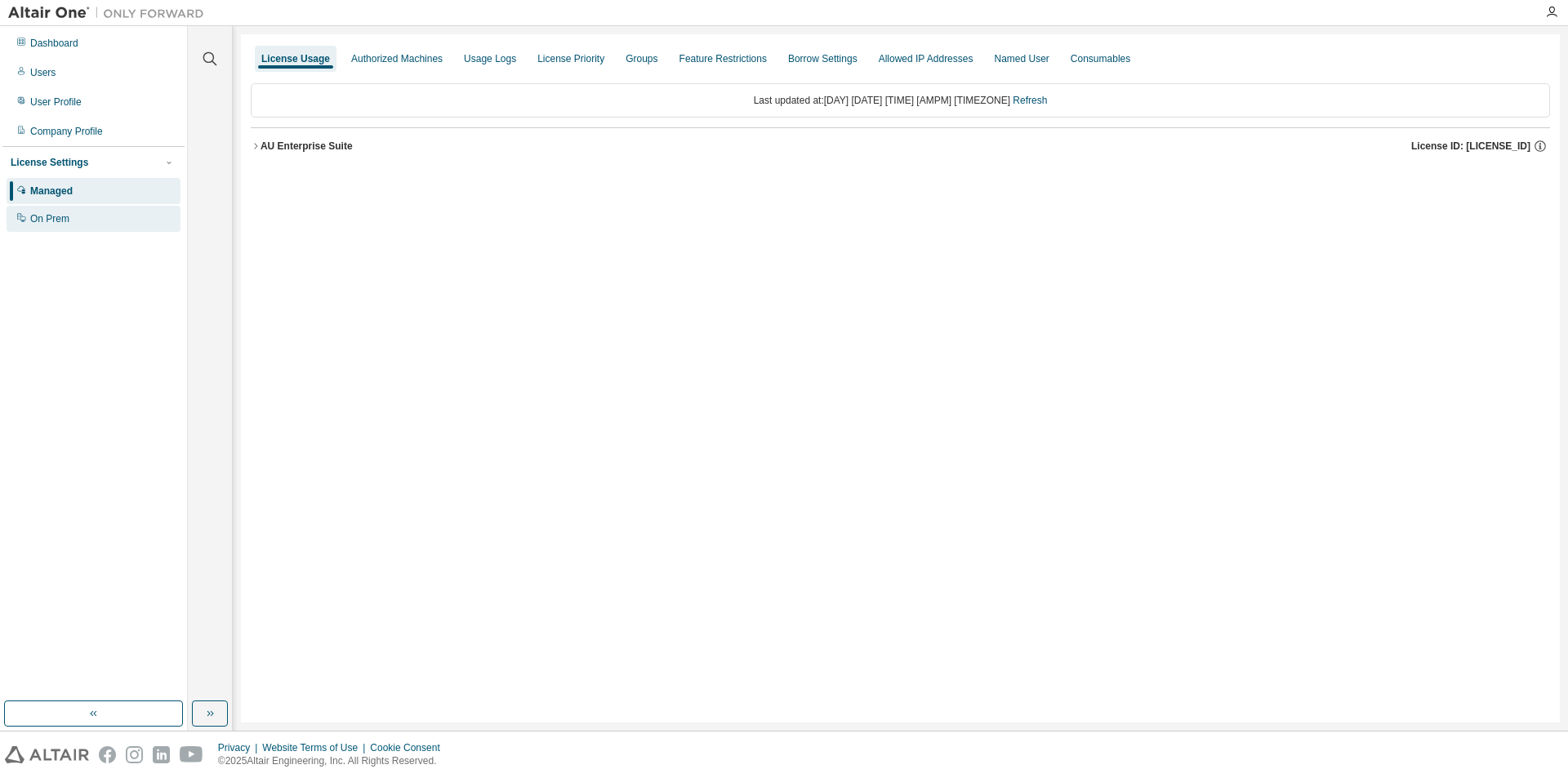 click on "On Prem" at bounding box center (93, 219) 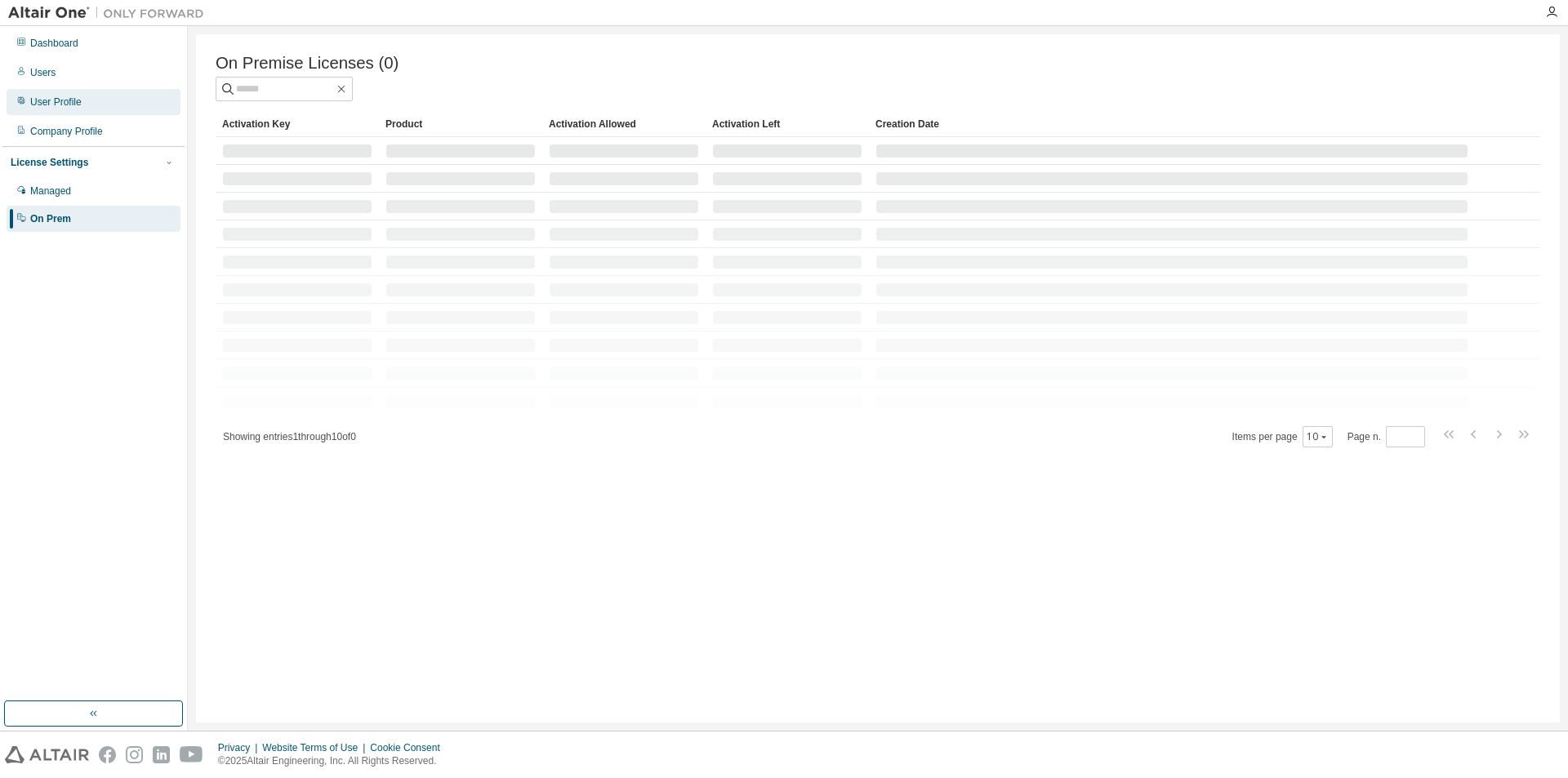 click on "User Profile" at bounding box center (93, 102) 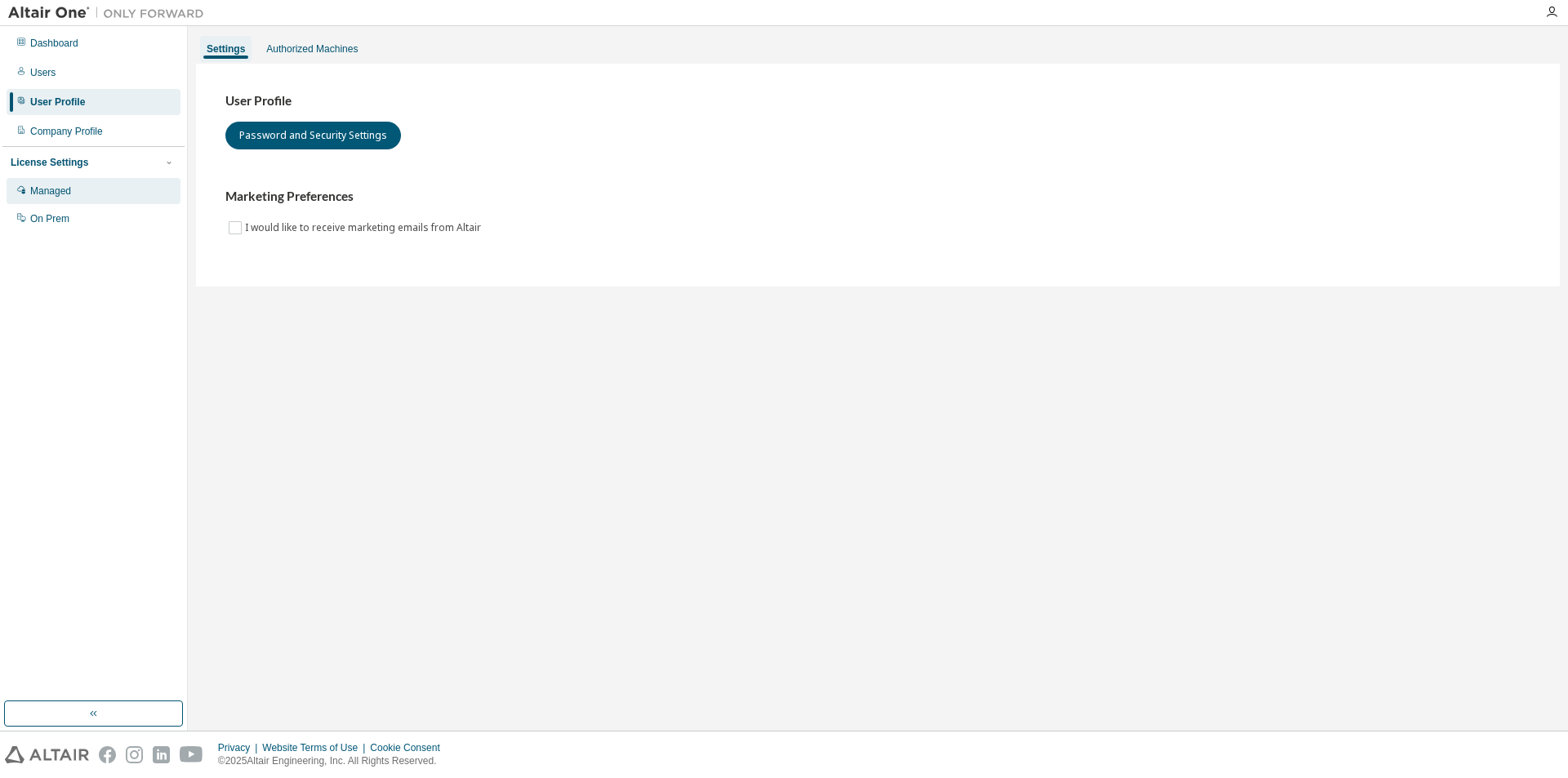 click on "Managed" at bounding box center [93, 191] 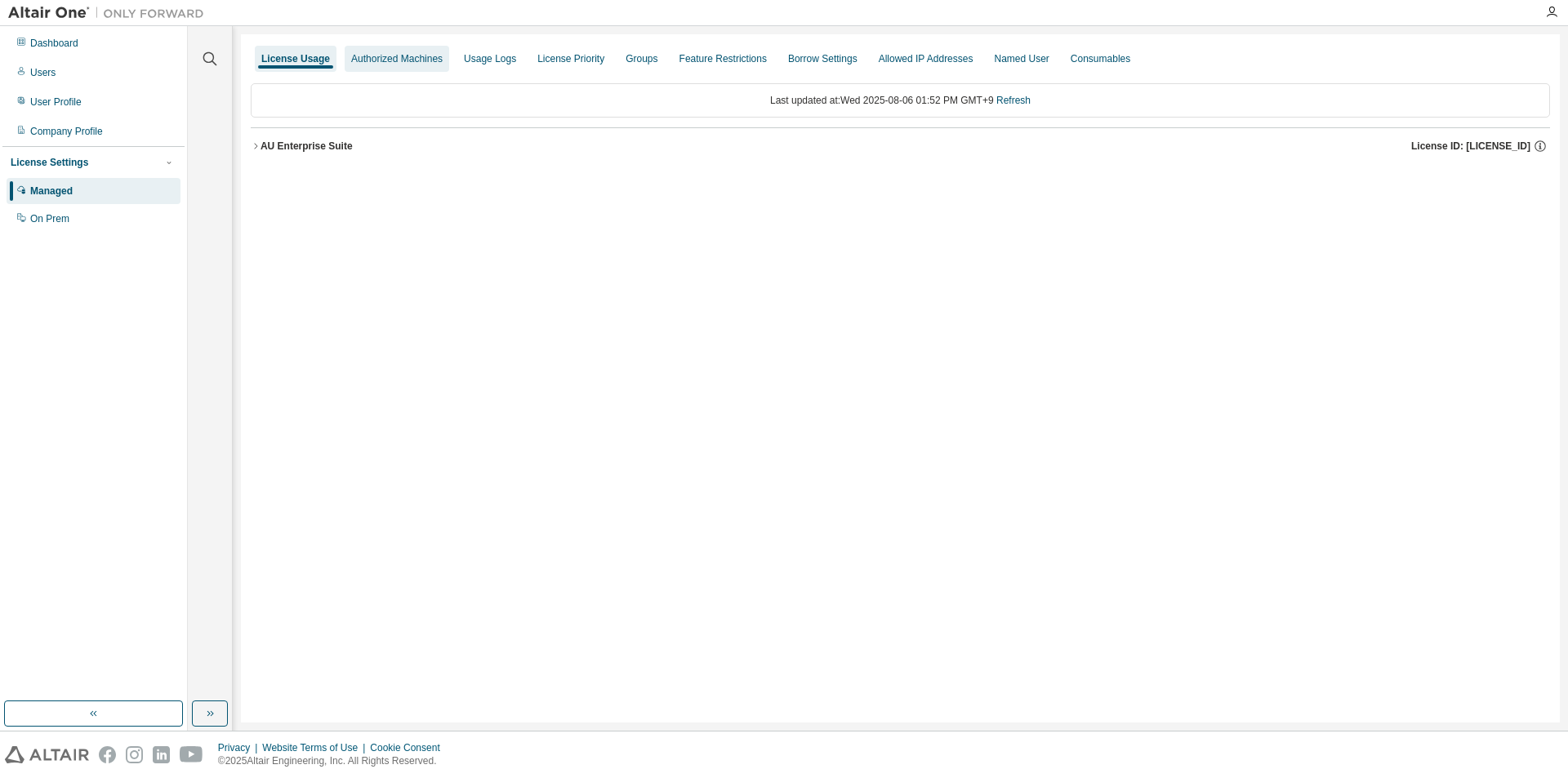 click on "License Usage Authorized Machines Usage Logs License Priority Groups Feature Restrictions Borrow Settings Allowed IP Addresses Named User Consumables" at bounding box center (900, 59) 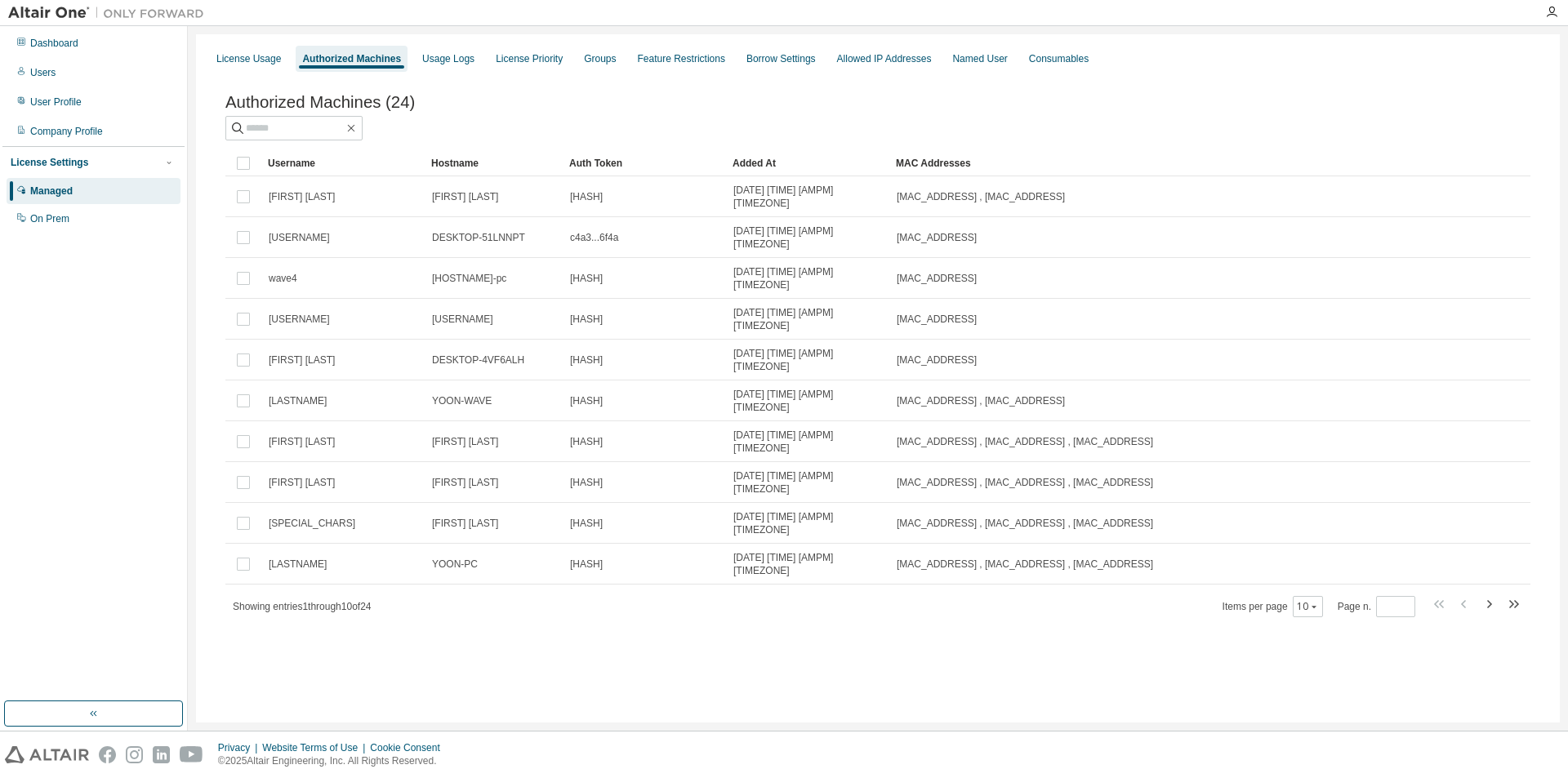 drag, startPoint x: 586, startPoint y: 162, endPoint x: 561, endPoint y: 176, distance: 28.653098 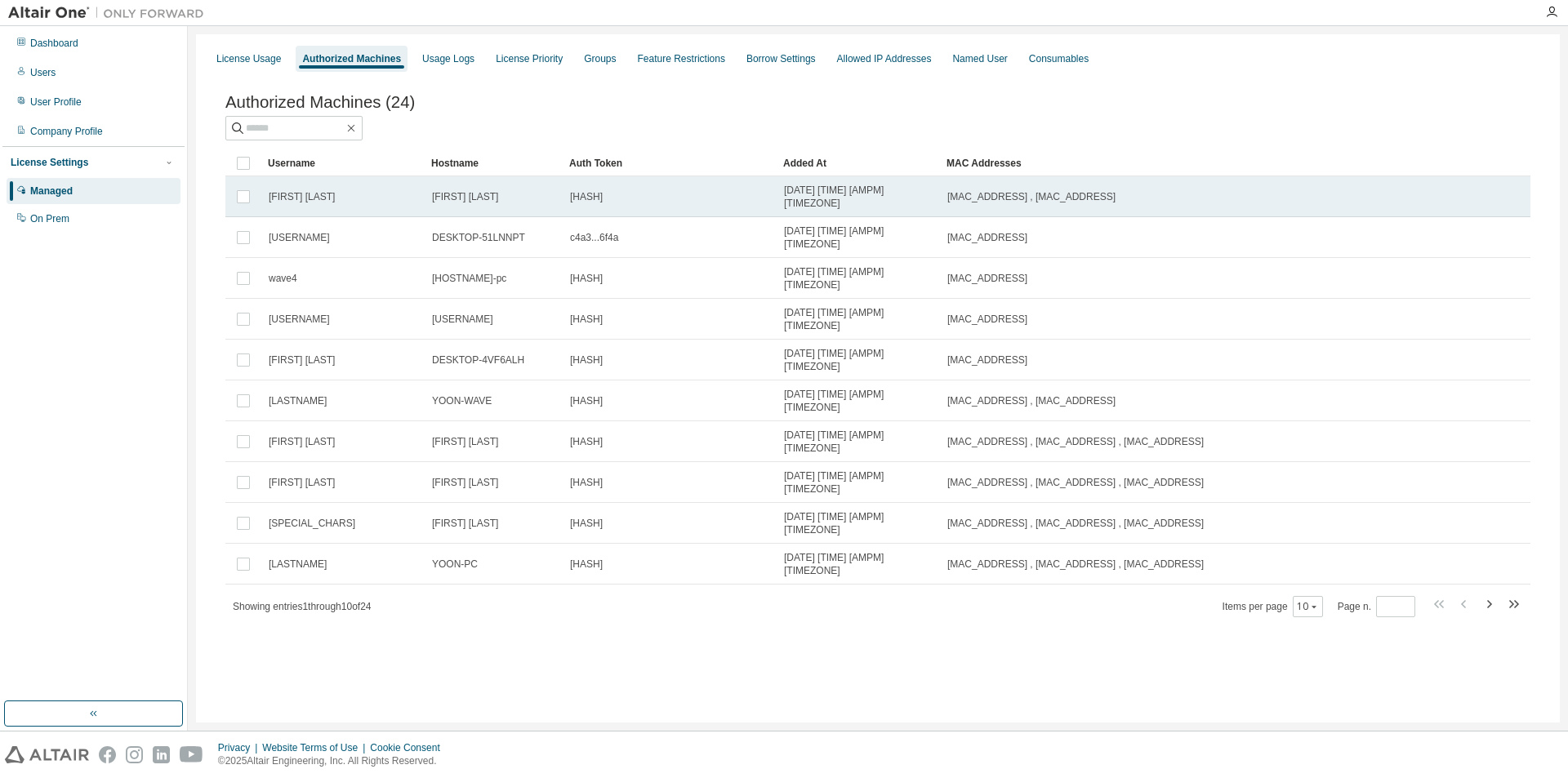 click on "9756...e56c" at bounding box center (586, 197) 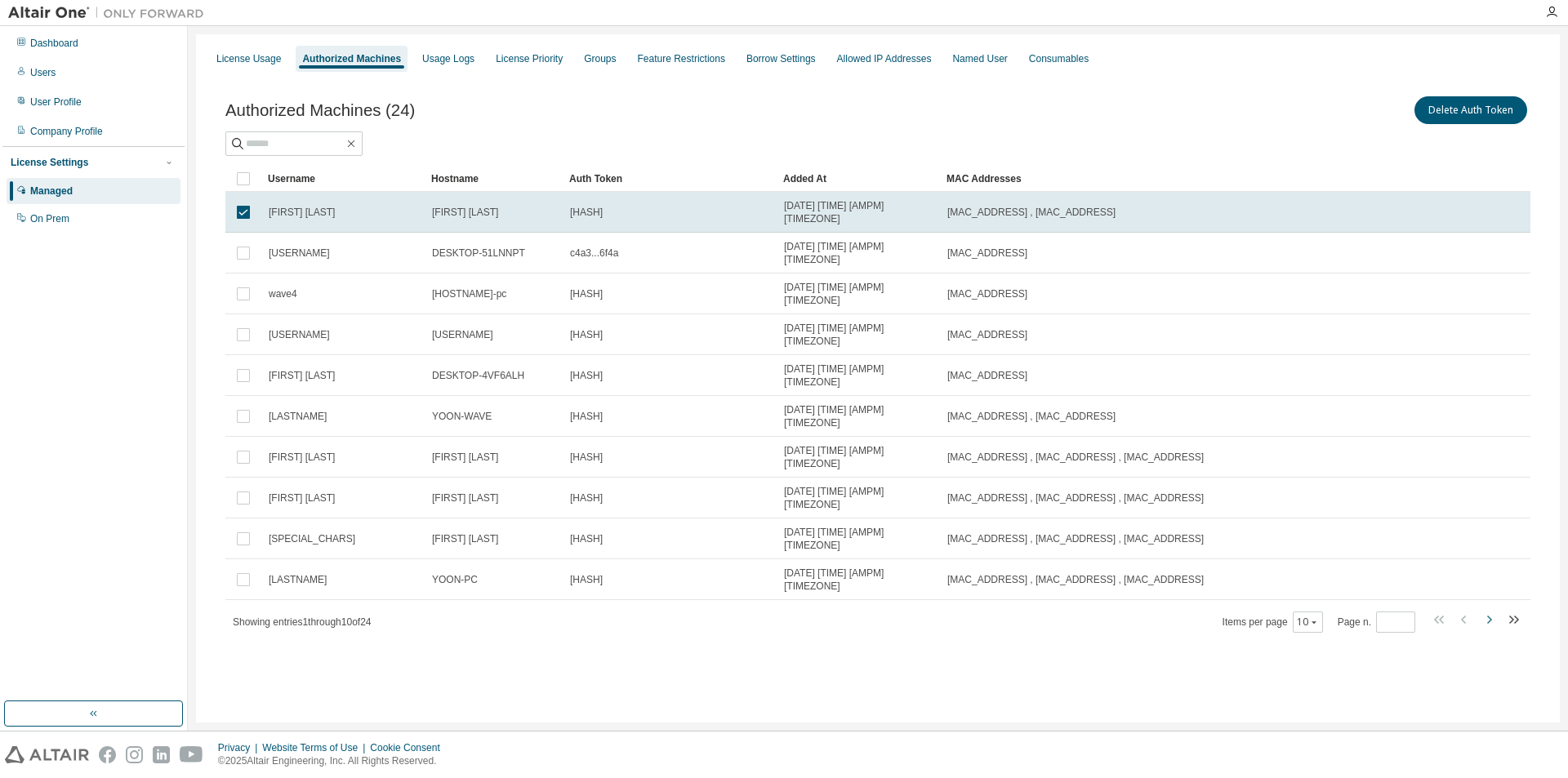 click 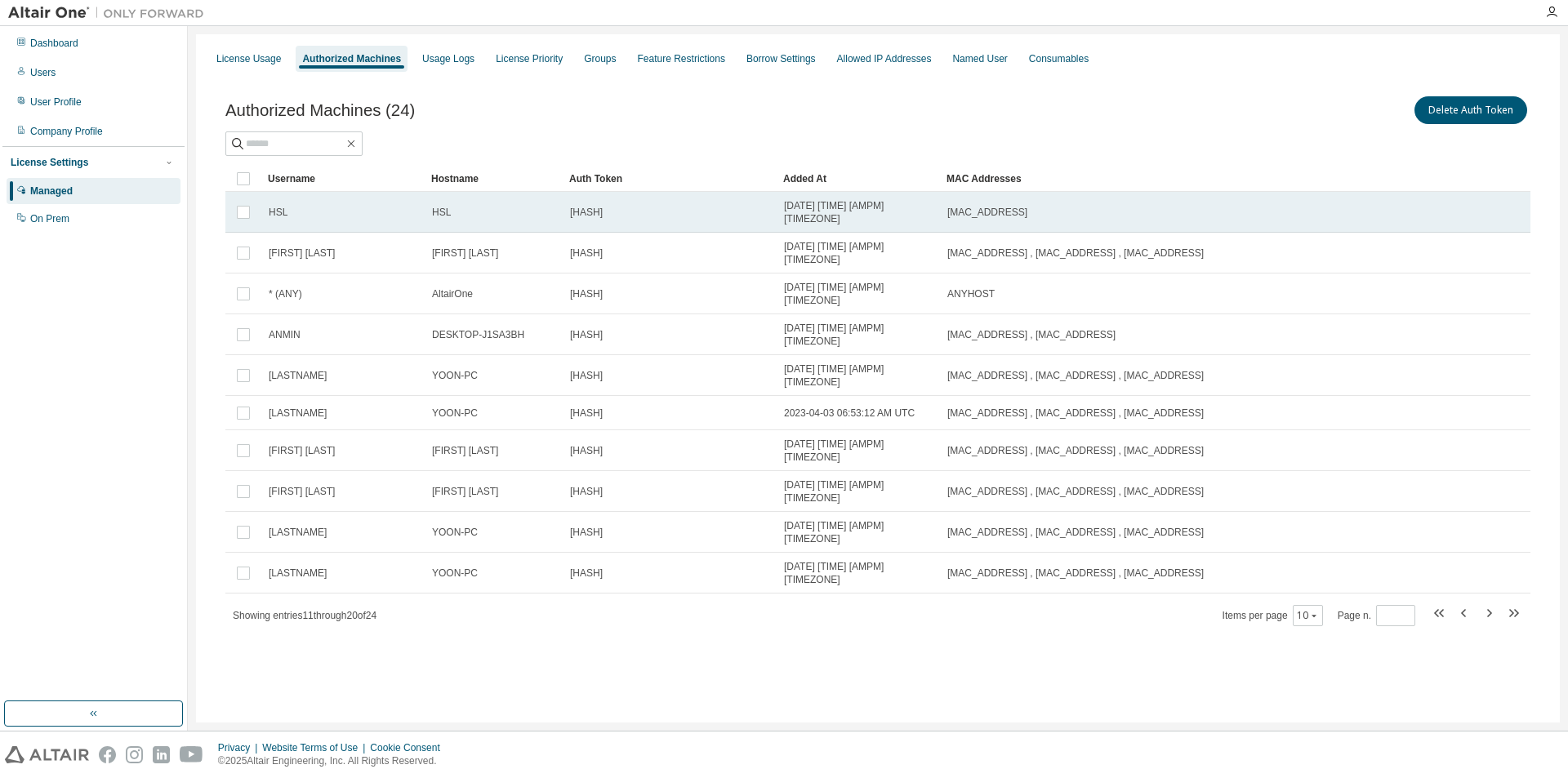 click on "18:C0:4D:95:93:2E" at bounding box center [987, 212] 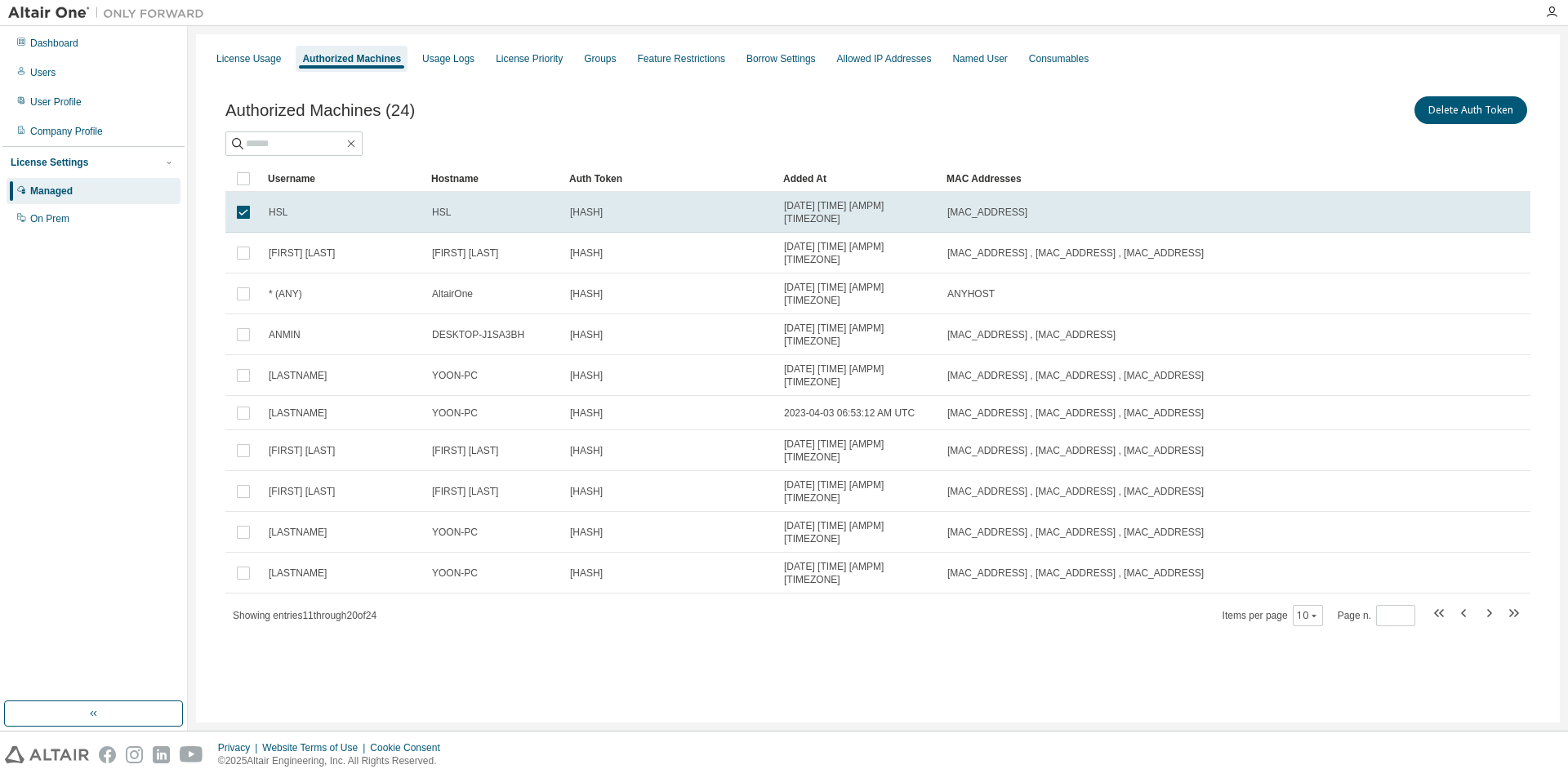 click on "18:C0:4D:95:93:2E" at bounding box center [987, 212] 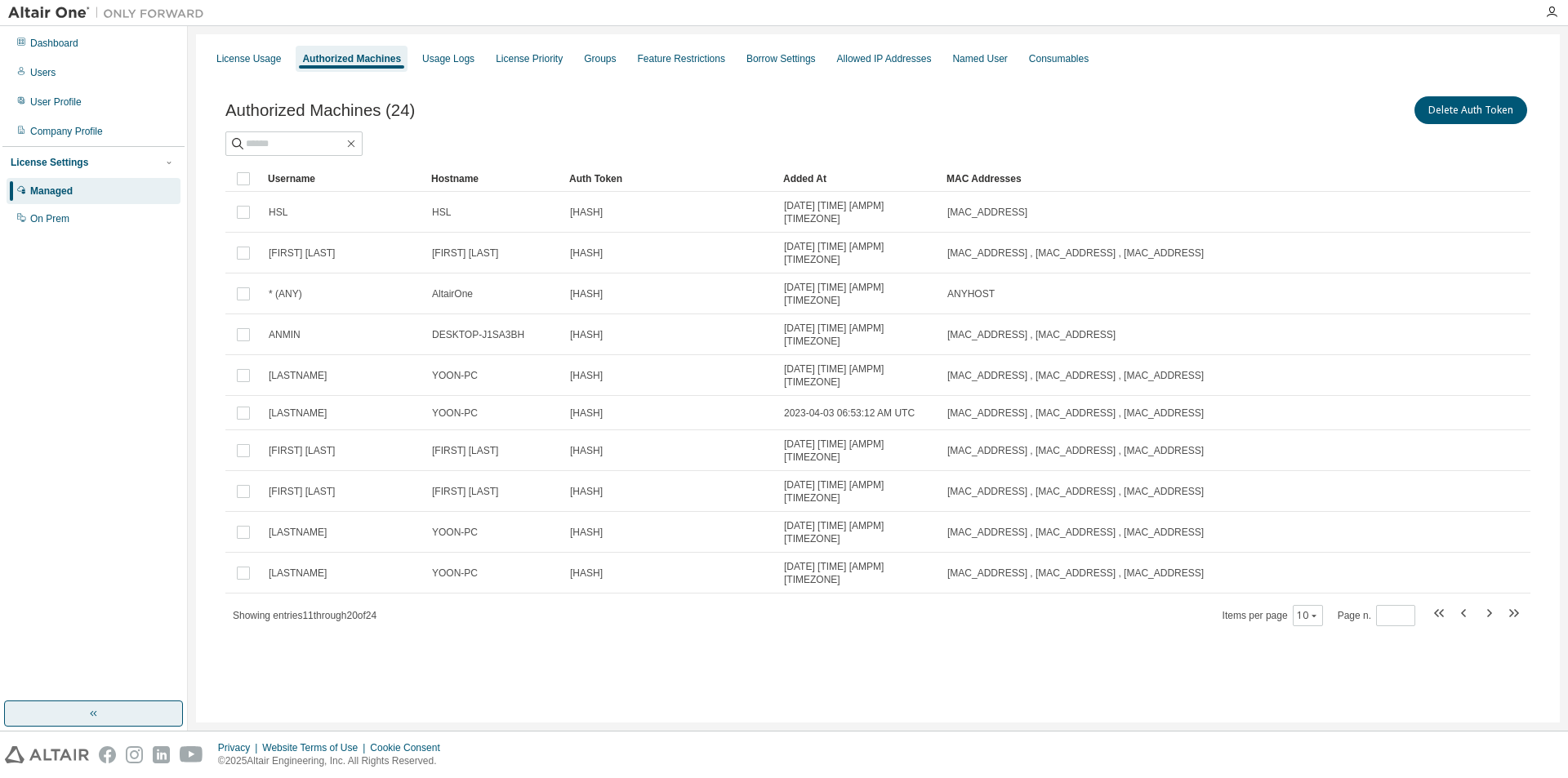 click 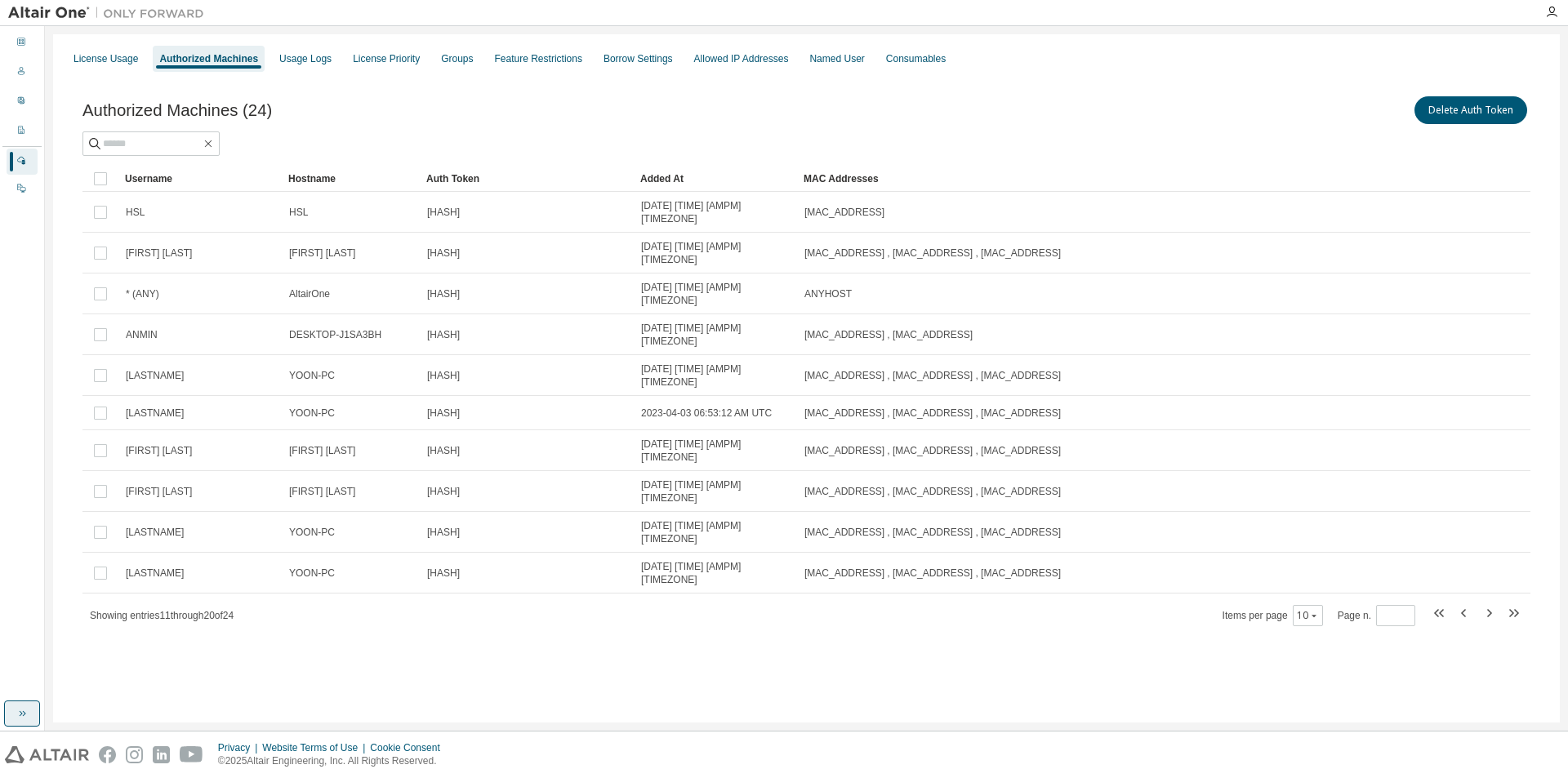 click at bounding box center (22, 714) 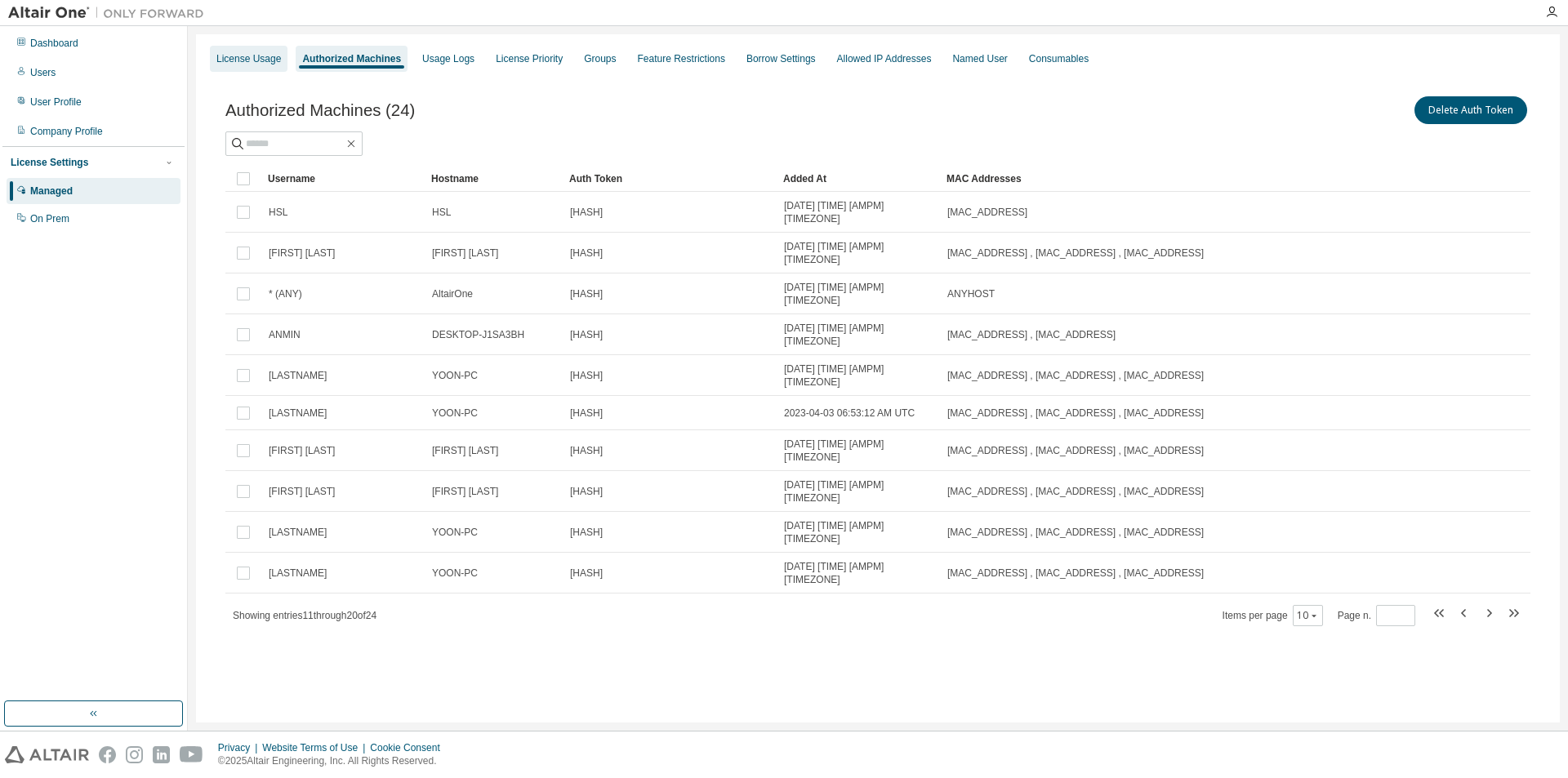 drag, startPoint x: 90, startPoint y: 185, endPoint x: 256, endPoint y: 63, distance: 206.00971 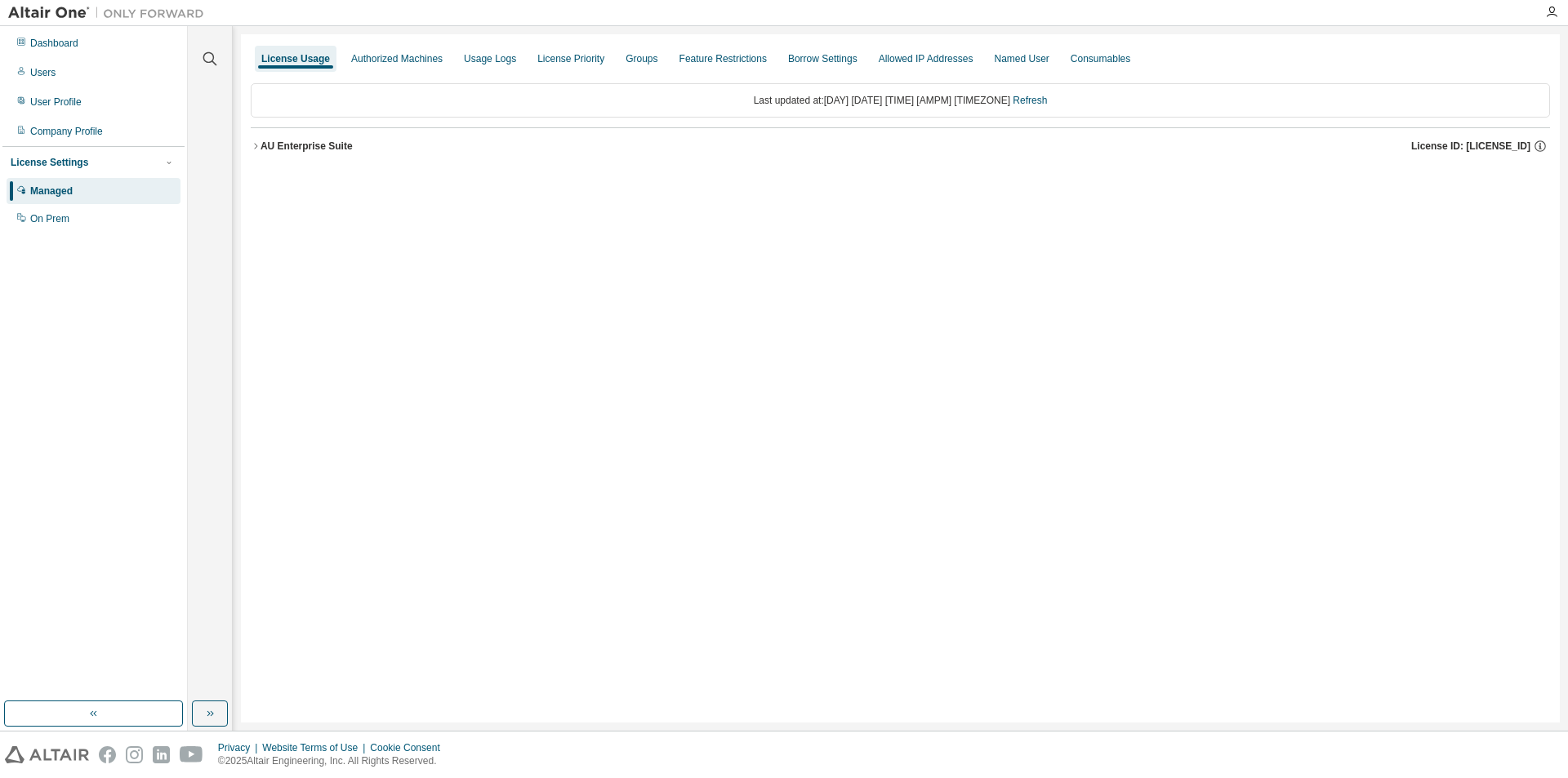 click on "Last updated at:  Wed 2025-08-06 01:54 PM GMT+9   Refresh" at bounding box center (900, 100) 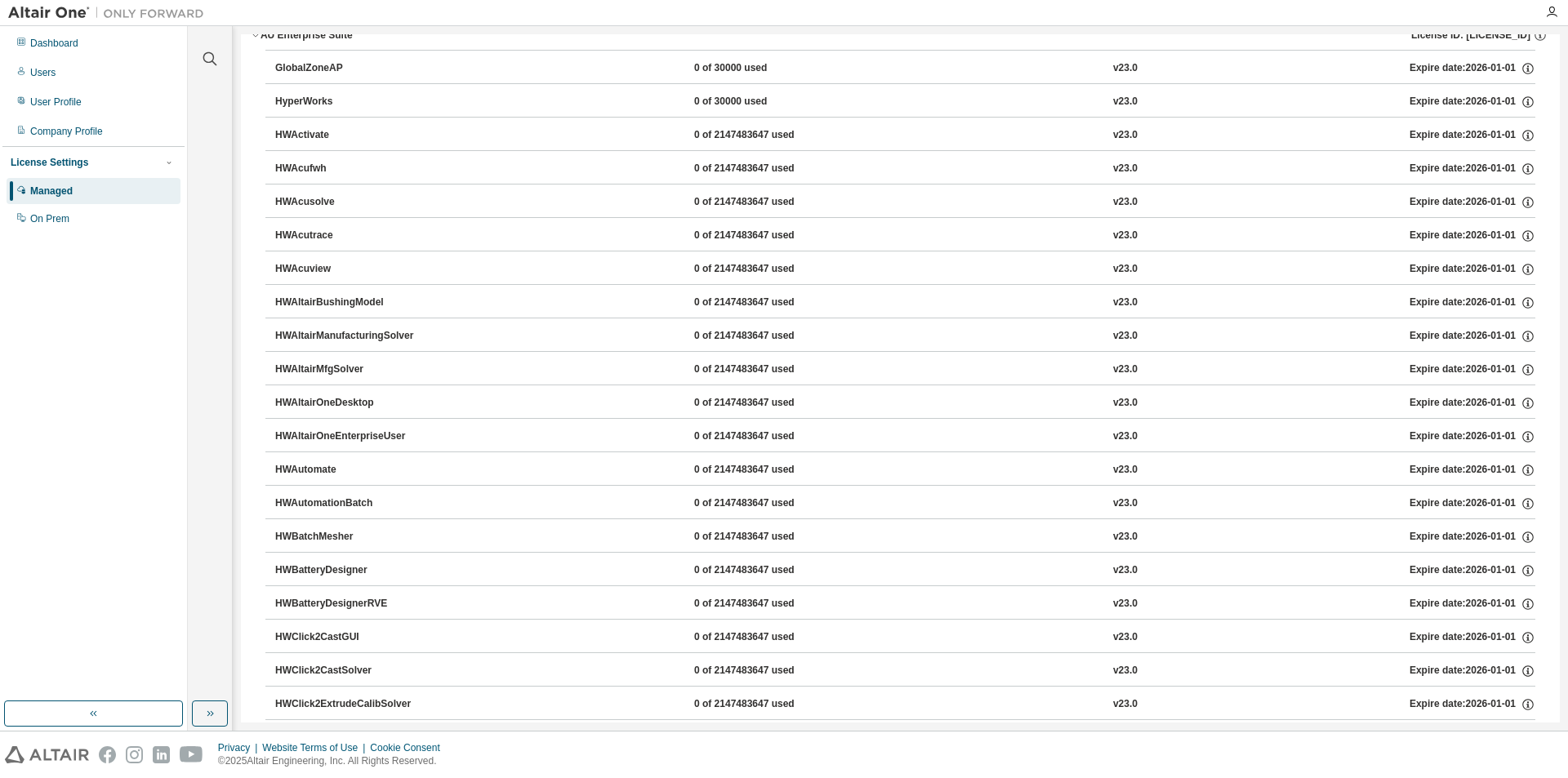 scroll, scrollTop: 0, scrollLeft: 0, axis: both 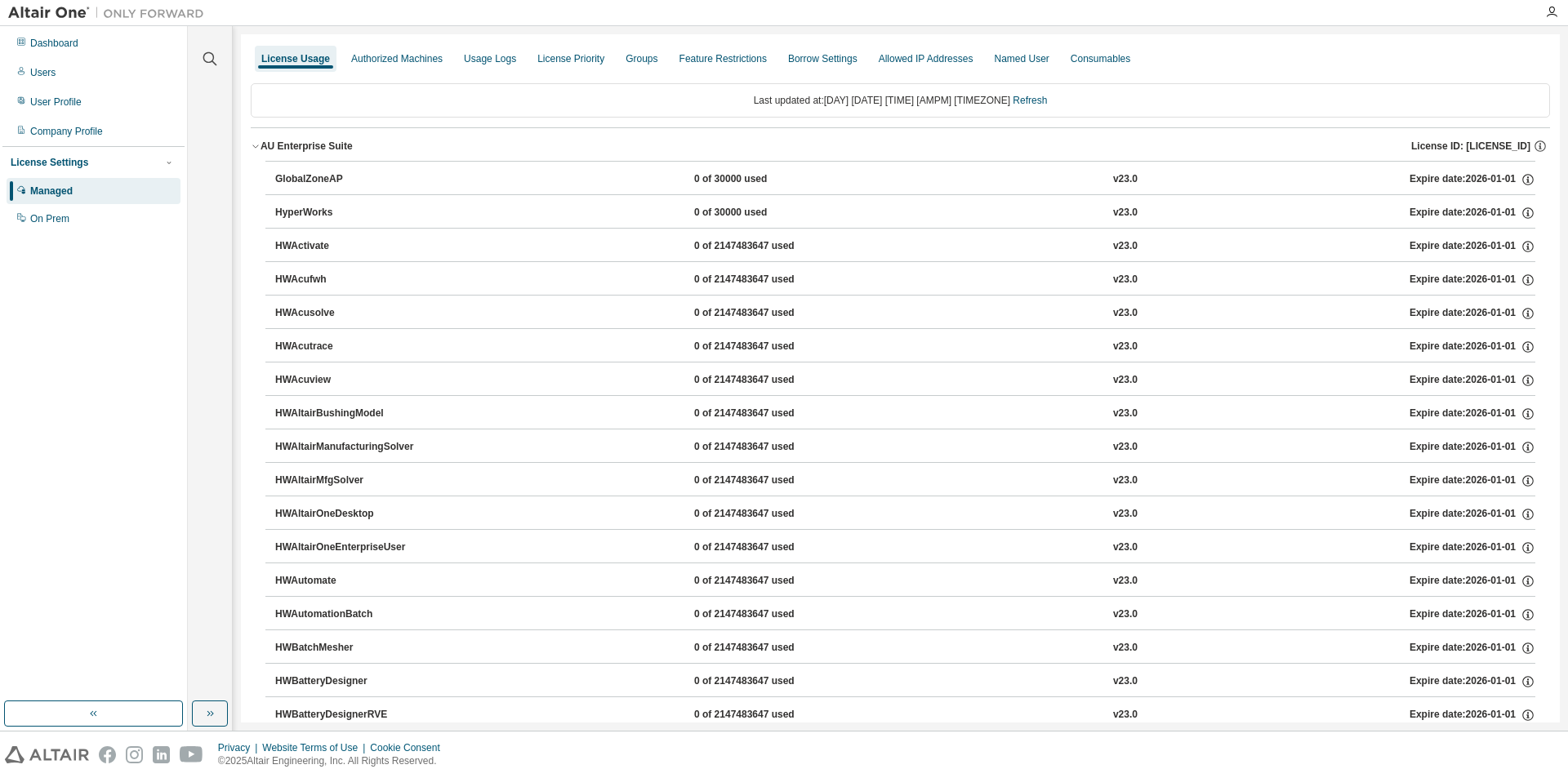 click 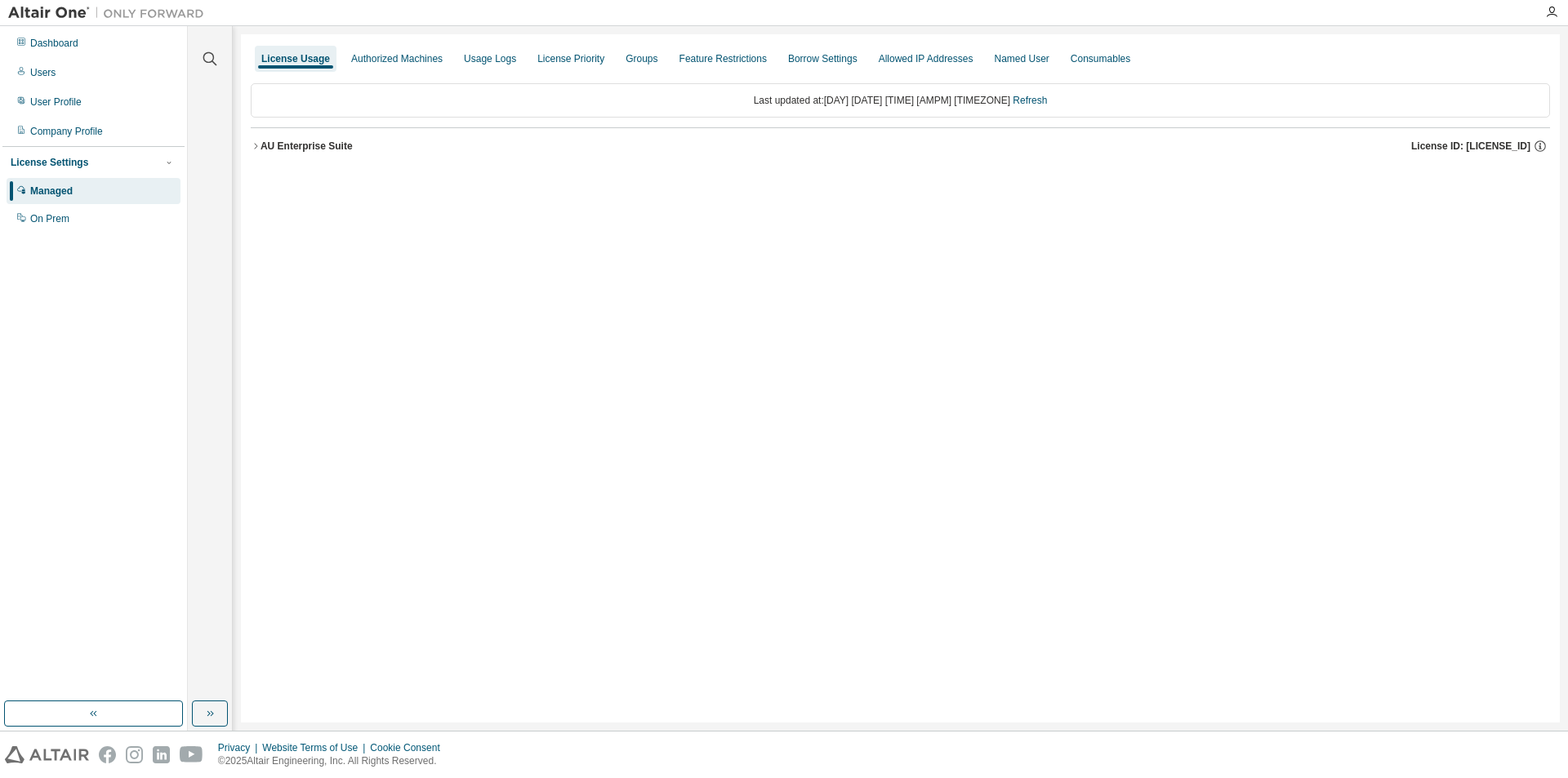 click on "License Usage Authorized Machines Usage Logs License Priority Groups Feature Restrictions Borrow Settings Allowed IP Addresses Named User Consumables" at bounding box center (900, 59) 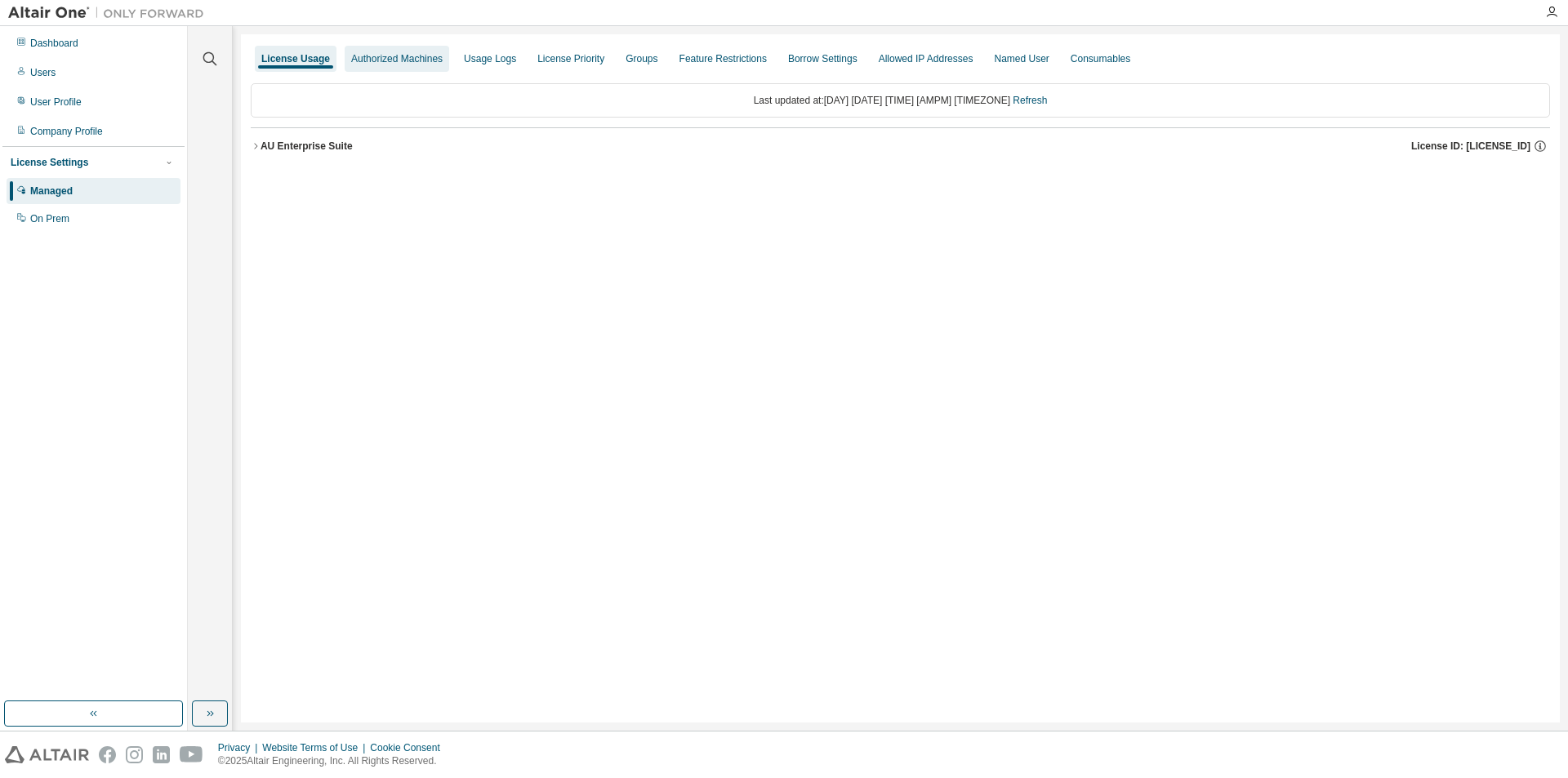 click on "Authorized Machines" at bounding box center (397, 59) 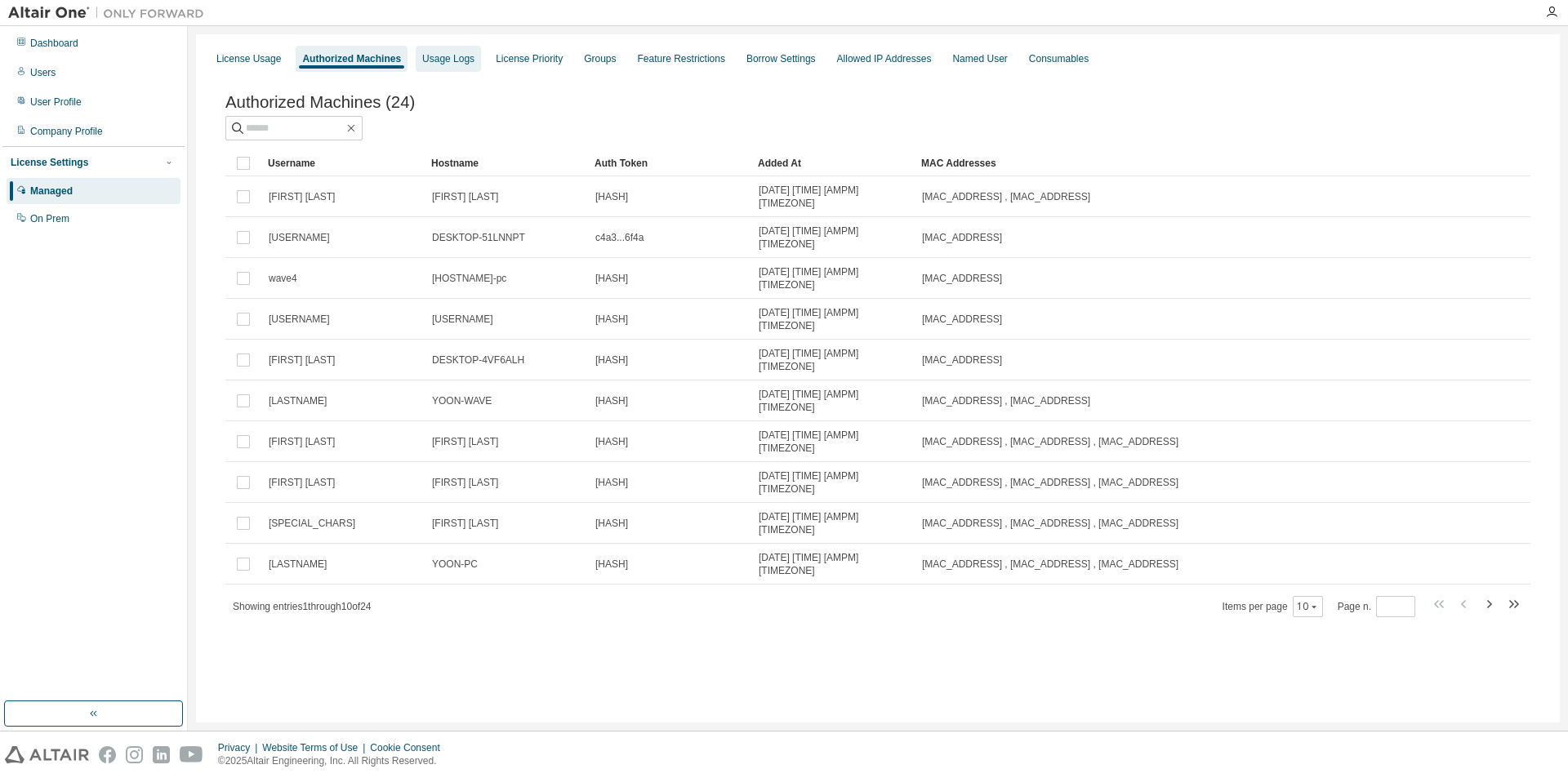 click on "Usage Logs" at bounding box center (448, 59) 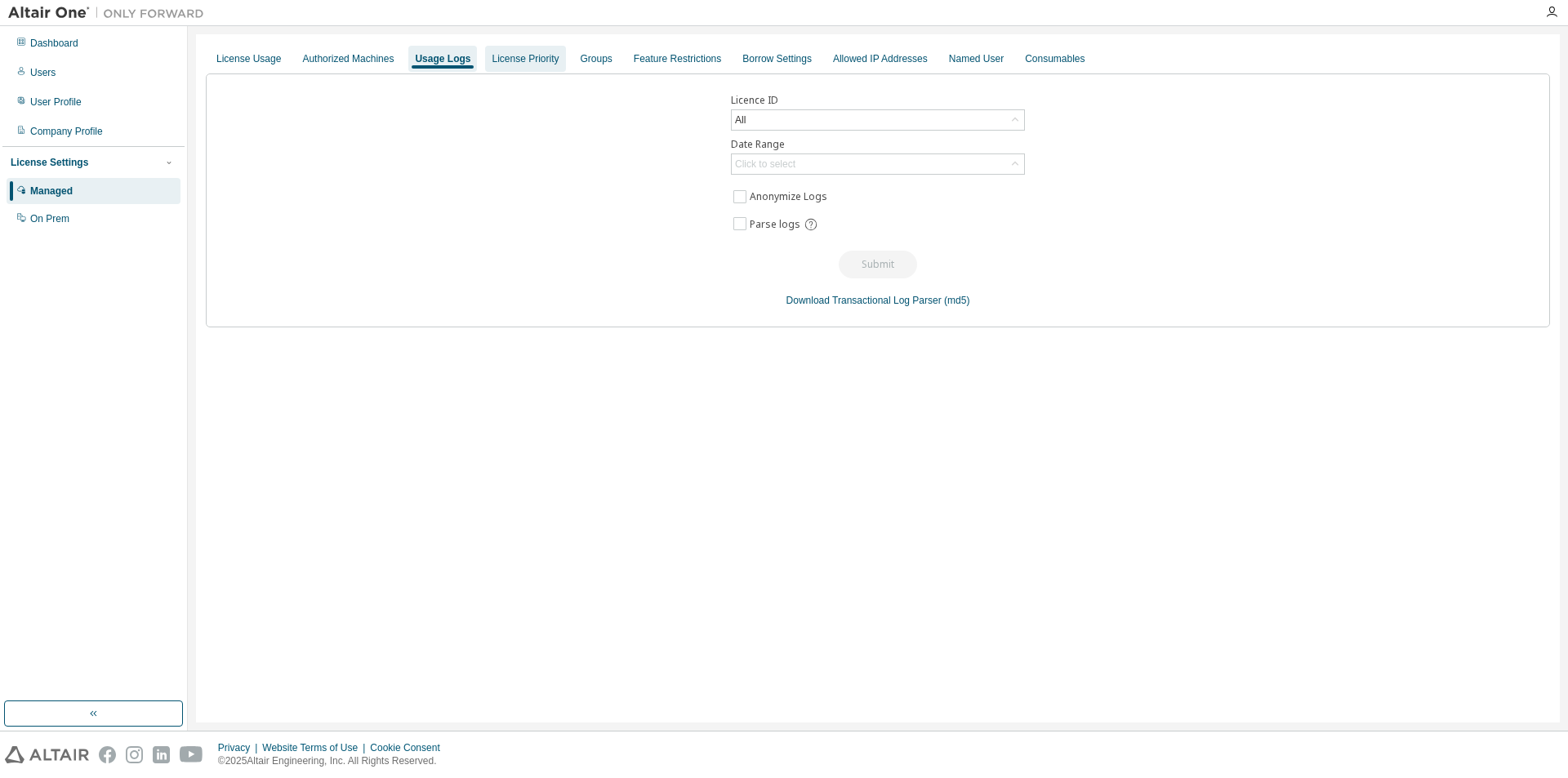 click on "License Priority" at bounding box center (525, 59) 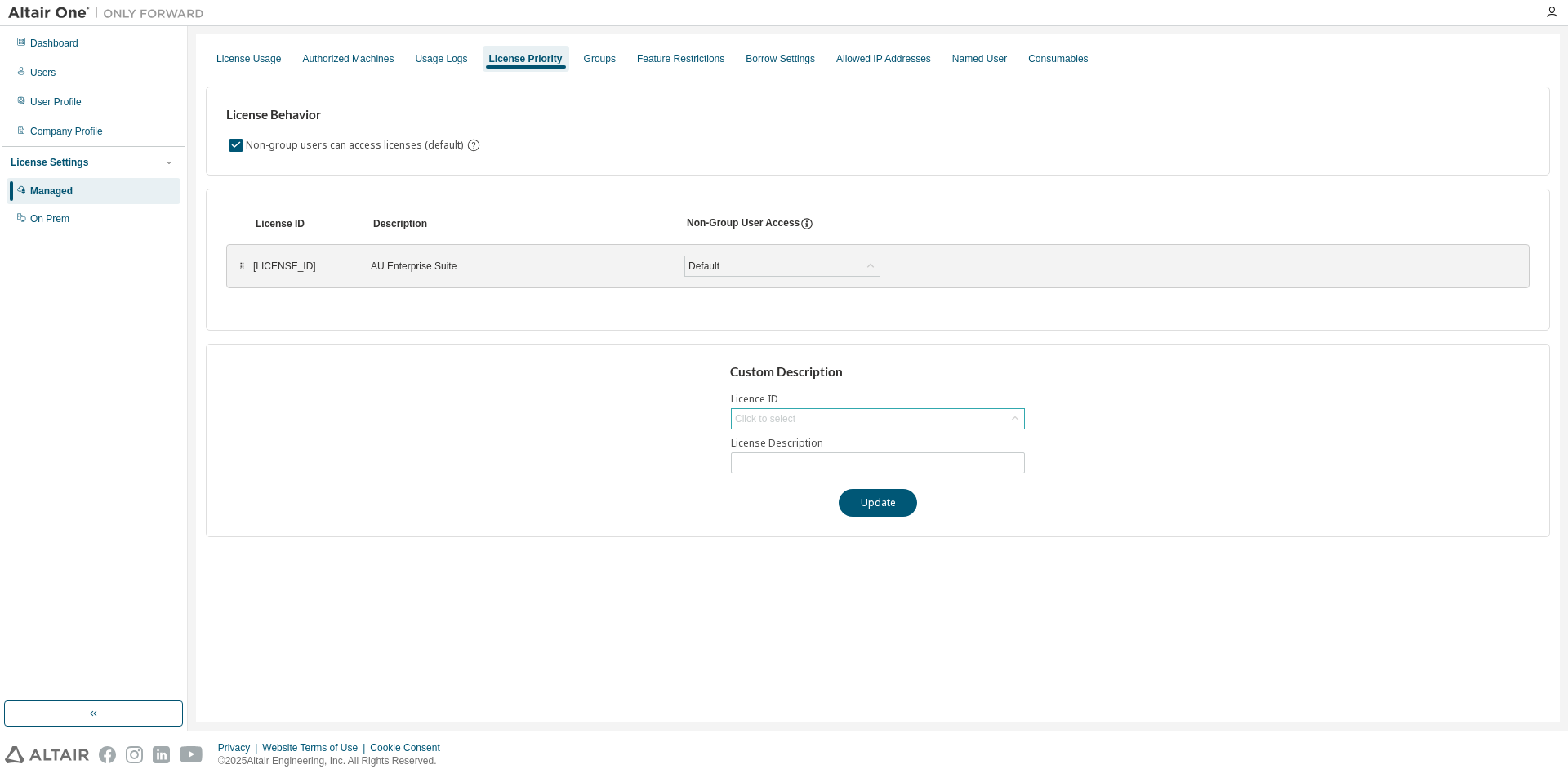 click on "Click to select" at bounding box center [878, 419] 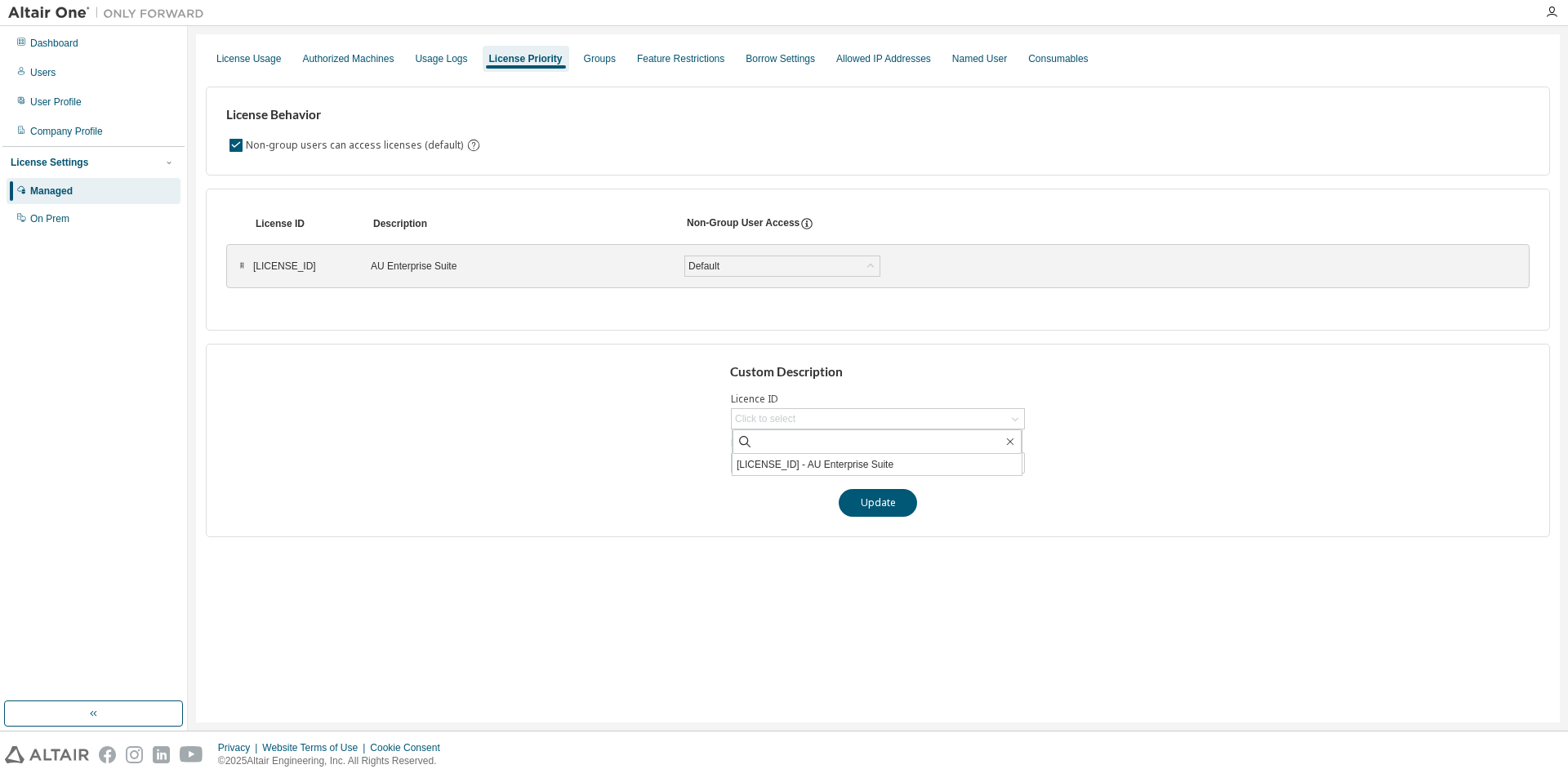 click on "Custom Description Licence ID Click to select 134221 - AU Enterprise Suite  License Description Update" at bounding box center (878, 440) 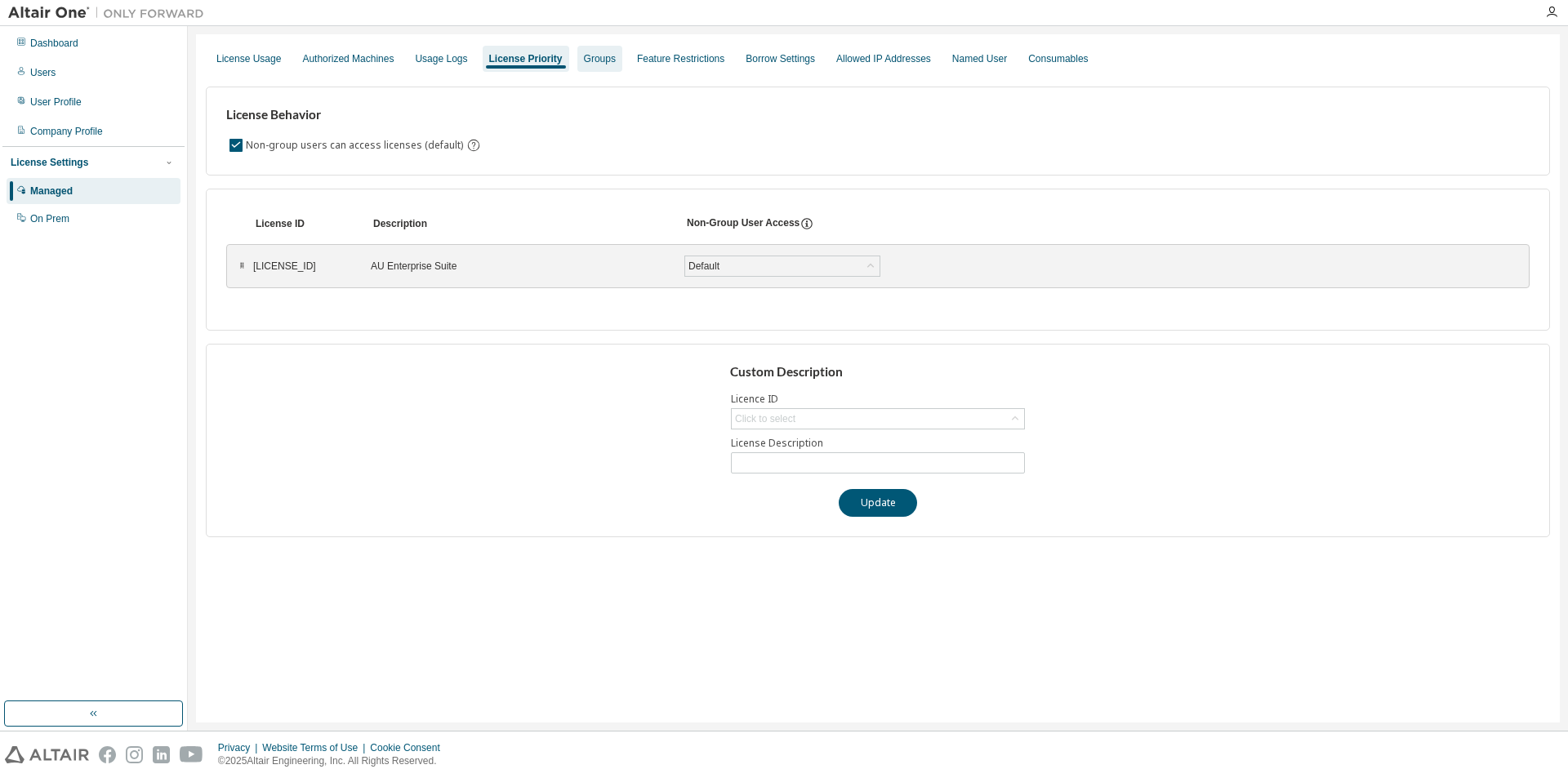 click on "Groups" at bounding box center [599, 59] 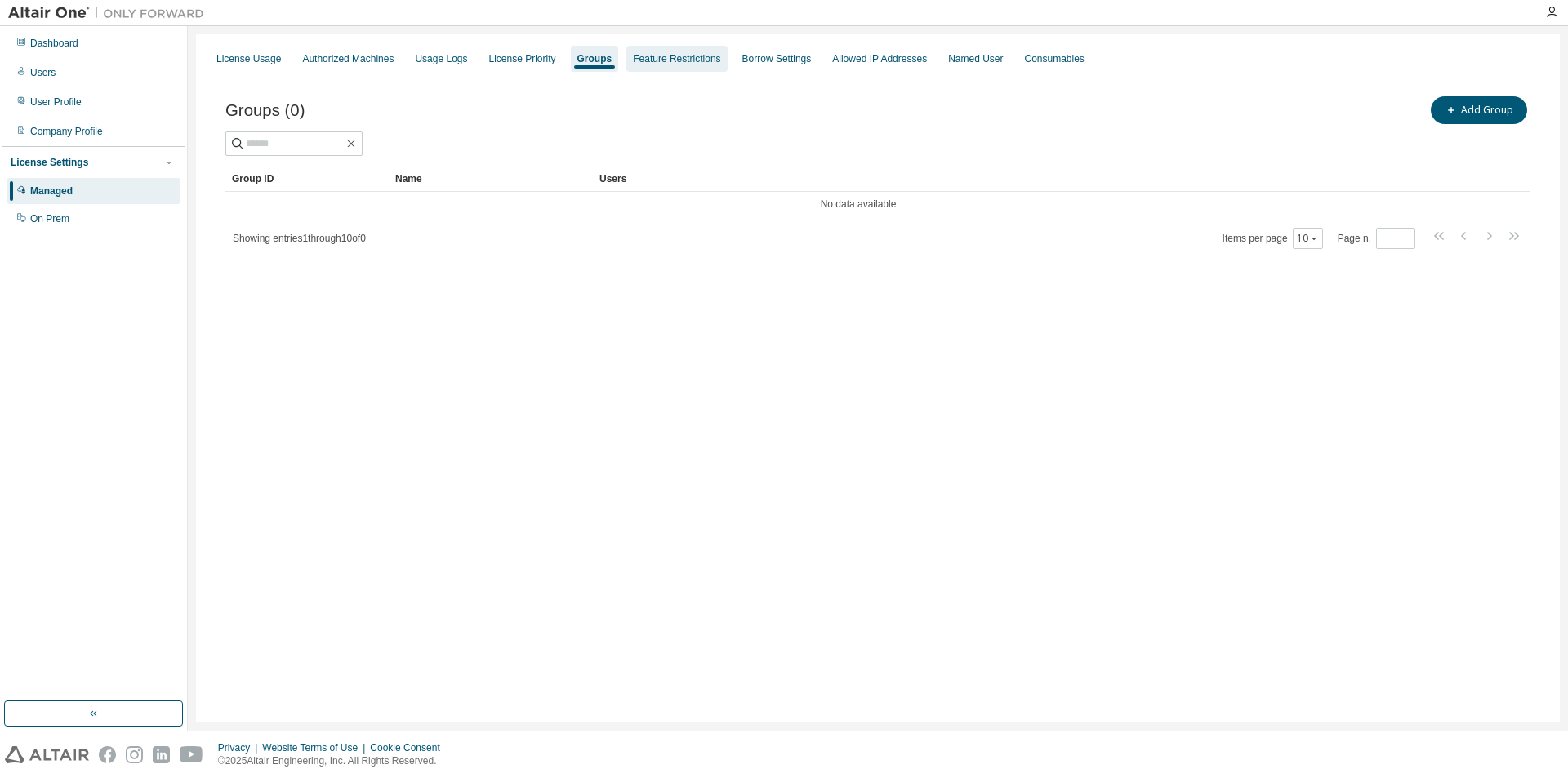 click on "Feature Restrictions" at bounding box center [676, 59] 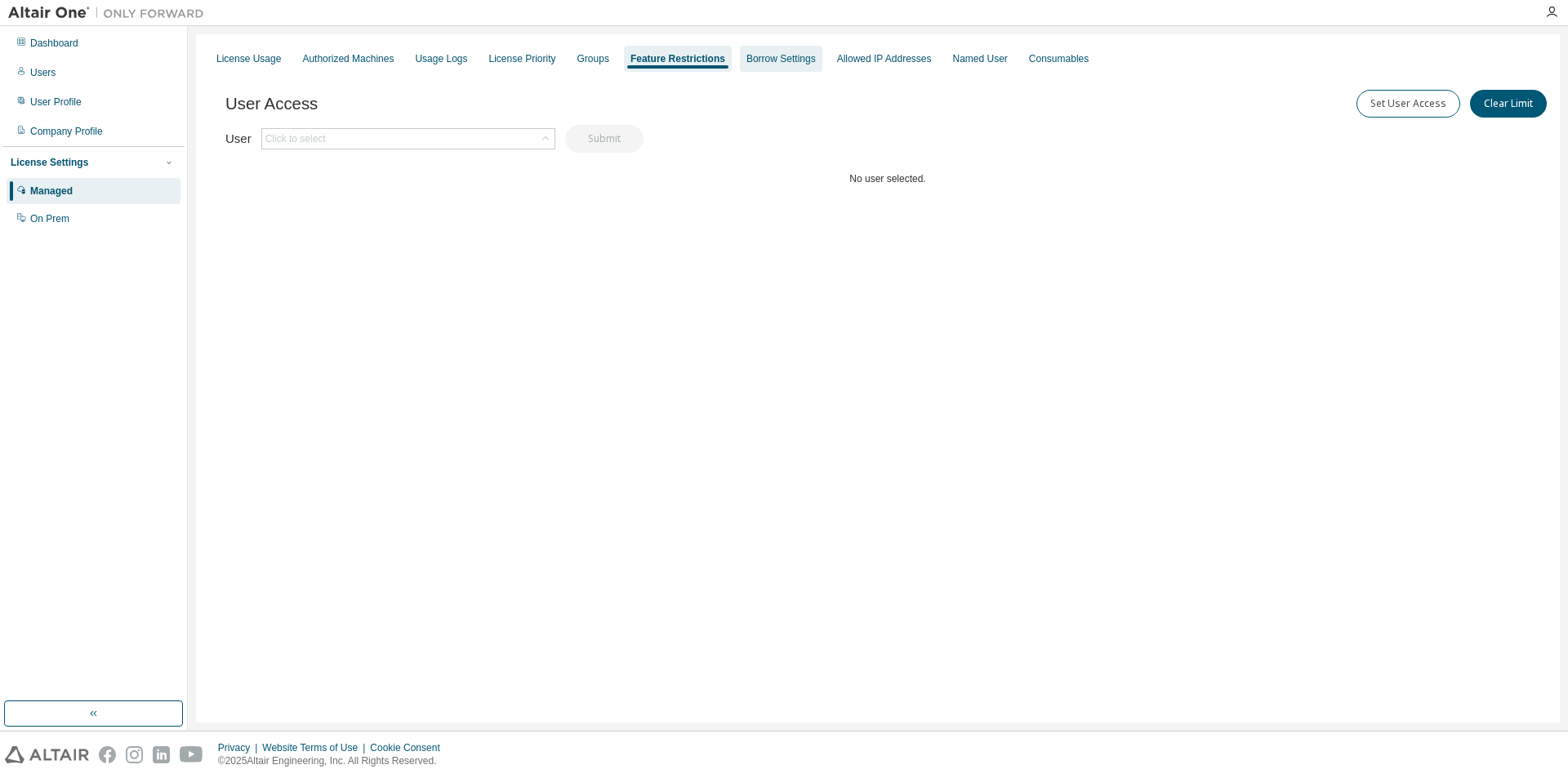 click on "Borrow Settings" at bounding box center (781, 59) 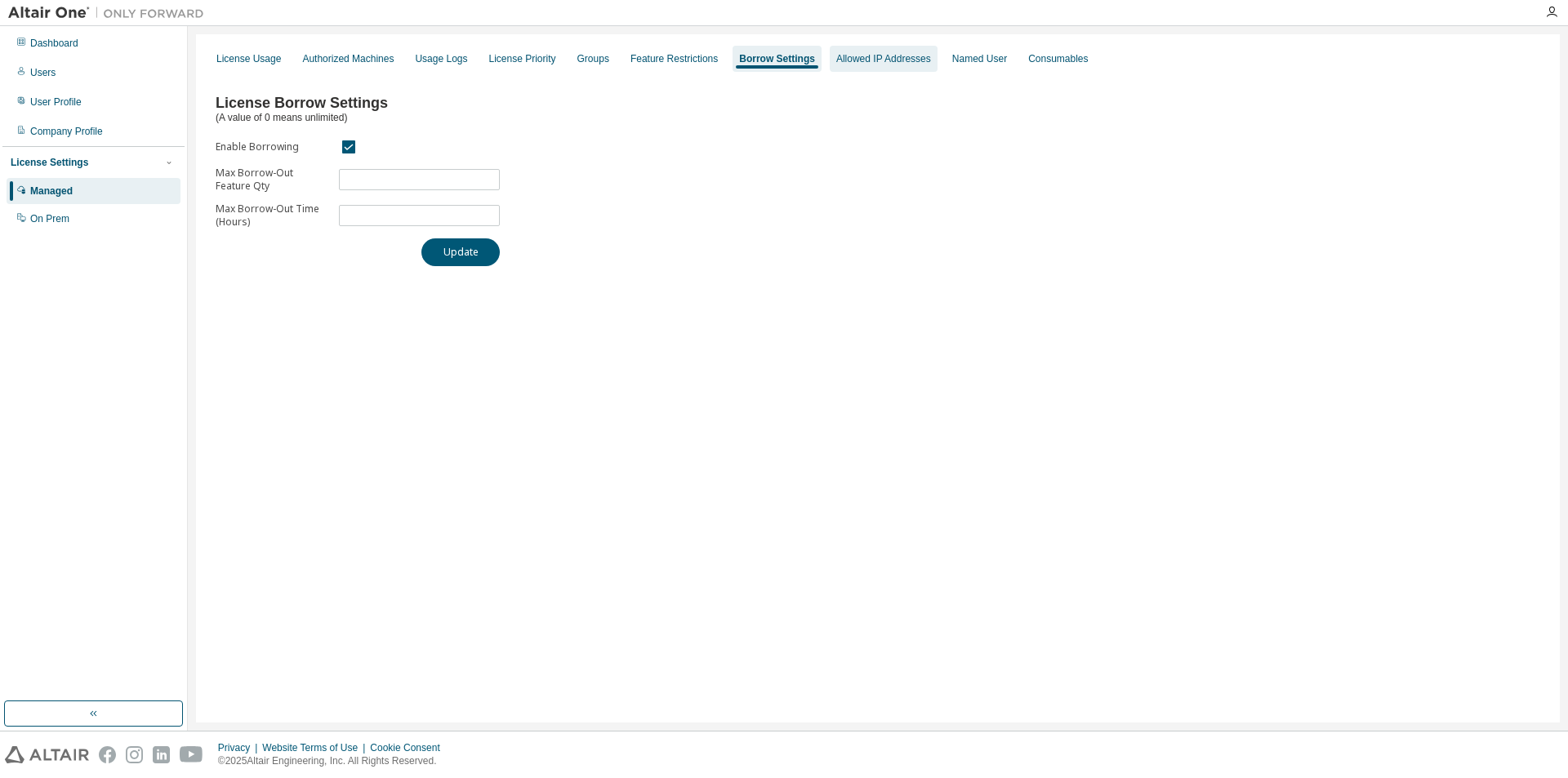 click on "Allowed IP Addresses" at bounding box center (884, 59) 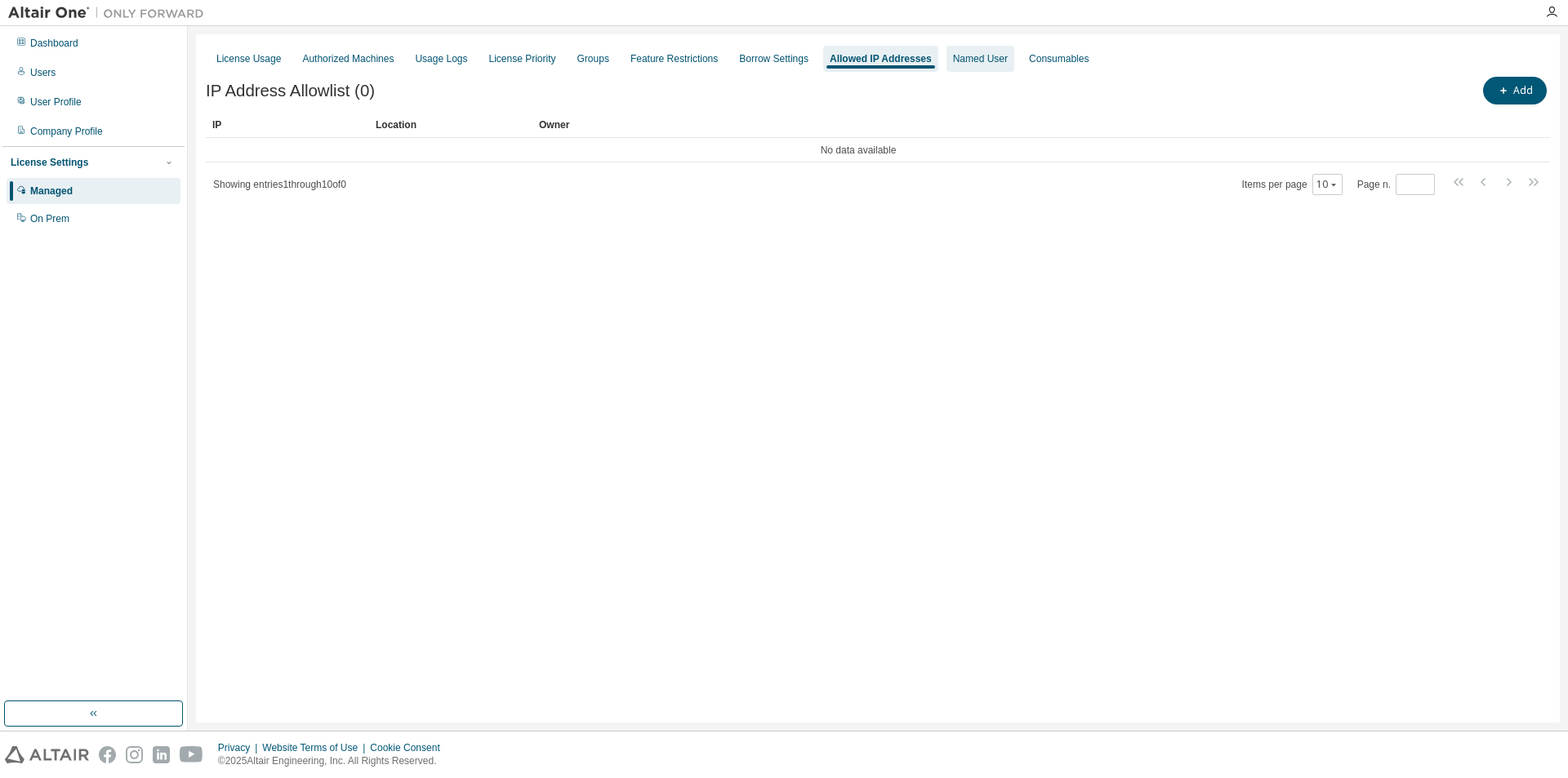 click on "Named User" at bounding box center (980, 59) 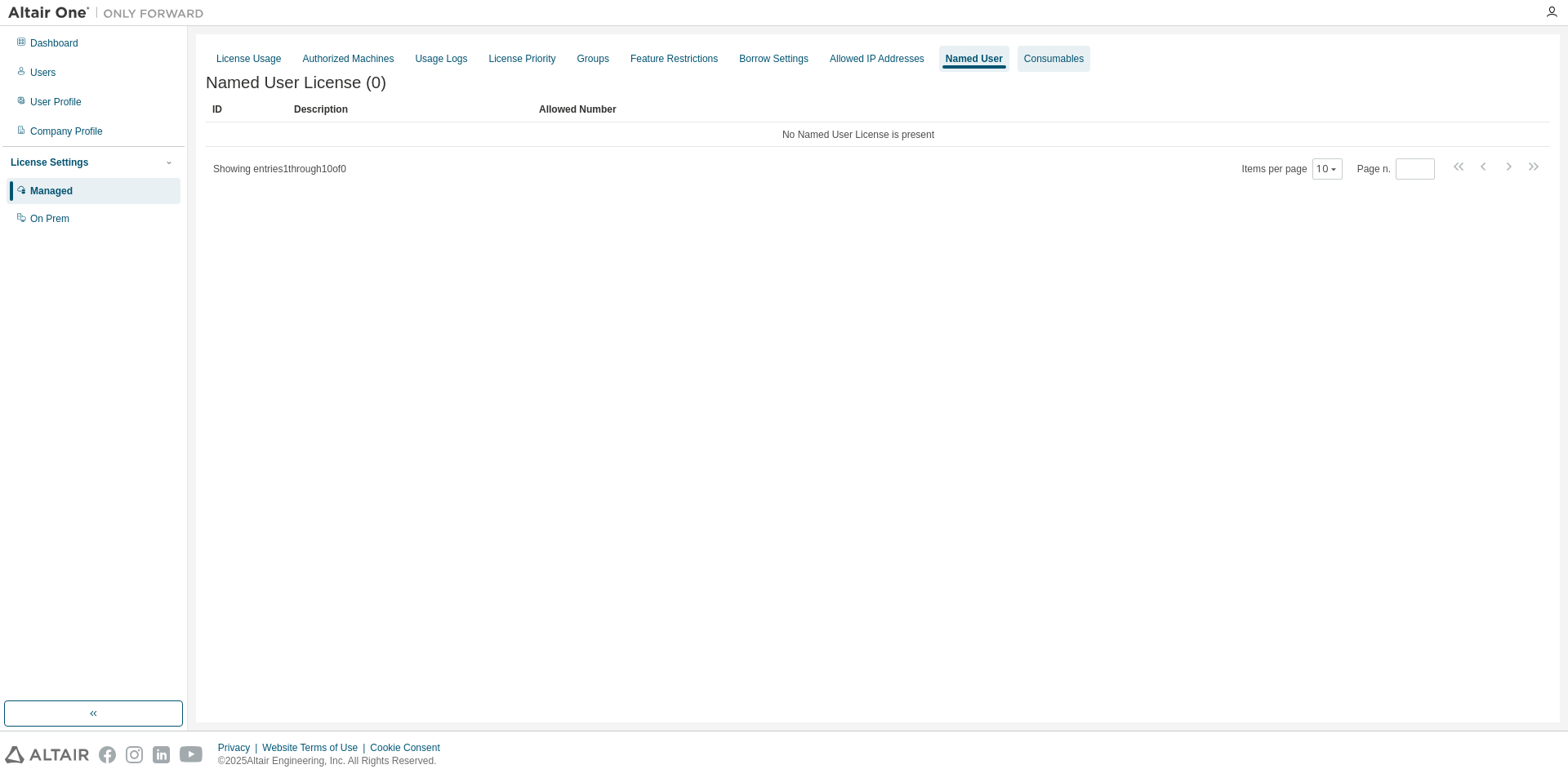 click on "Consumables" at bounding box center (1054, 59) 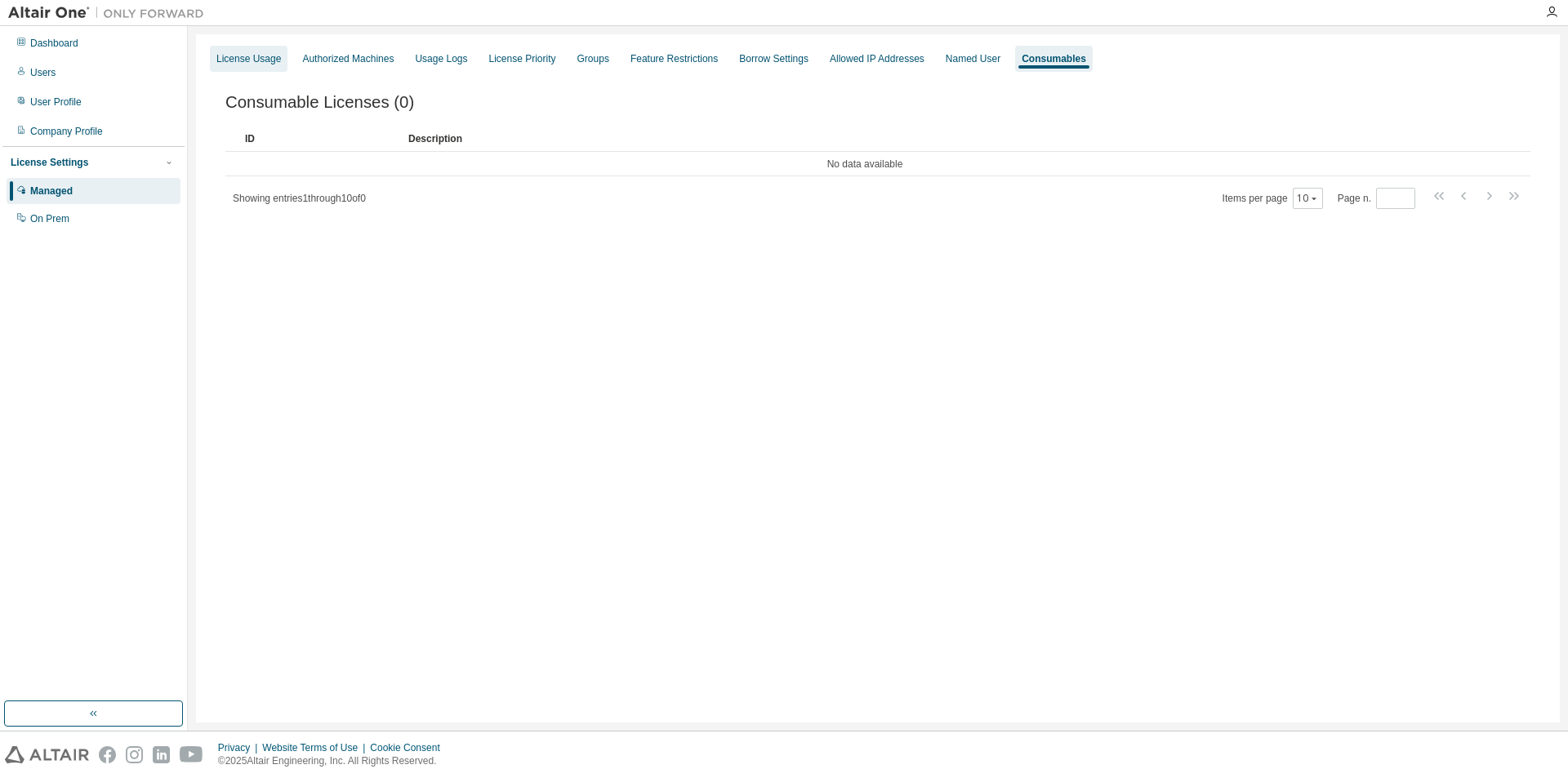 click on "License Usage" at bounding box center [248, 59] 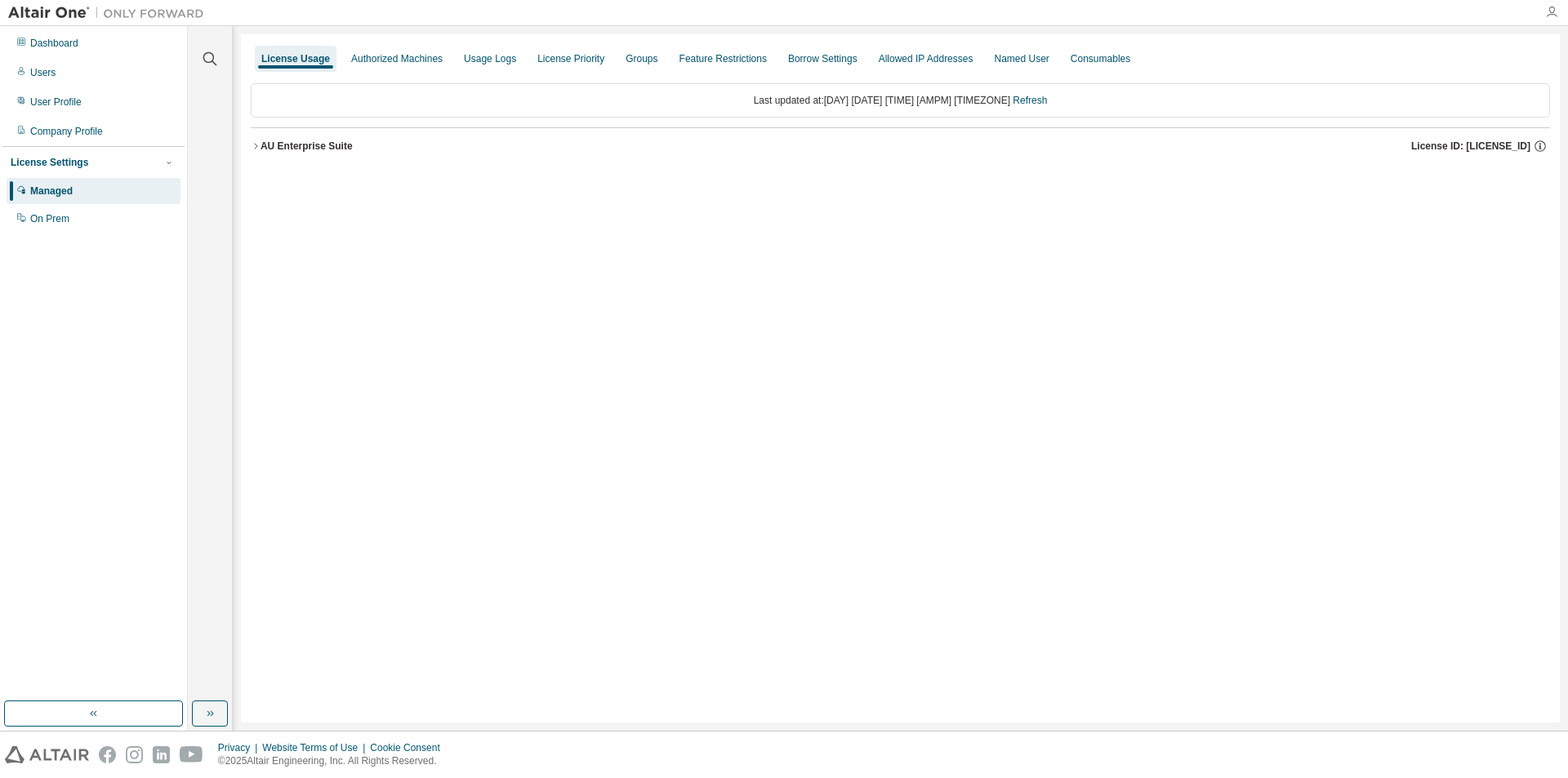 click at bounding box center (1552, 12) 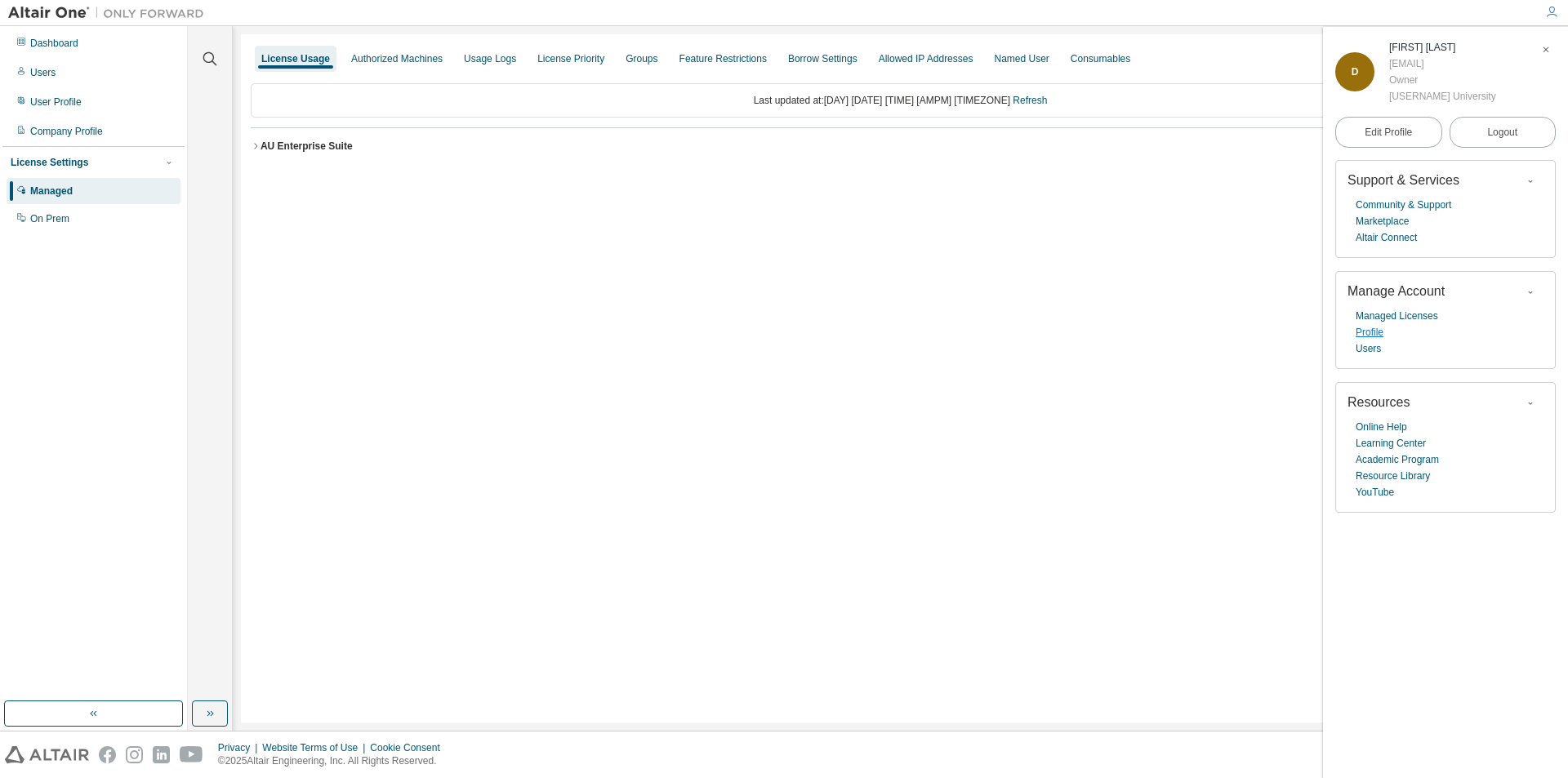 click on "Profile" at bounding box center (1370, 332) 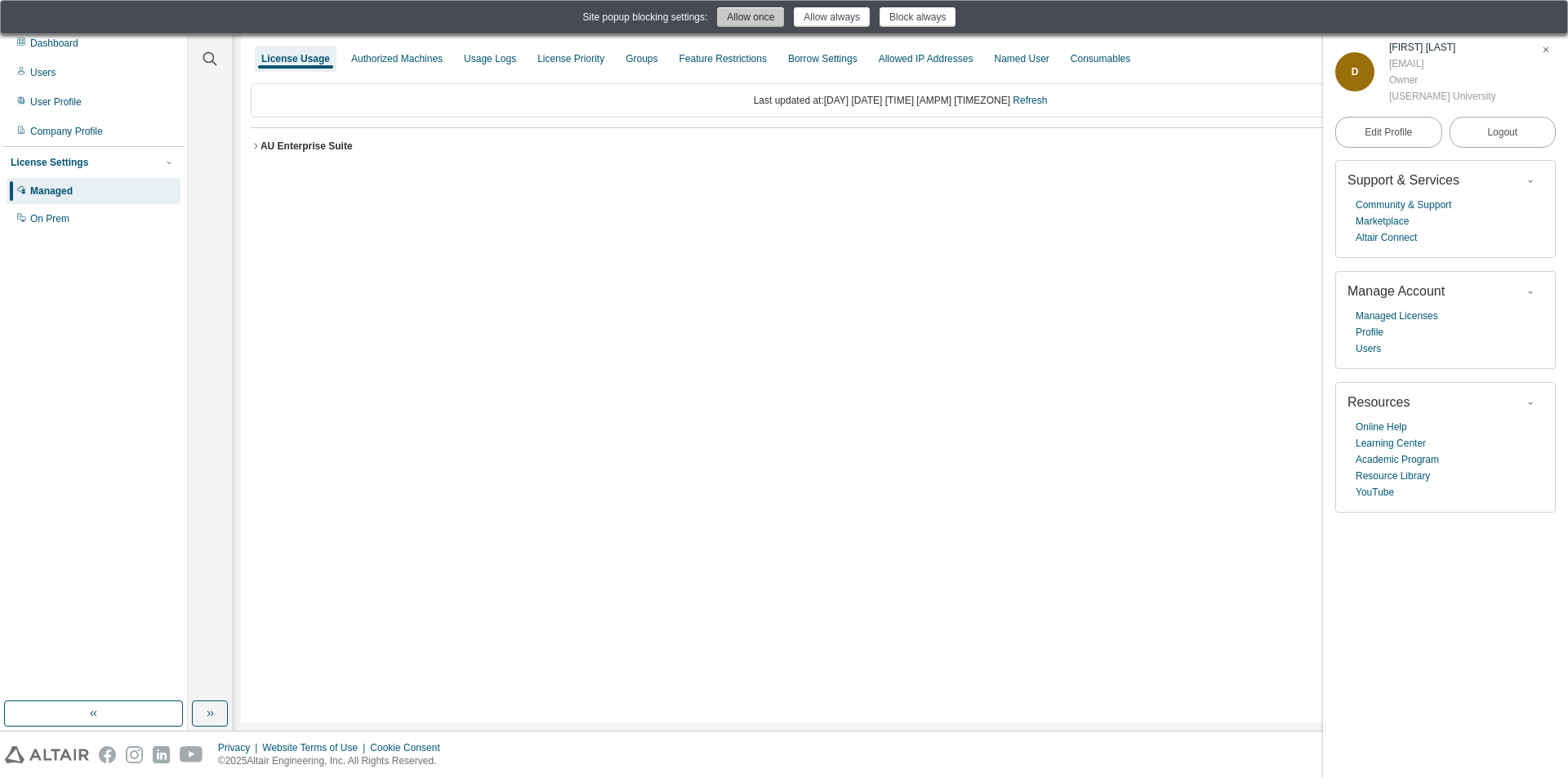 click on "Allow once" at bounding box center (751, 17) 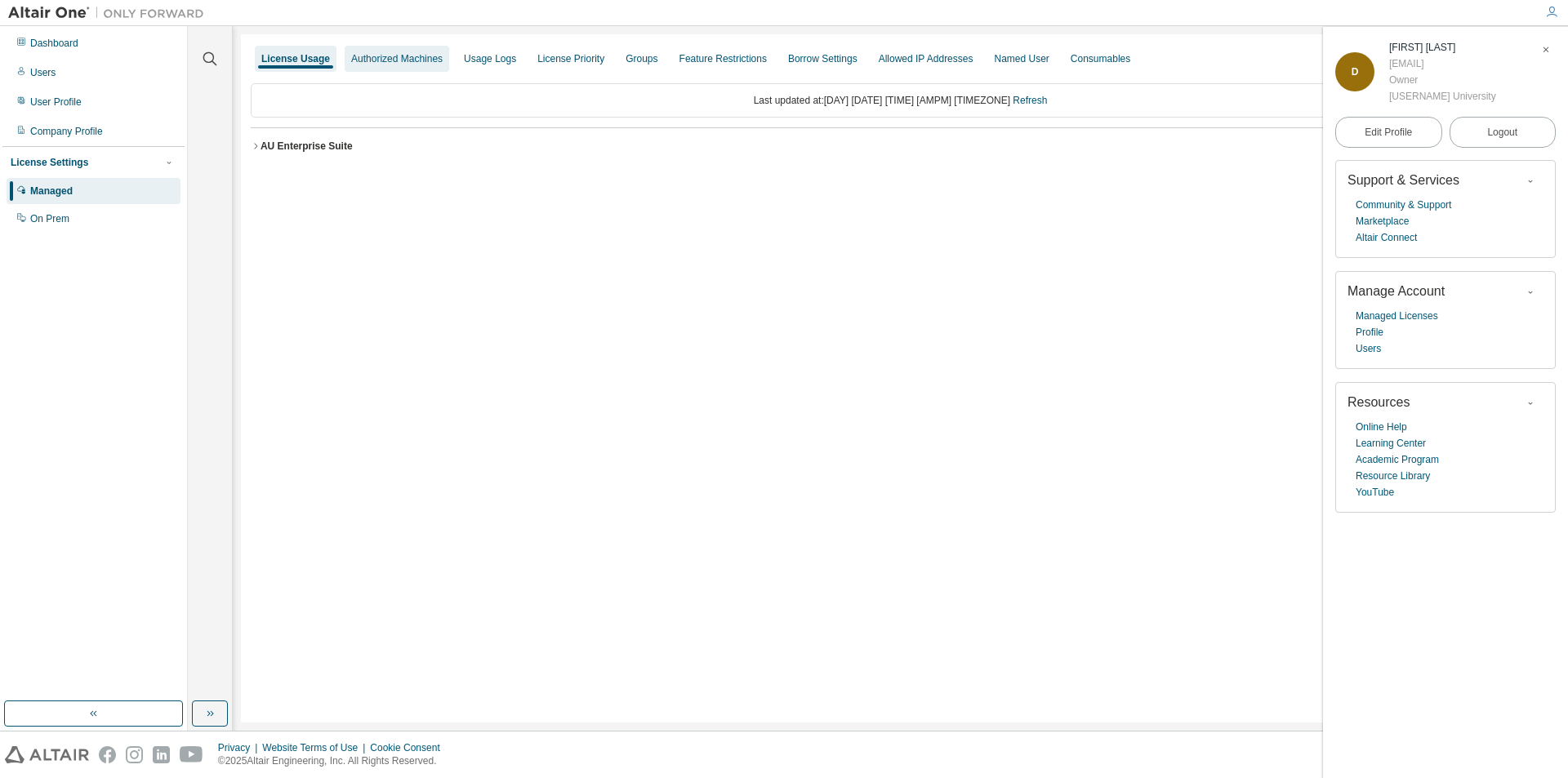 click on "Authorized Machines" at bounding box center (397, 59) 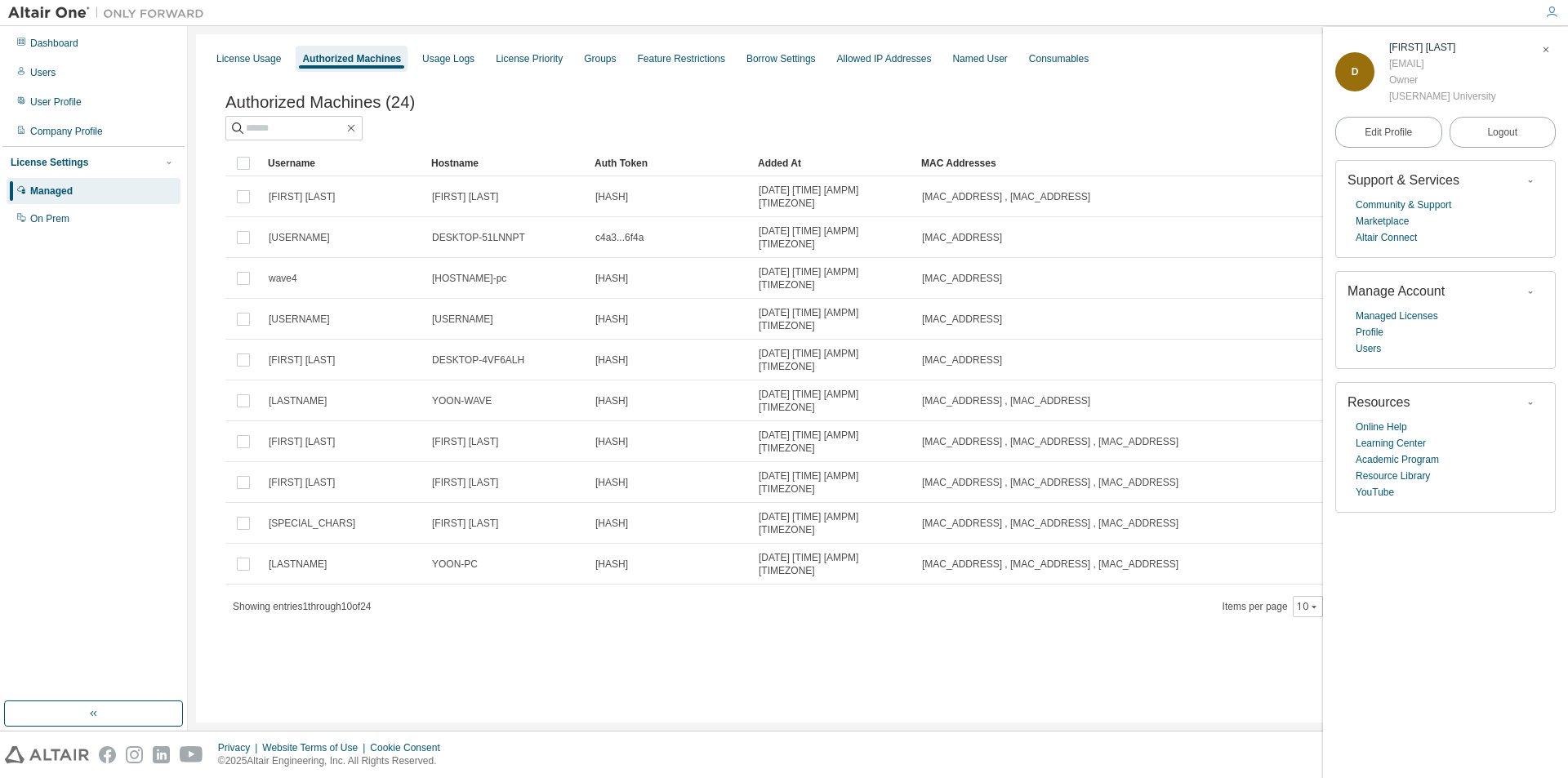 click on "Authorized Machines (24) Clear Load Save Save As Field Operator Value Select filter Select operand Add criteria Search Username Hostname Auth Token Added At MAC Addresses Heojun HeoJun 9756...e56c 2020-08-05 04:42:05 PM UTC 10:7B:44:7B:11:1E , 00:FF:6C:49:22:F6 hoo DESKTOP-51LNNPT c4a3...6f4a 2020-08-28 06:05:30 AM UTC 94:DE:80:BA:99:C4 wave4 wave4-pc d94d...b758 2021-03-26 08:29:20 AM UTC 18:C0:4D:95:93:2E sy SOYEONG cde6...c2fa 2021-05-28 09:27:12 AM UTC F8:32:E4:9F:2D:F3 YangJunmo DESKTOP-4VF6ALH c054...0c65 2021-11-10 02:53:58 AM UTC 2C:F0:5D:E3:02:08 Yoon YOON-WAVE fcfc...5c9e 2022-05-11 07:22:07 AM UTC 00:E0:4C:23:99:87 , 18:C0:4D:96:7C:EE Heojun HeoJun 81f5...ba3e 2022-06-21 02:34:56 AM UTC B4:B5:B6:94:19:E9 , 04:42:1A:0D:D8:71 , B4:B5:B6:94:19:EA Heojun HeoJun 78bd...5ff8 2022-06-21 02:35:05 AM UTC B4:B5:B6:94:19:E9 , 04:42:1A:0D:D8:71 , B4:B5:B6:94:19:EA ÇãÁØ HeoJun 8fb7...784b 2022-08-26 12:58:22 AM UTC B4:B5:B6:94:19:E9 , 04:42:1A:0D:D8:71 , B4:B5:B6:94:19:EA Yoon YOON-PC 575a...3635 1 10  of" at bounding box center (878, 355) 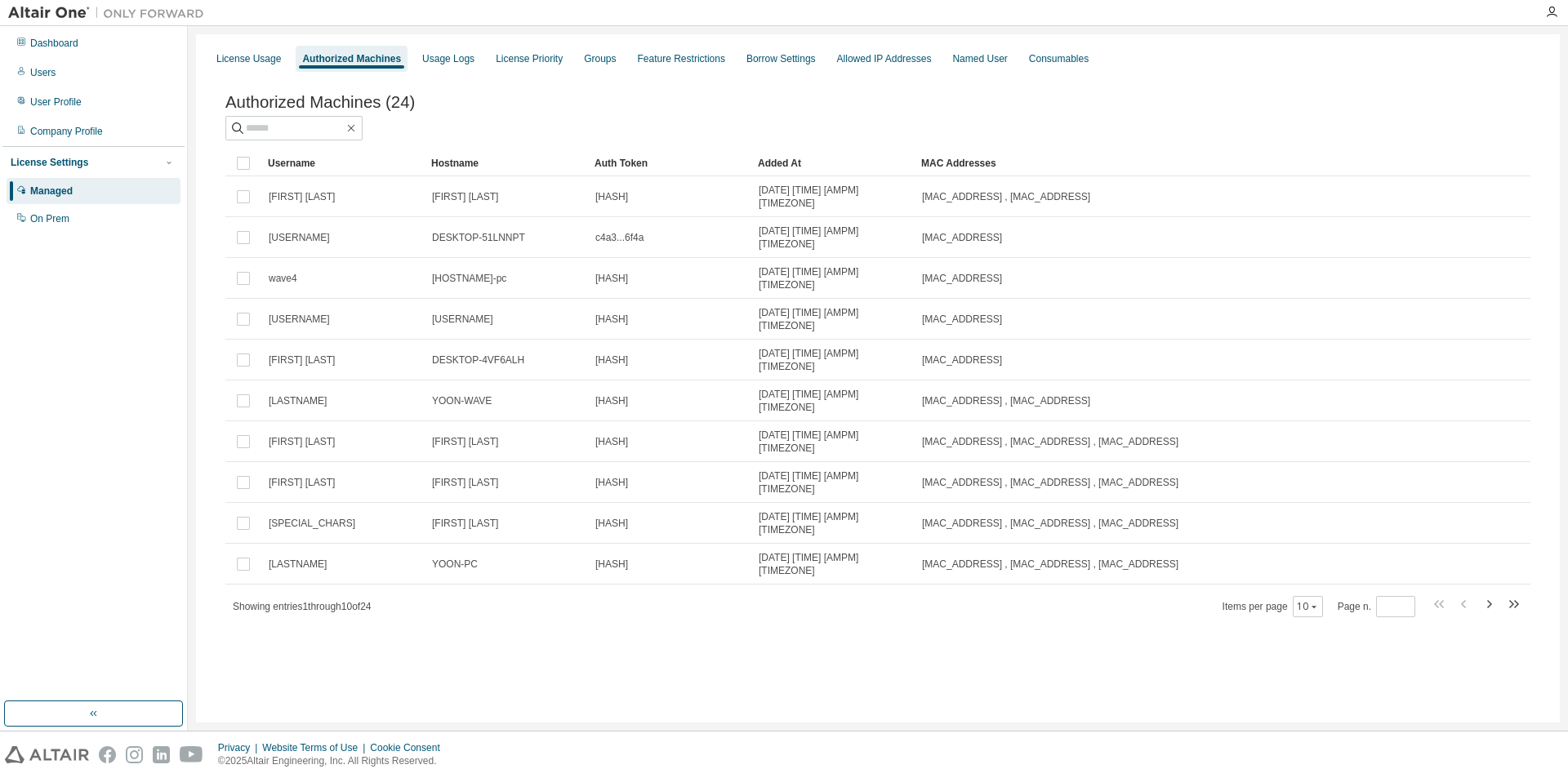 click on "Authorized Machines (24)" at bounding box center [878, 102] 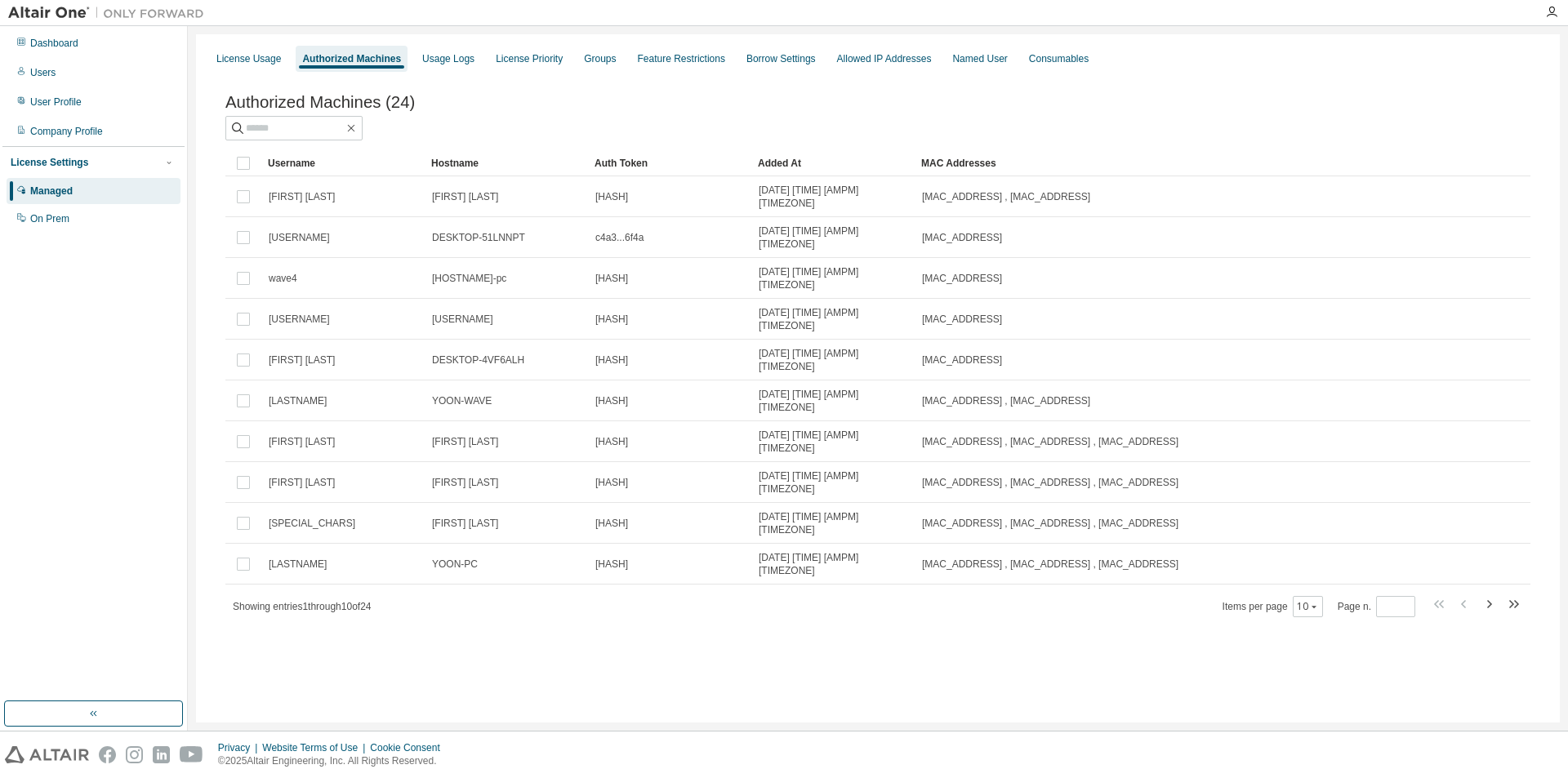 click on "Authorized Machines (24)" at bounding box center (878, 102) 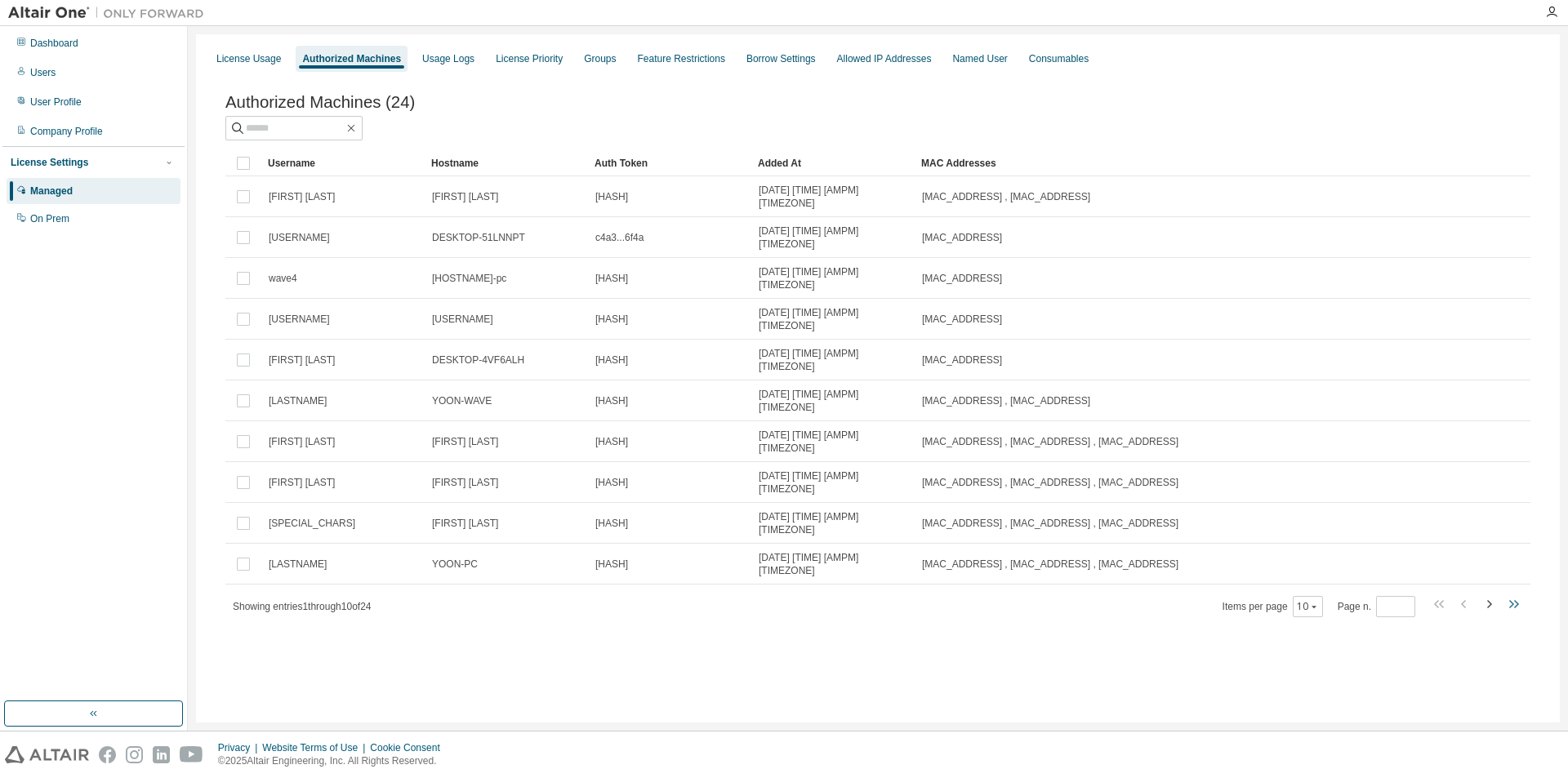 click 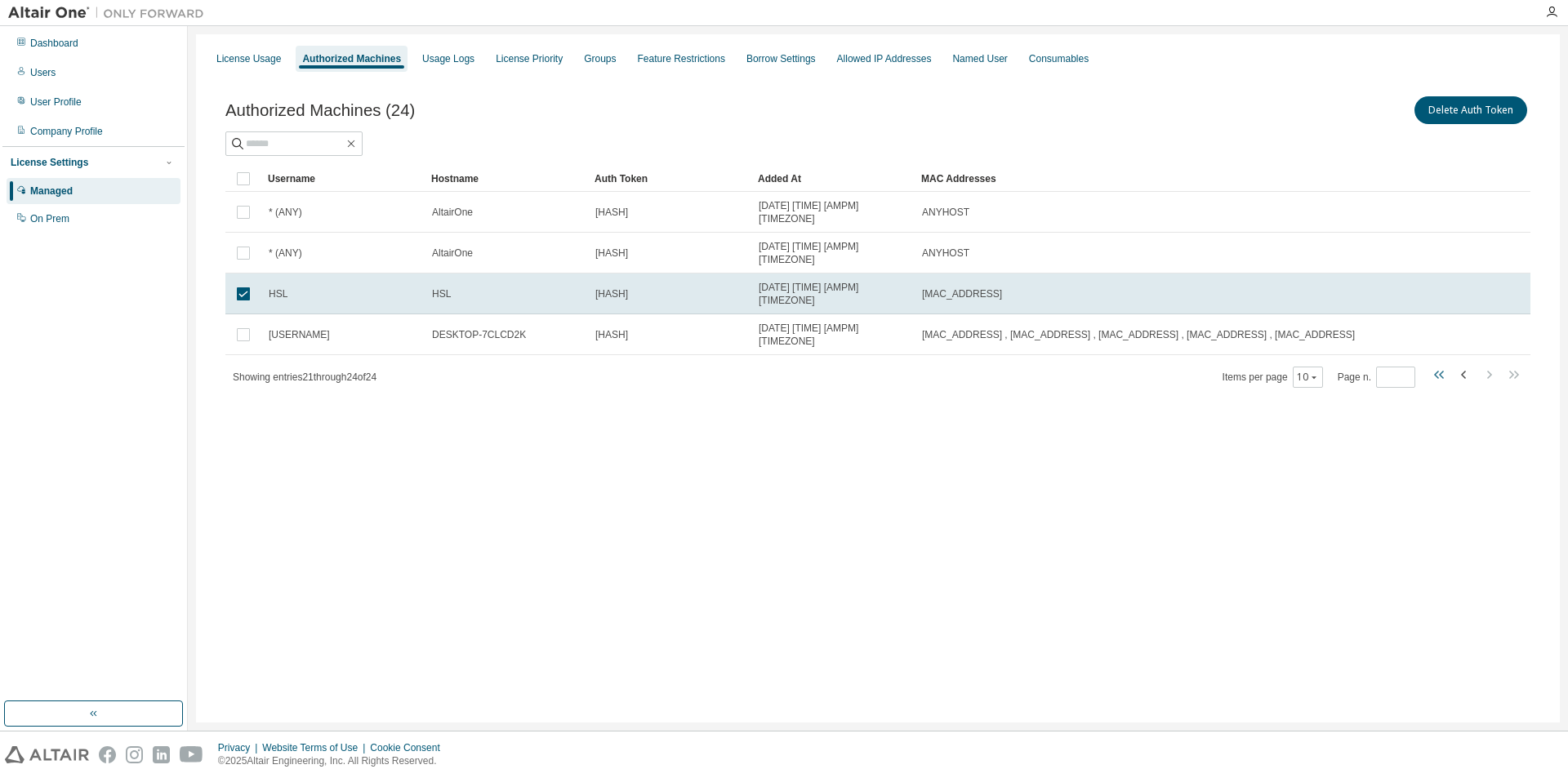 click 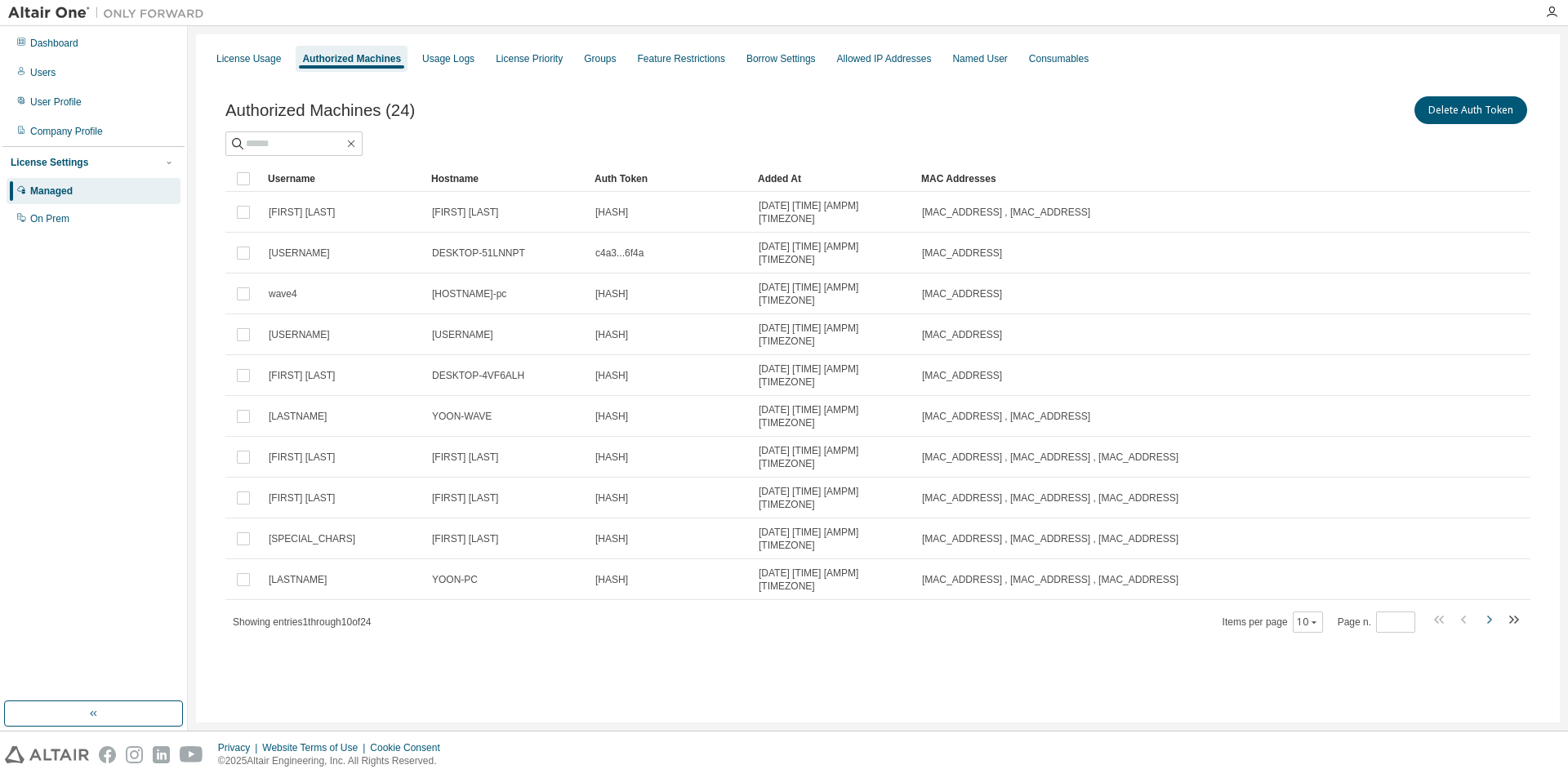 click 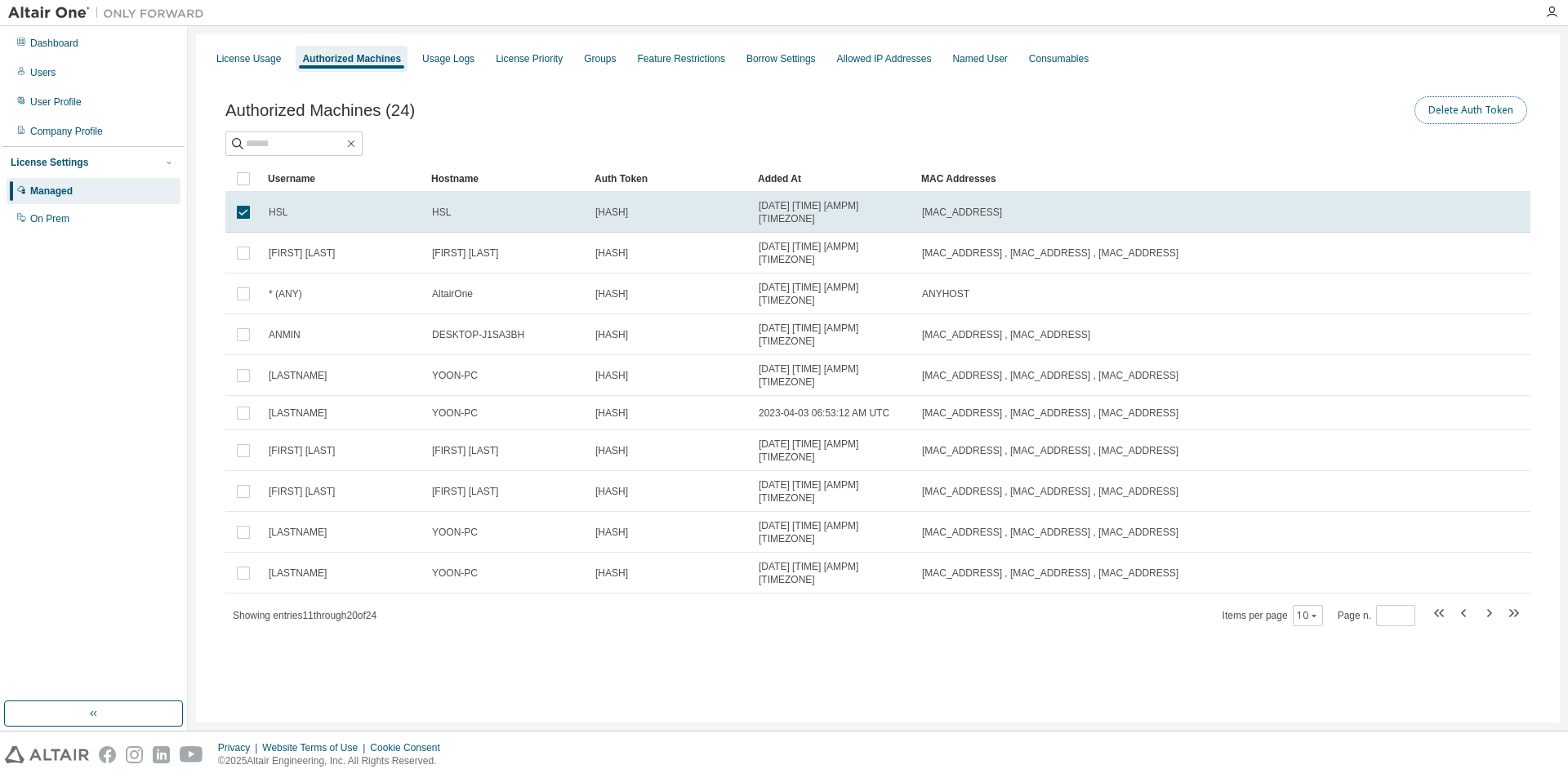 click on "Delete Auth Token" at bounding box center [1471, 110] 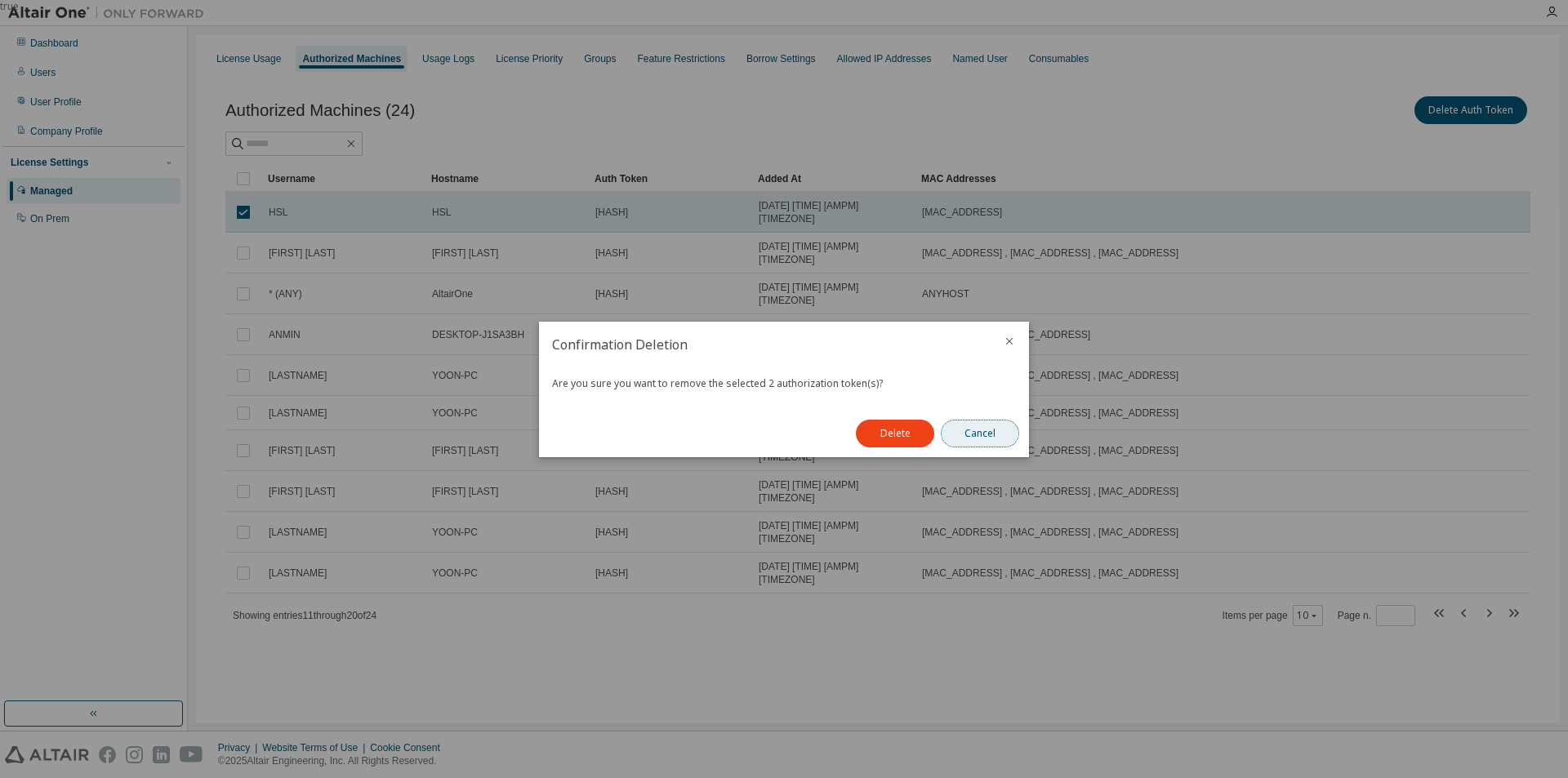 click on "Cancel" at bounding box center [980, 433] 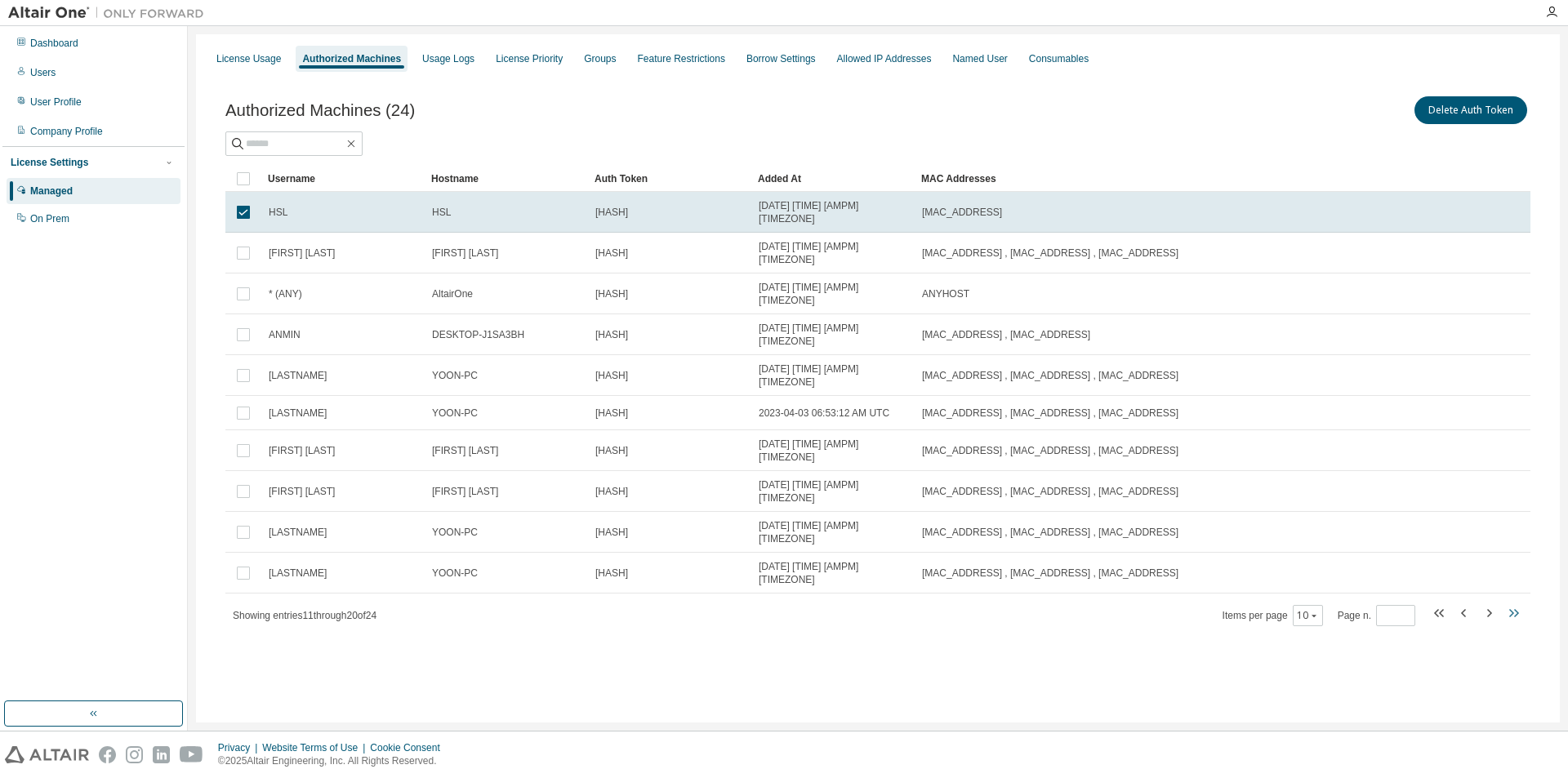 click 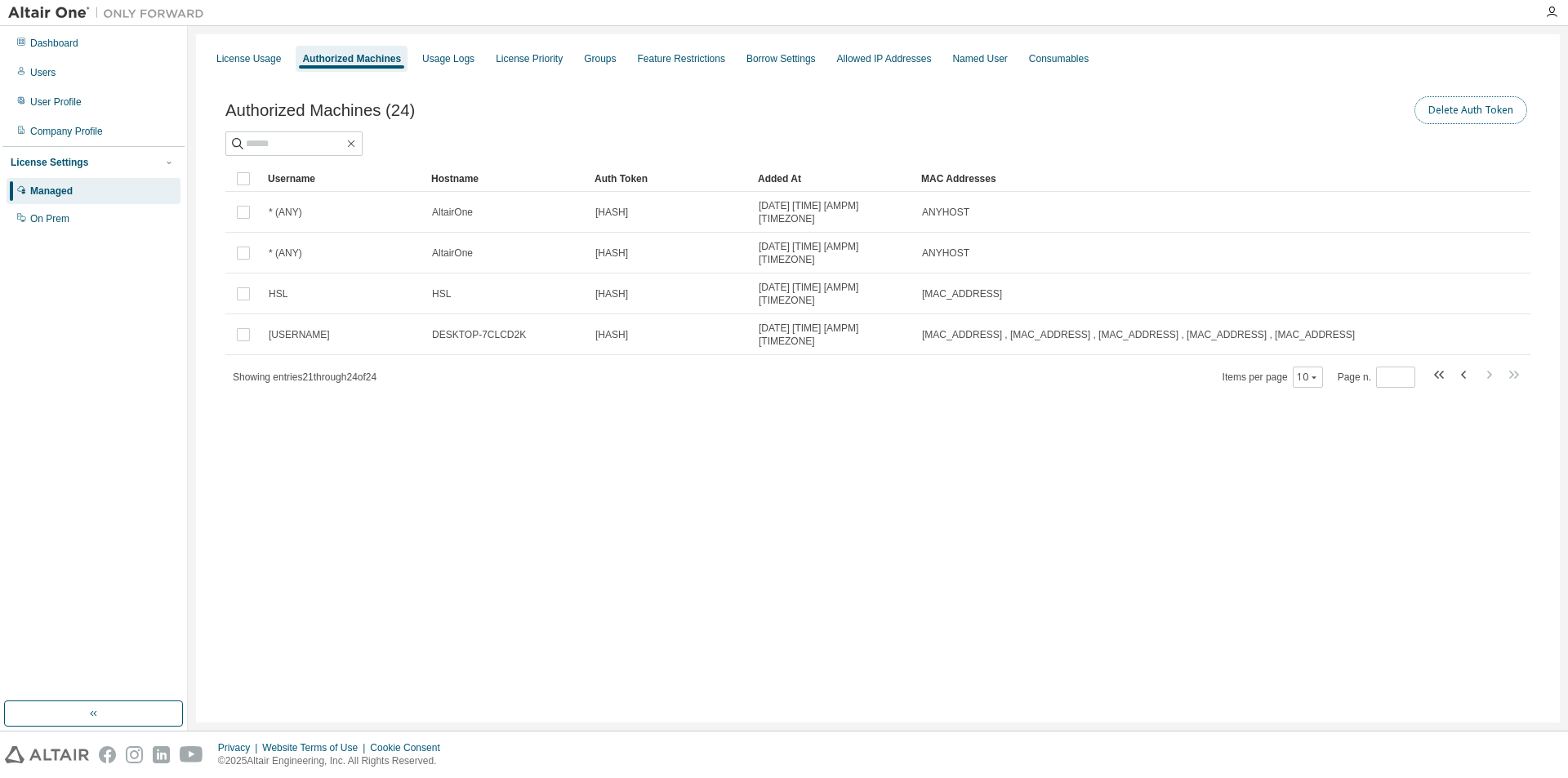 click on "Delete Auth Token" at bounding box center [1471, 110] 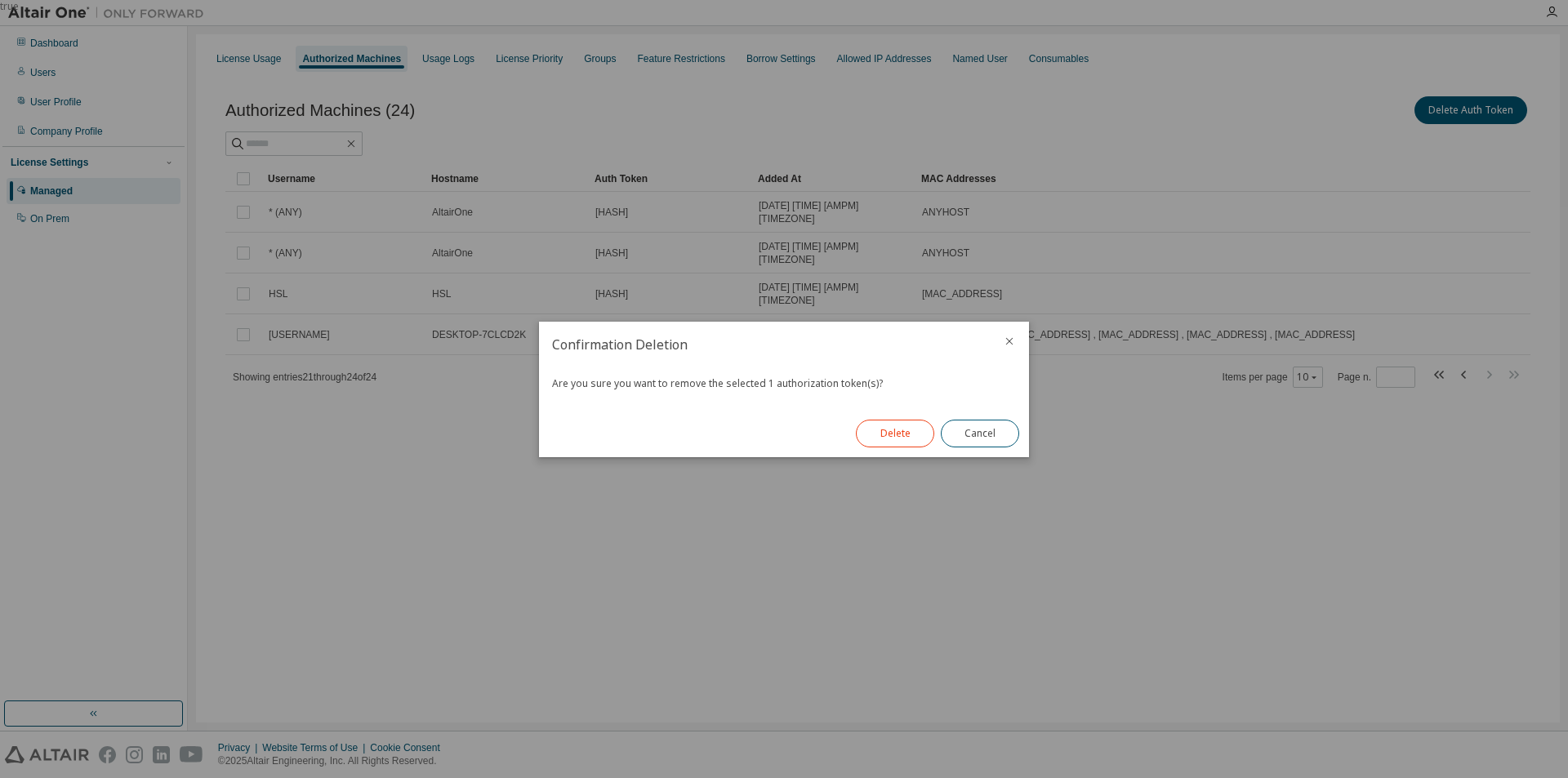 click on "Delete" at bounding box center [895, 433] 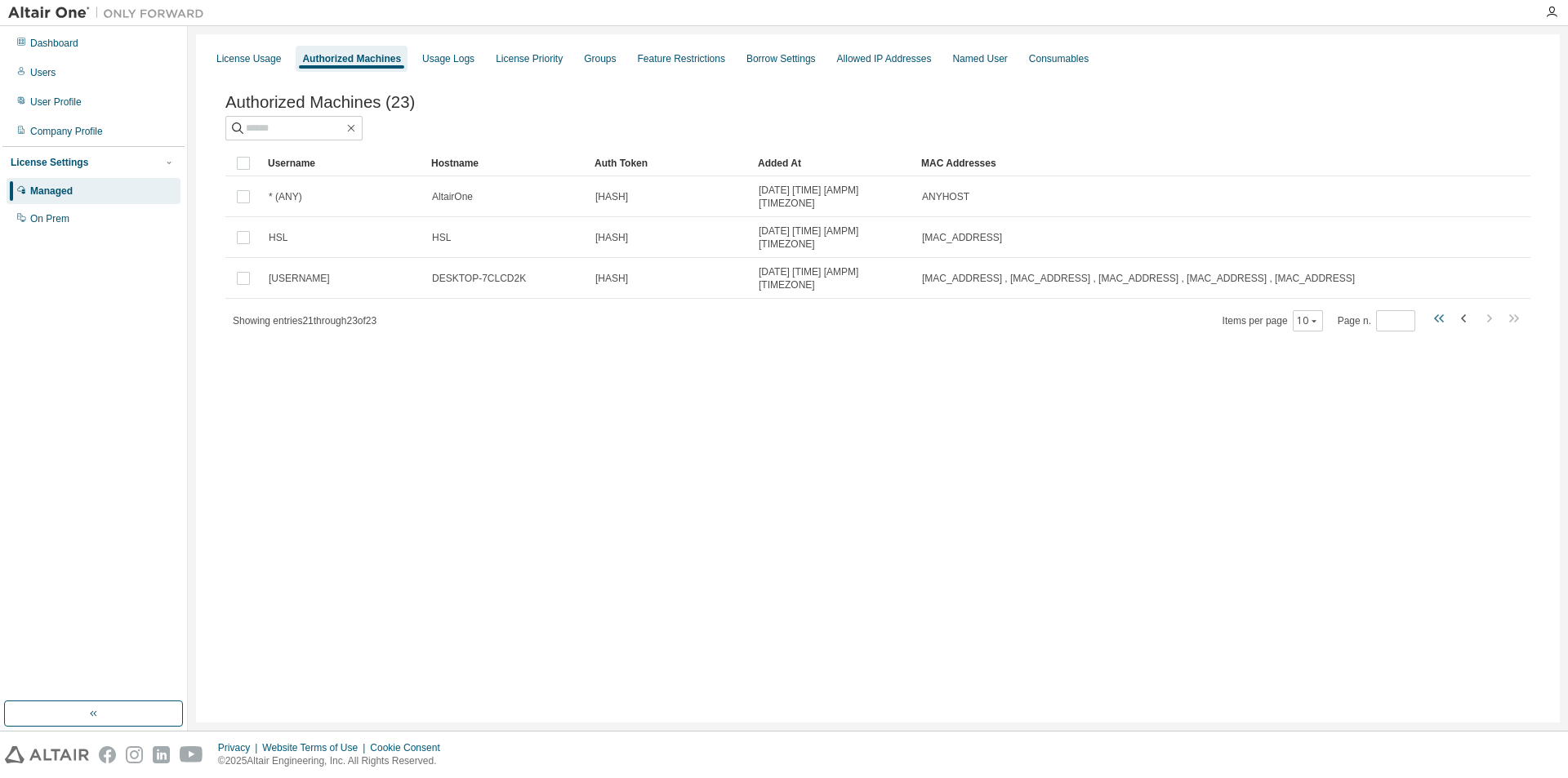 click 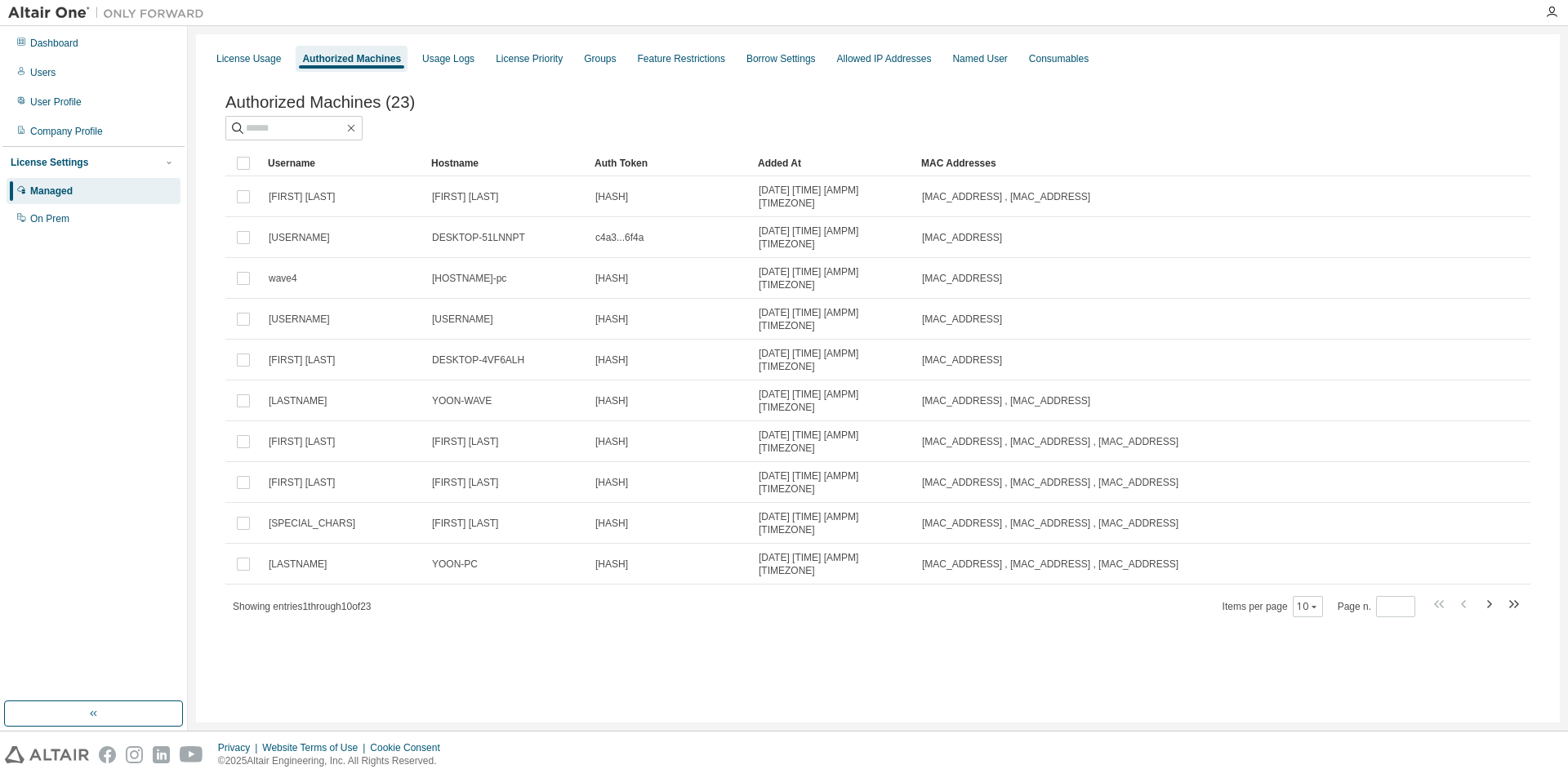 click at bounding box center (878, 128) 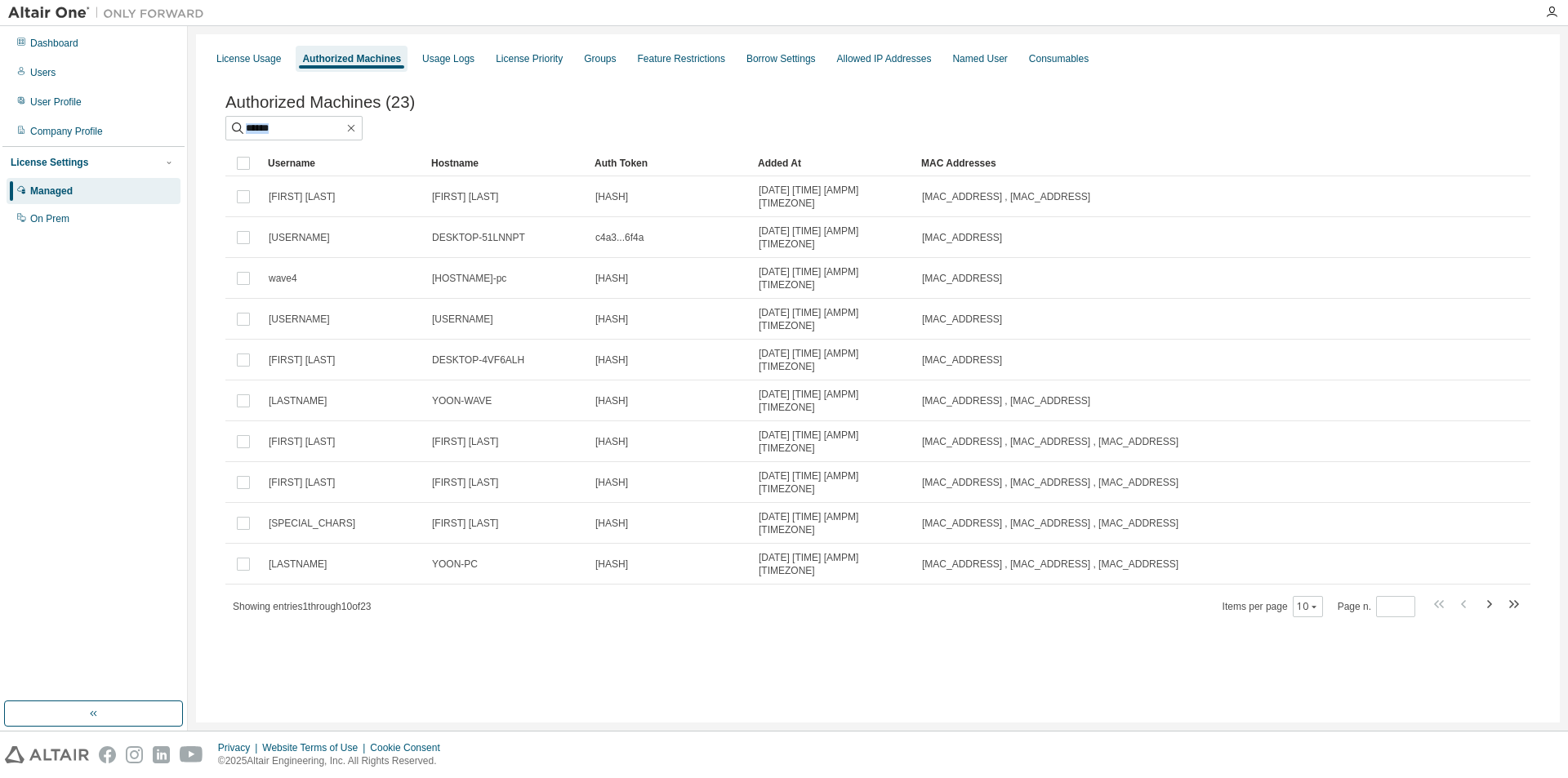 click at bounding box center (878, 128) 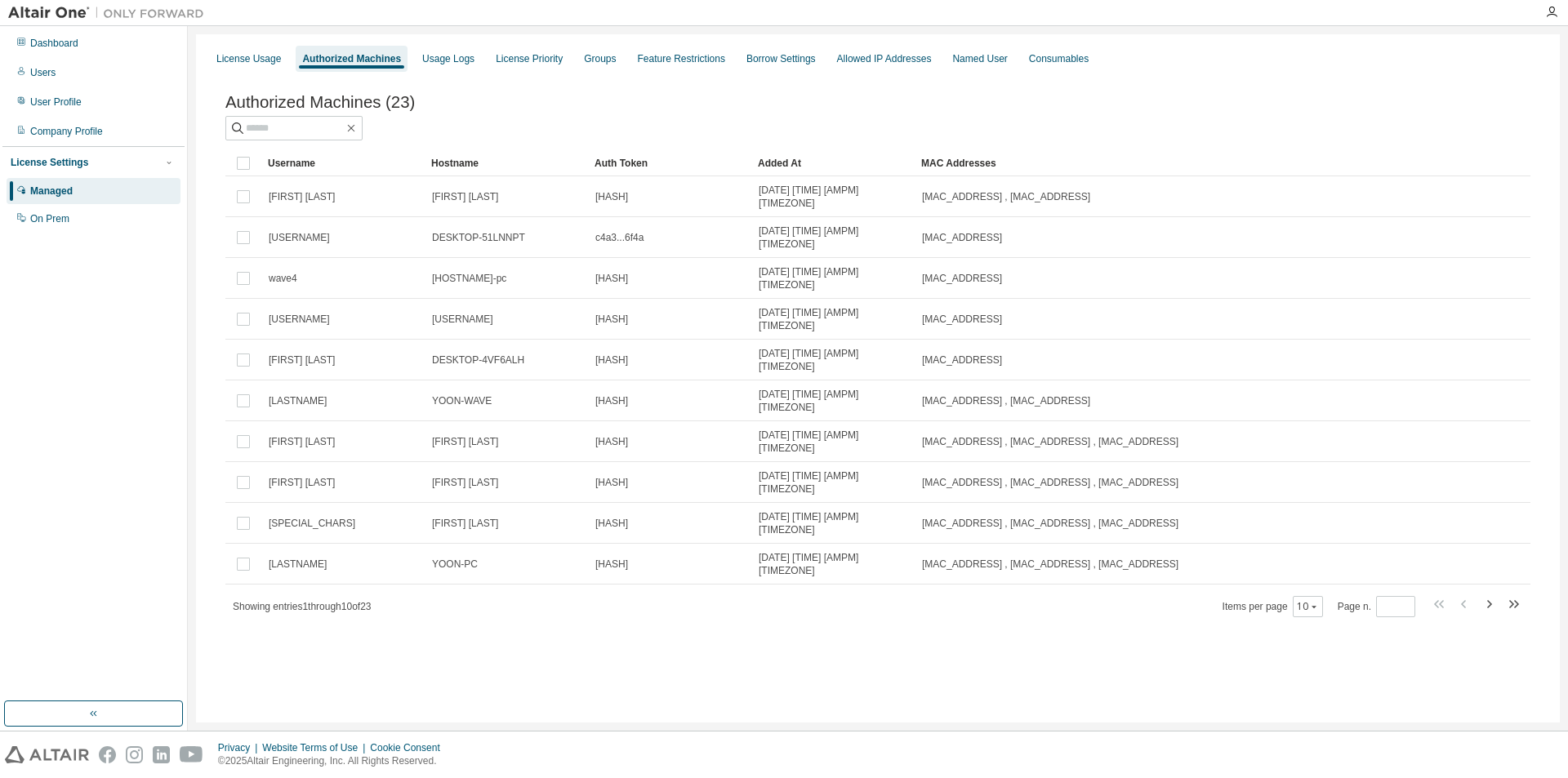 click at bounding box center (878, 128) 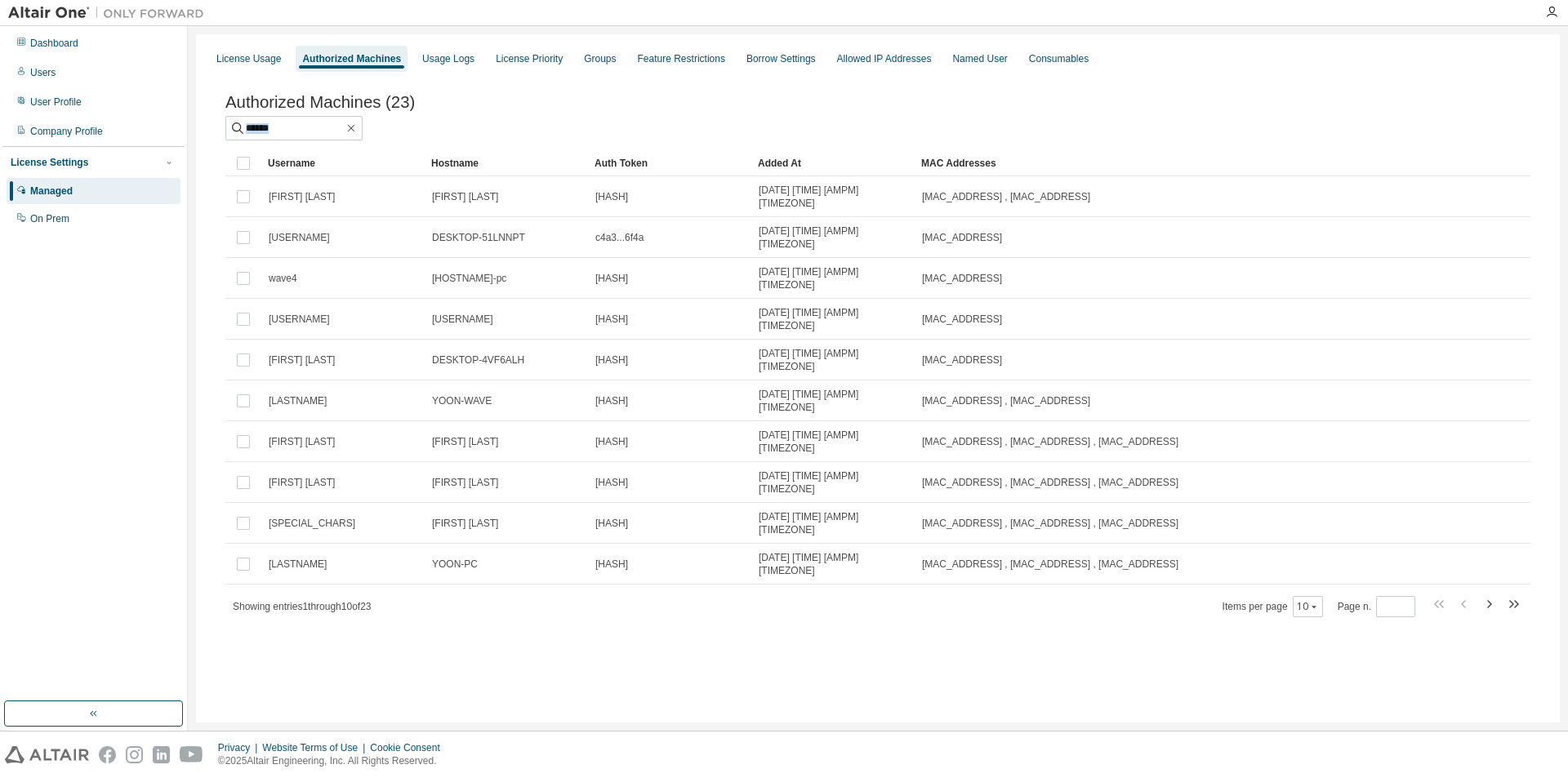 click at bounding box center [878, 128] 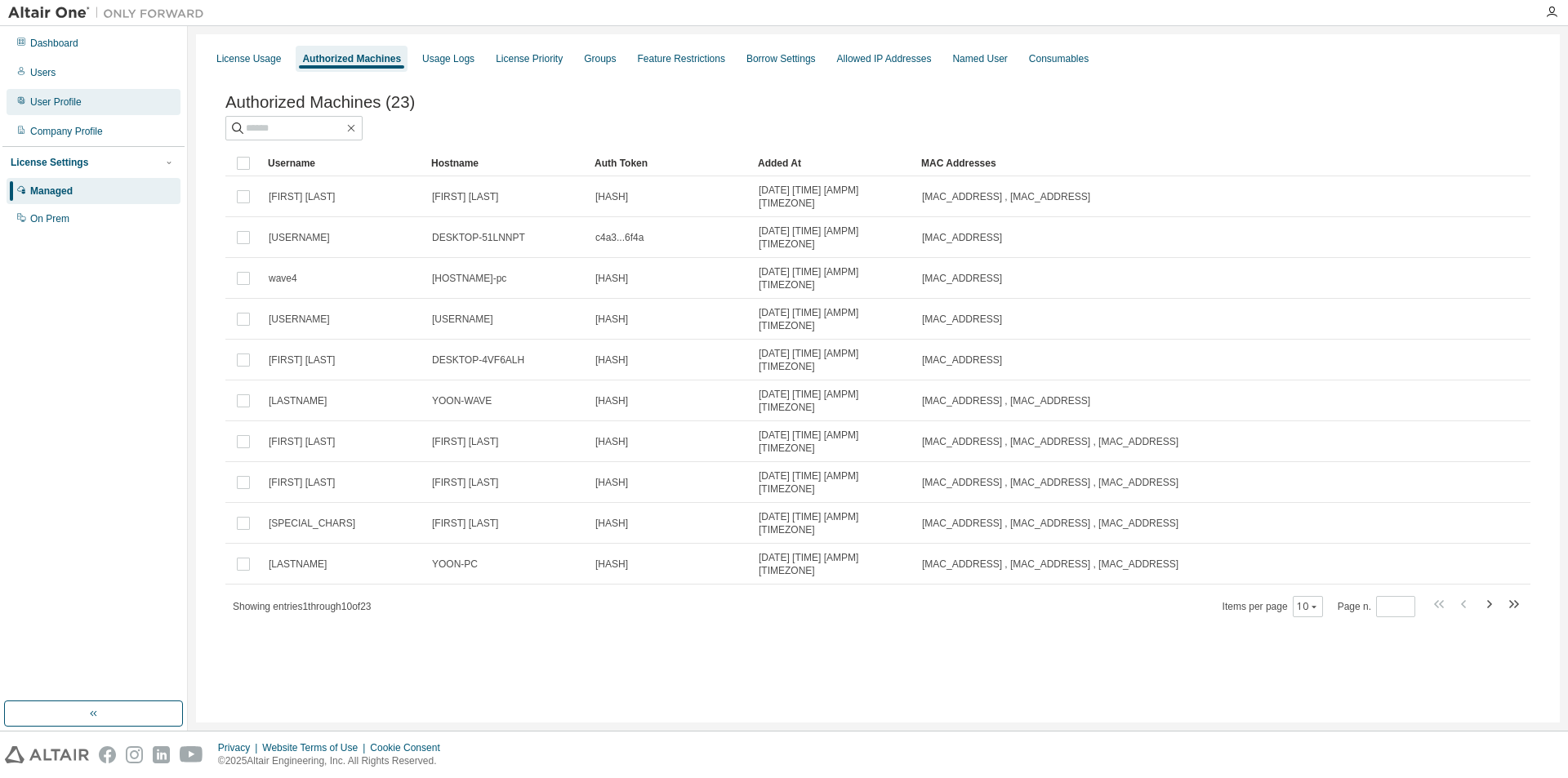 click on "User Profile" at bounding box center (56, 102) 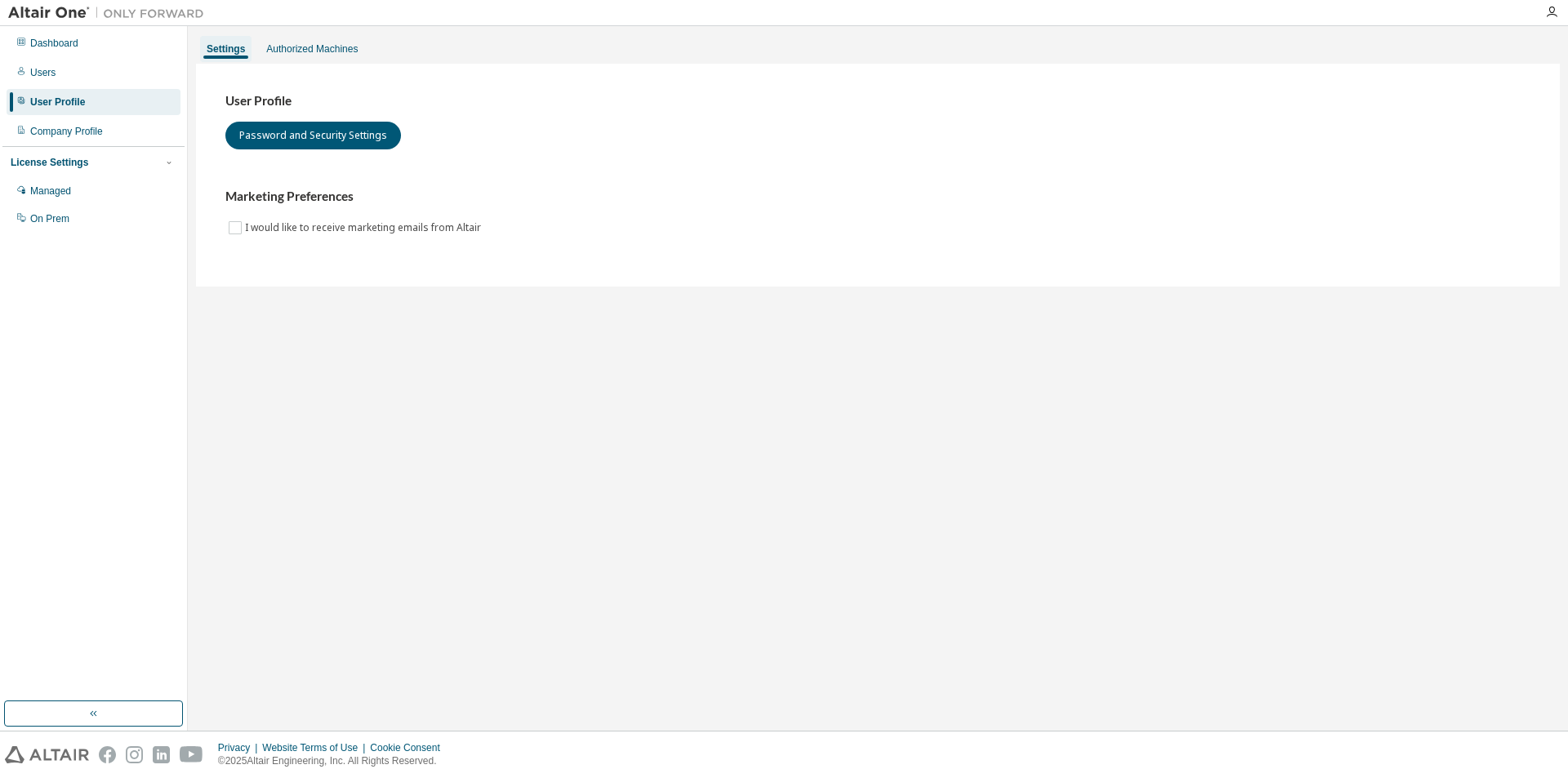click on "Settings Authorized Machines" at bounding box center [878, 49] 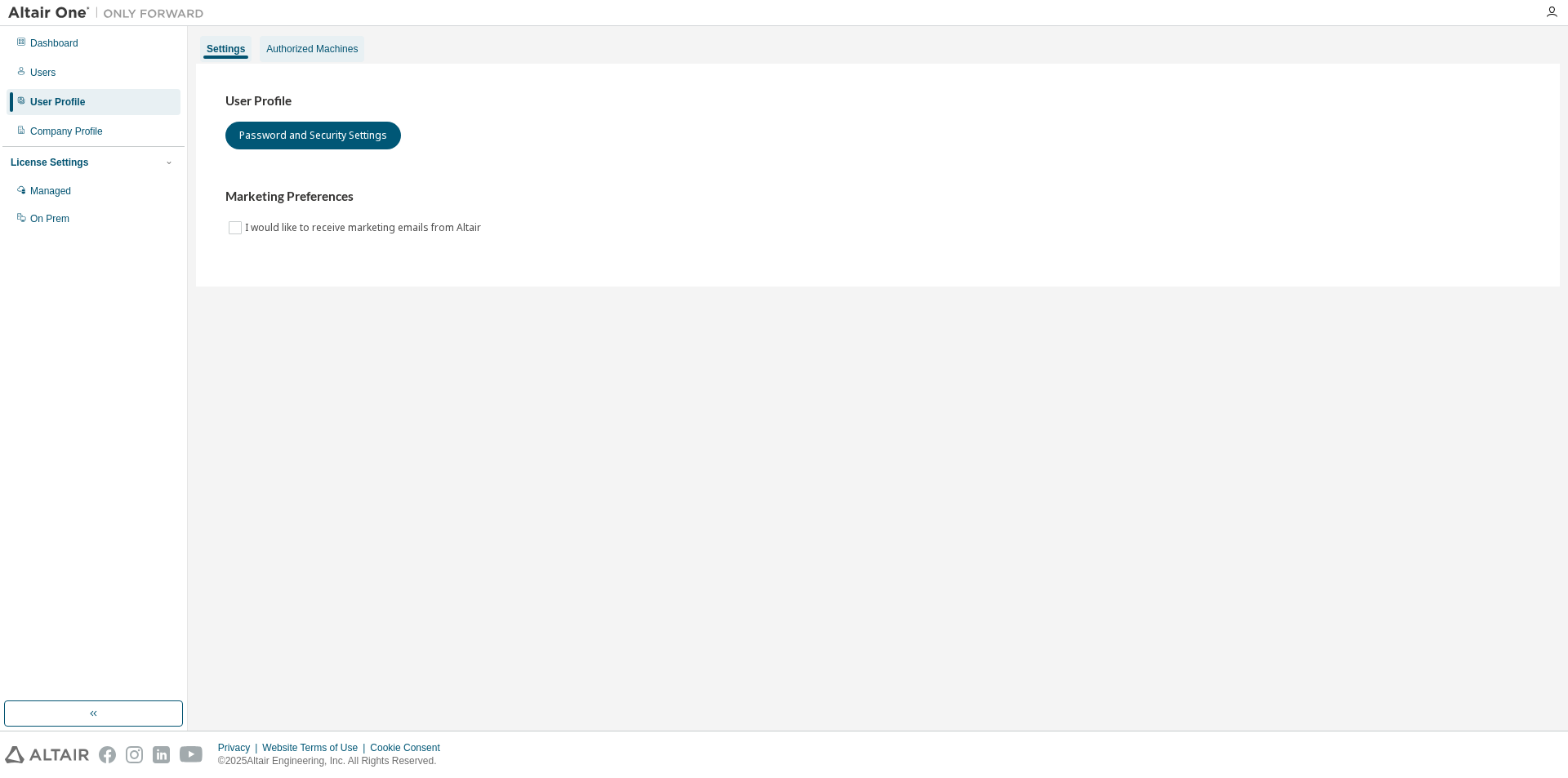click on "Authorized Machines" at bounding box center [312, 49] 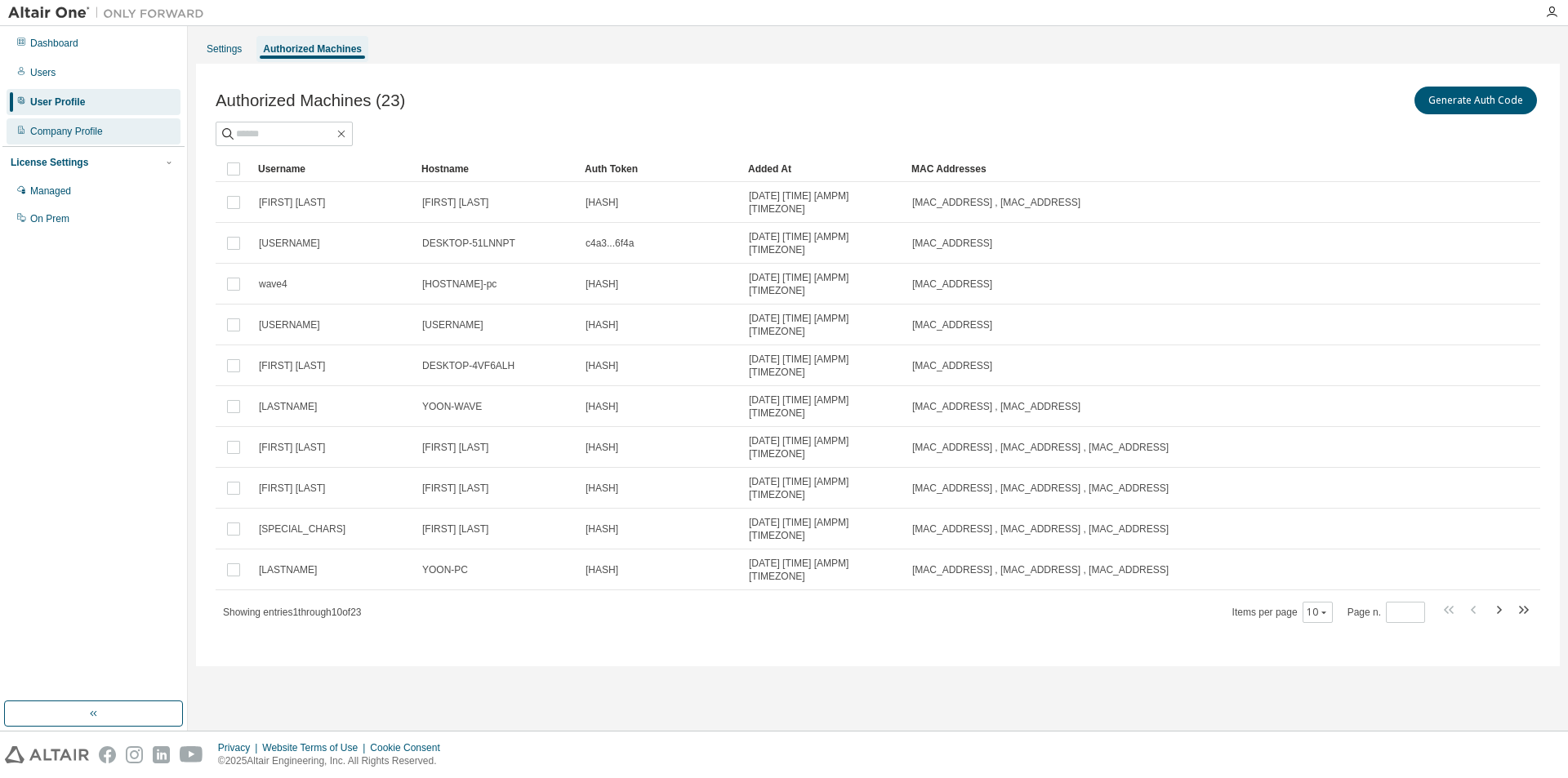 click on "Company Profile" at bounding box center [93, 131] 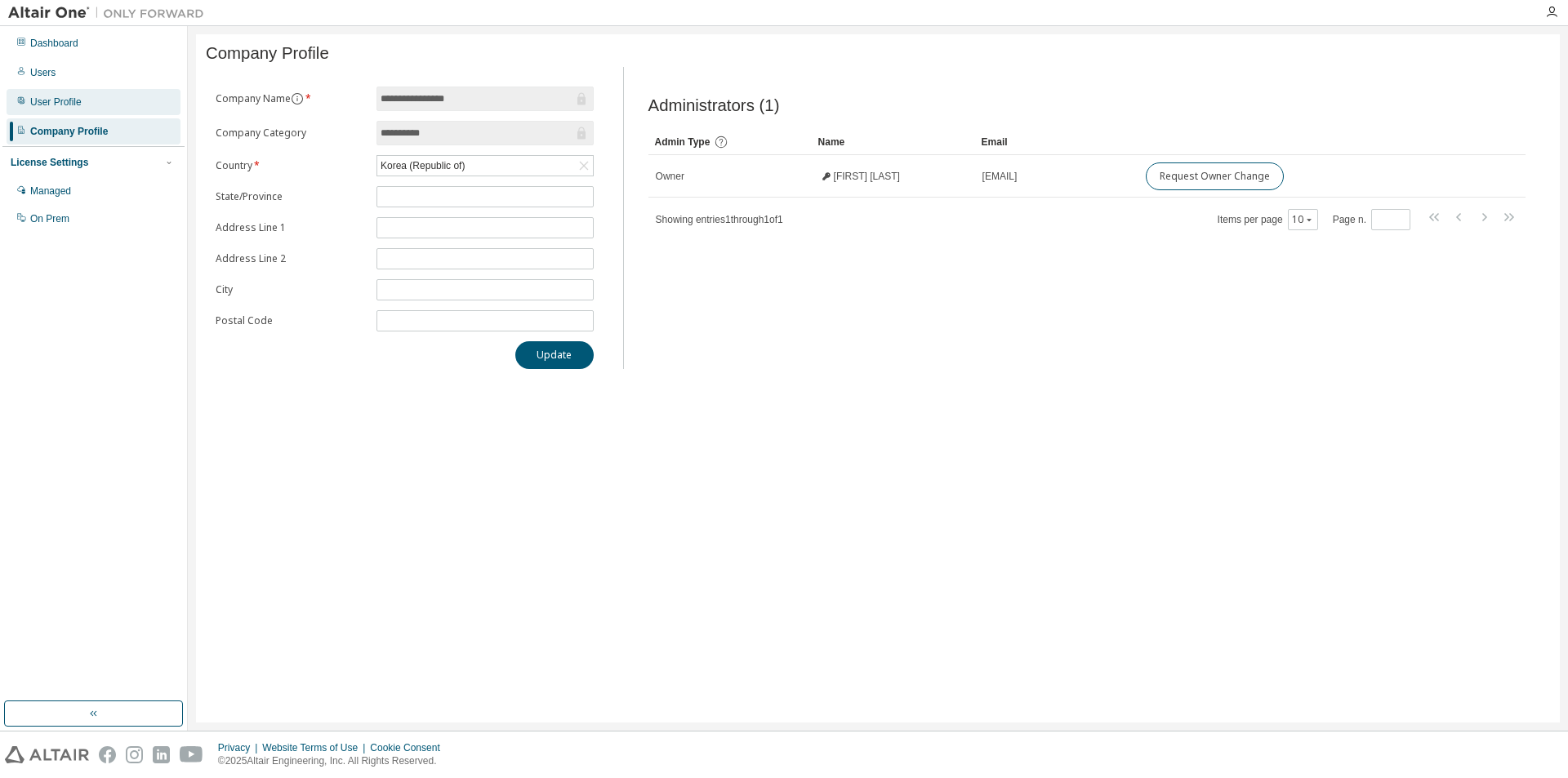 click on "User Profile" at bounding box center [93, 102] 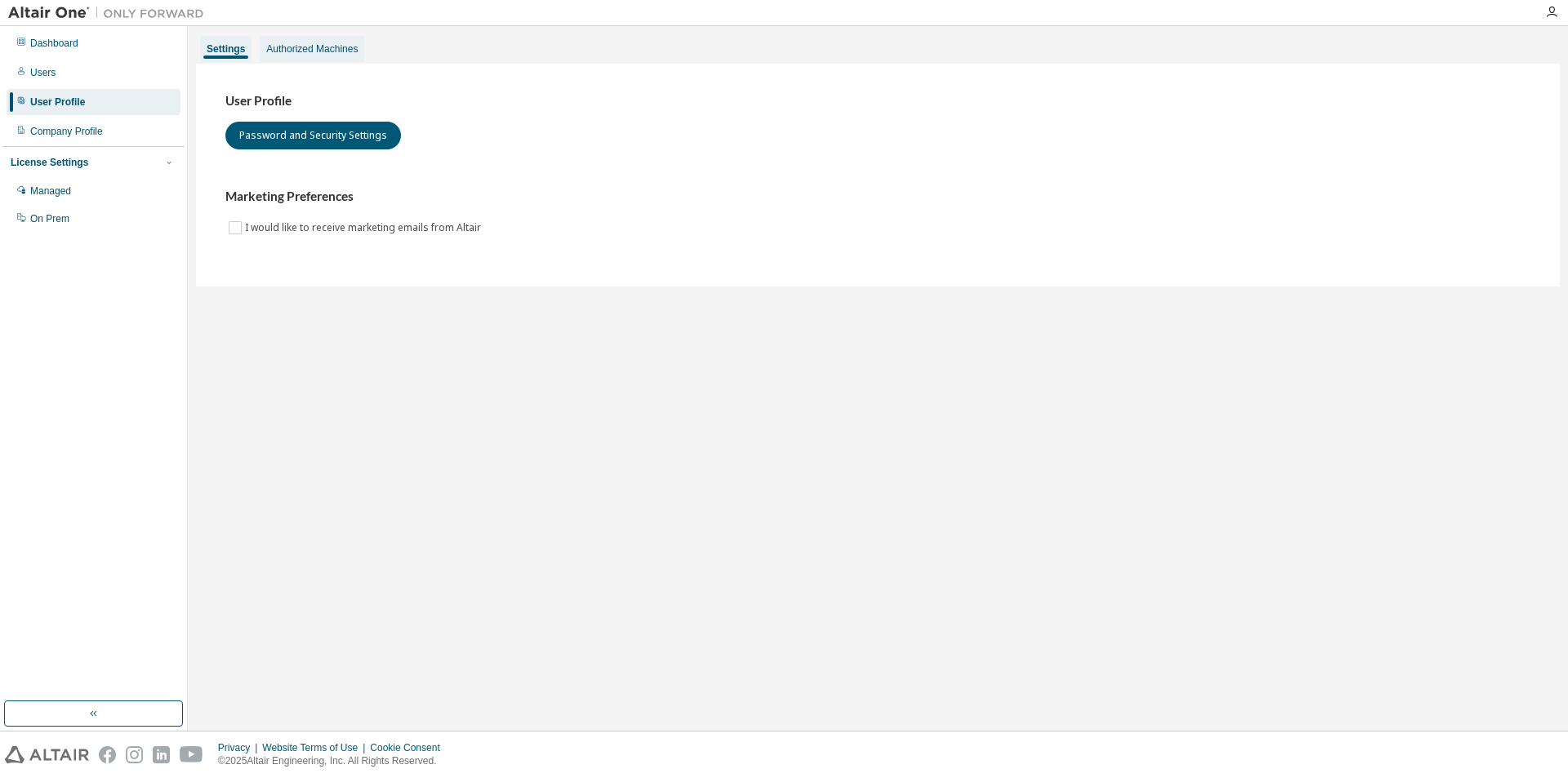 click on "Authorized Machines" at bounding box center [312, 49] 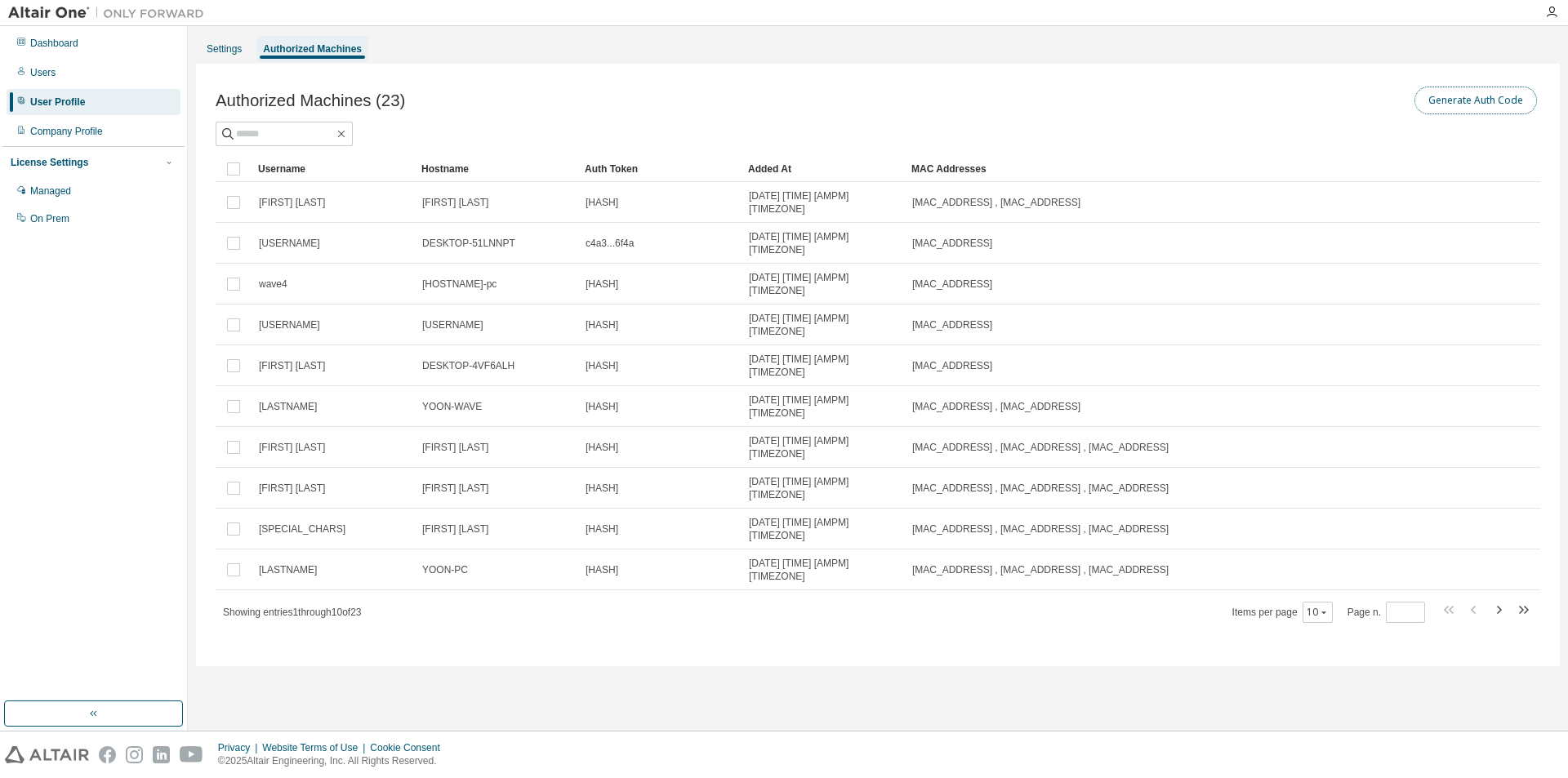 click on "Generate Auth Code" at bounding box center [1476, 100] 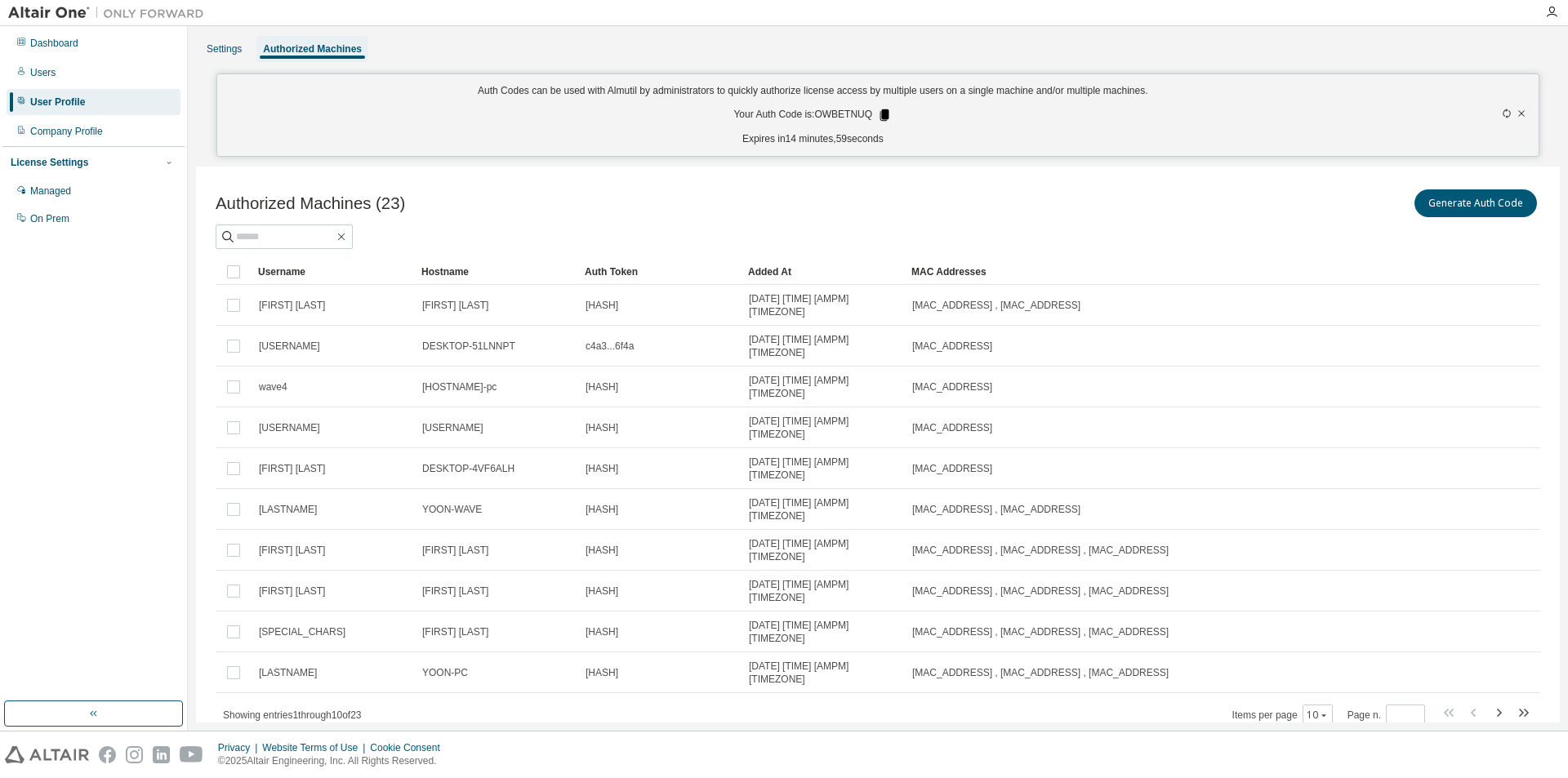 click 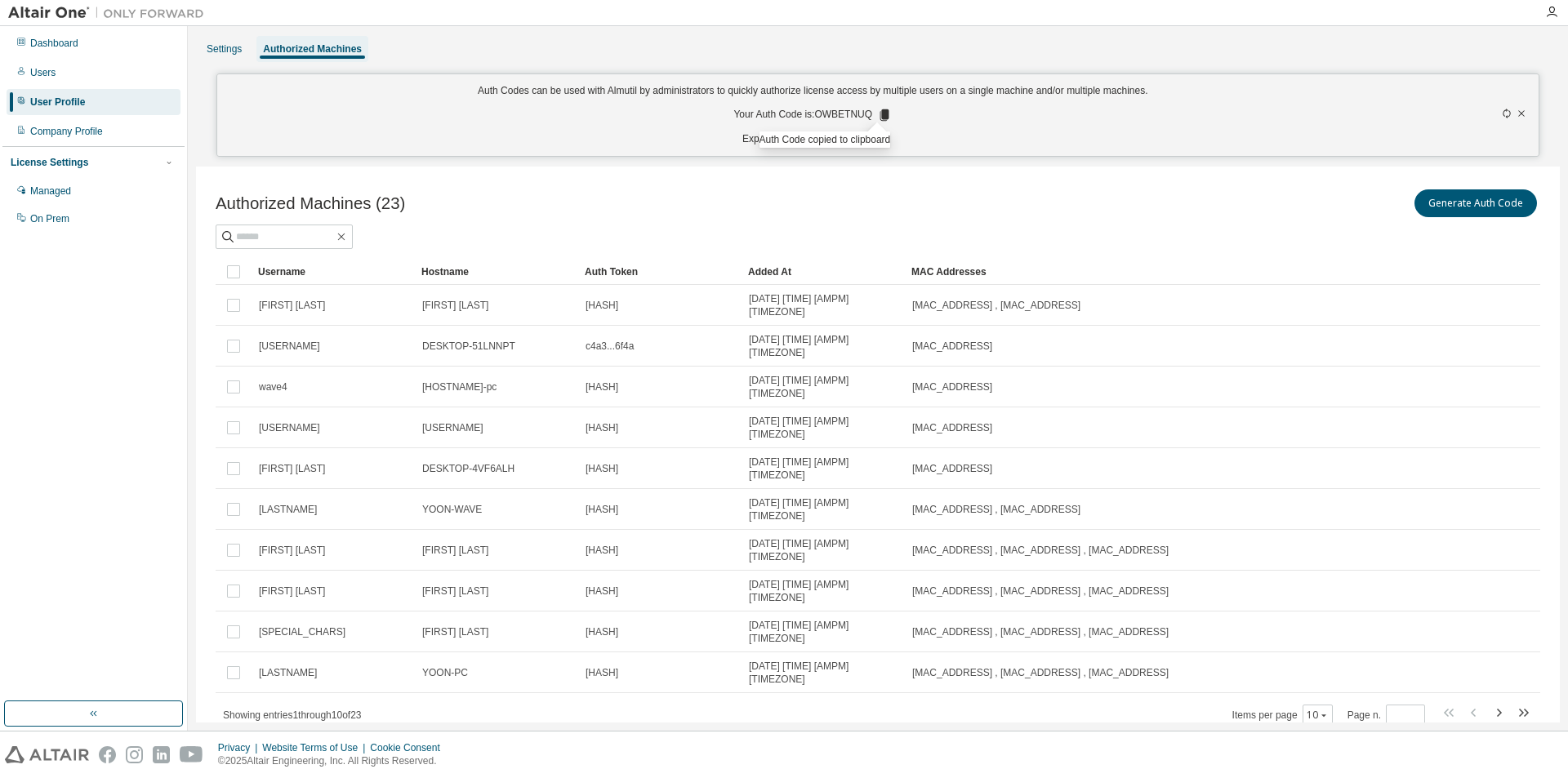 click on "Authorized Machines (23) Generate Auth Code" at bounding box center (878, 203) 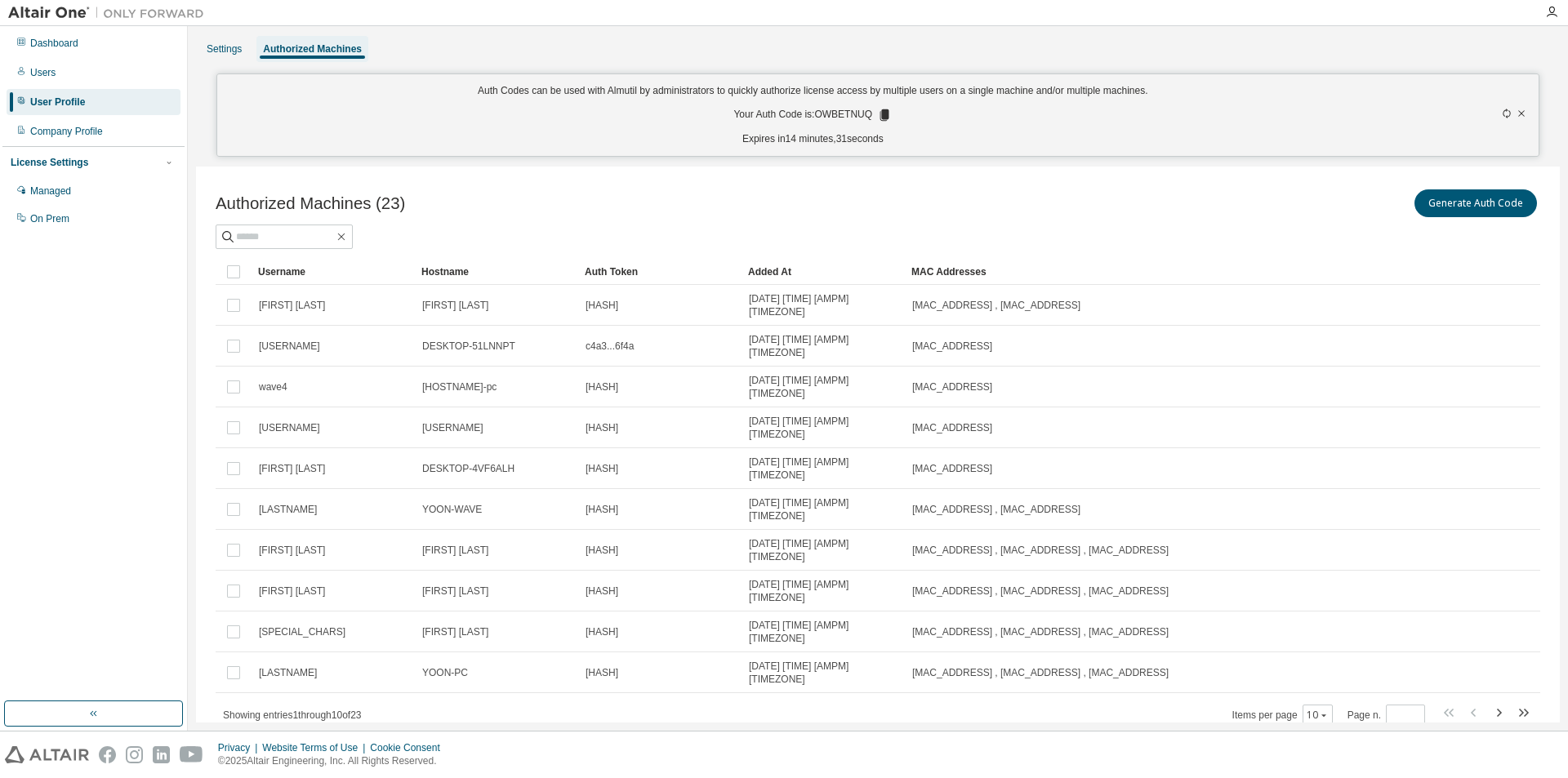 click on "Authorized Machines (23) Generate Auth Code" at bounding box center [878, 203] 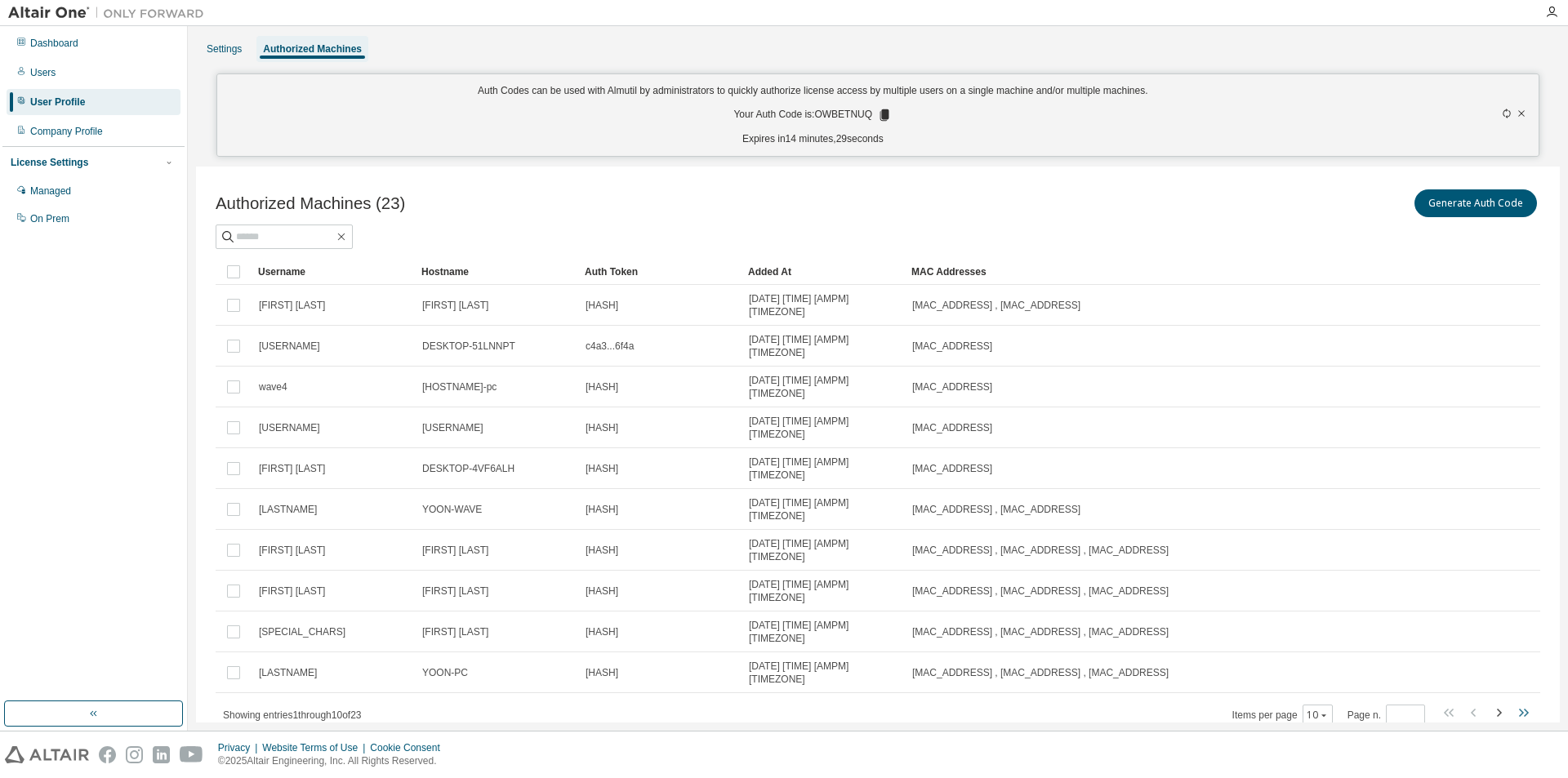 click 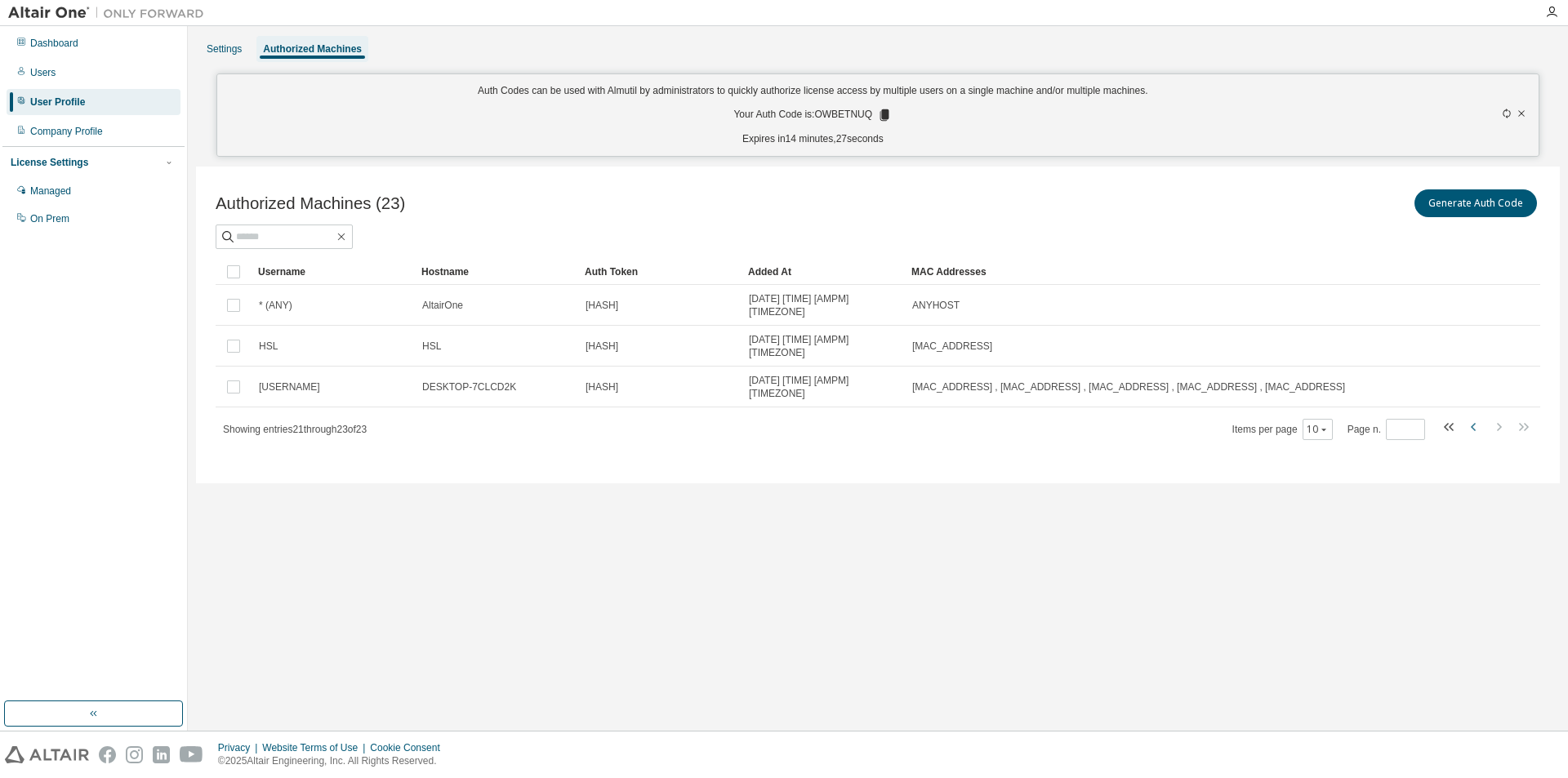 click 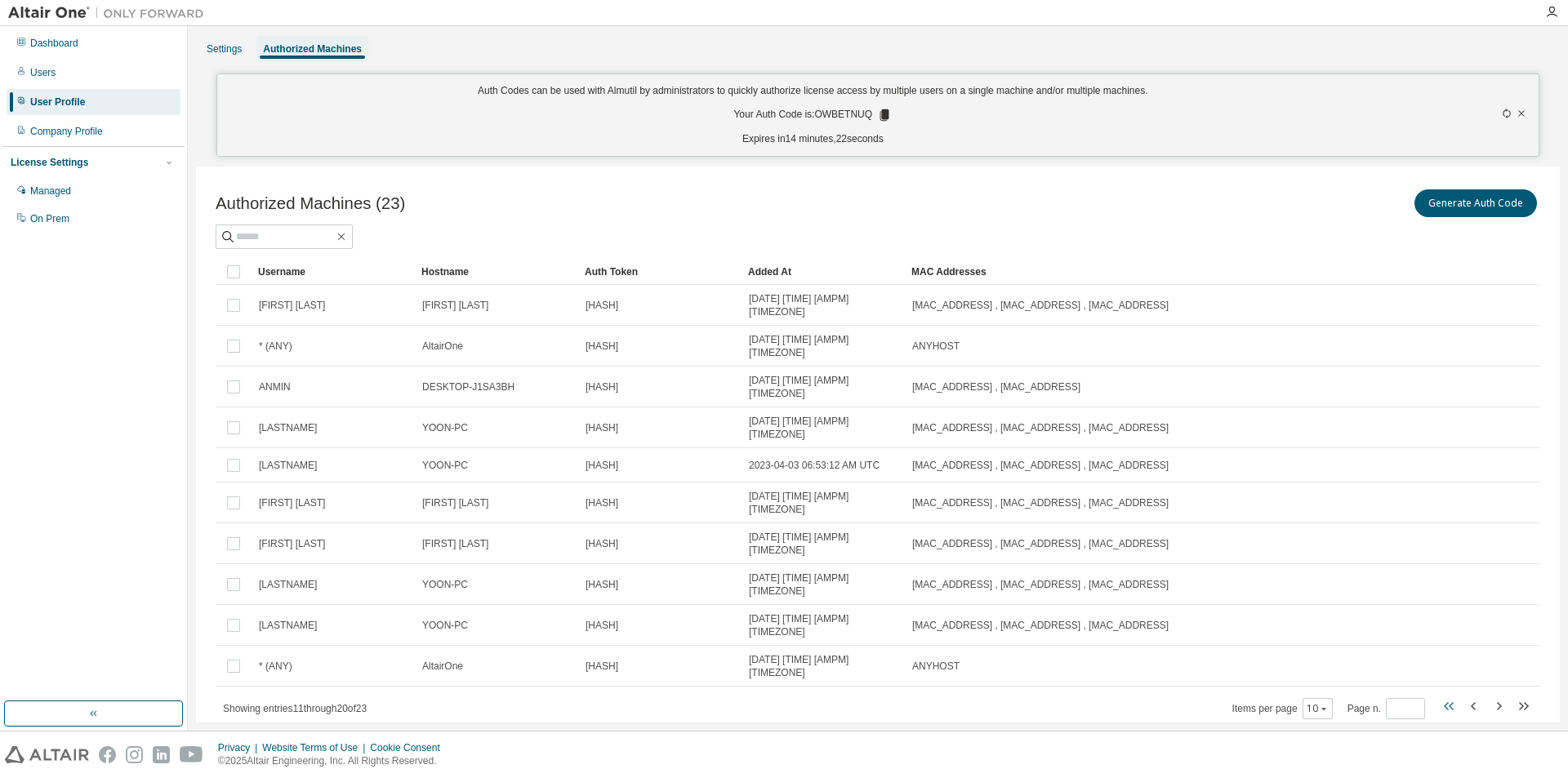 click 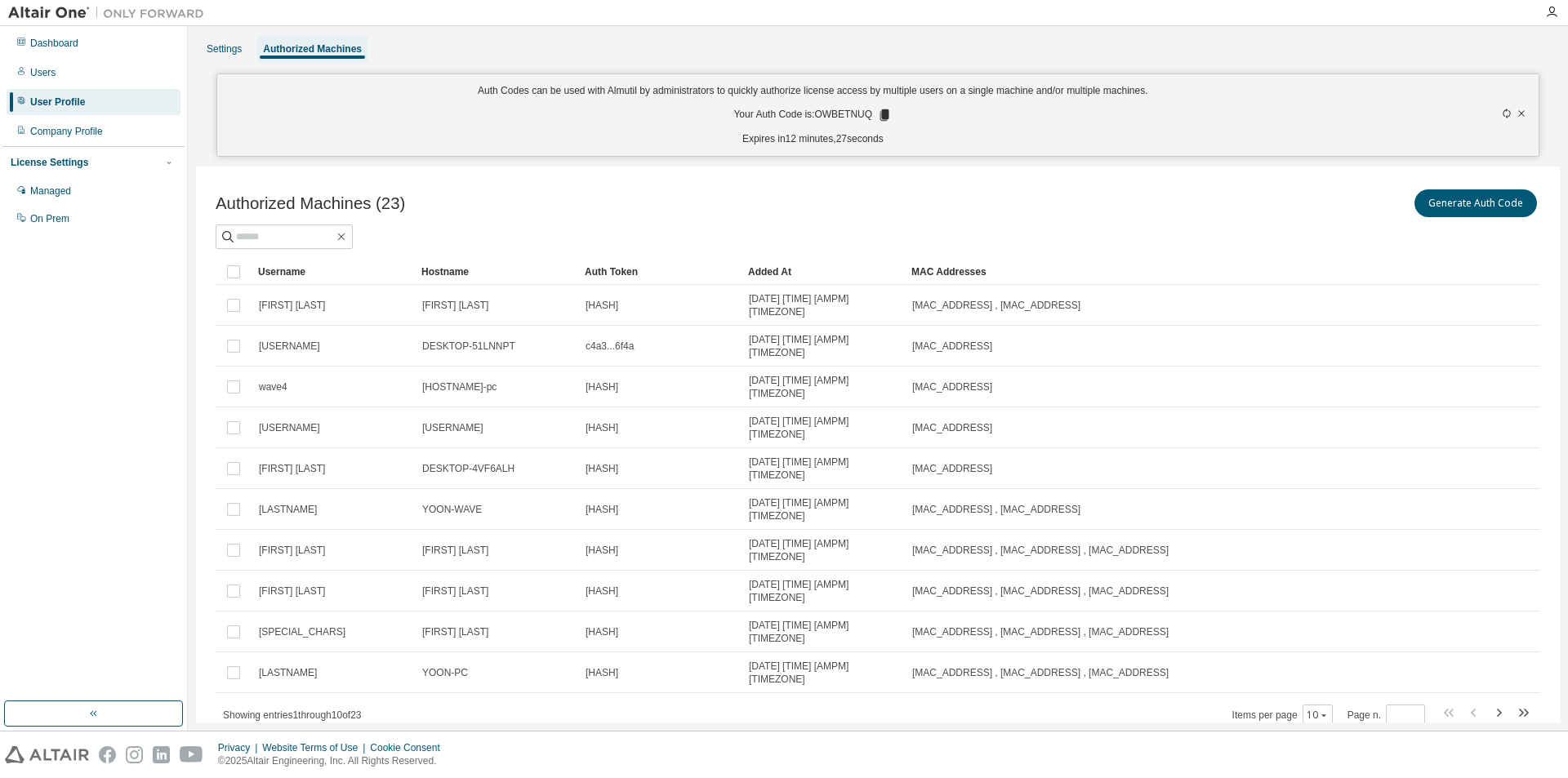 click 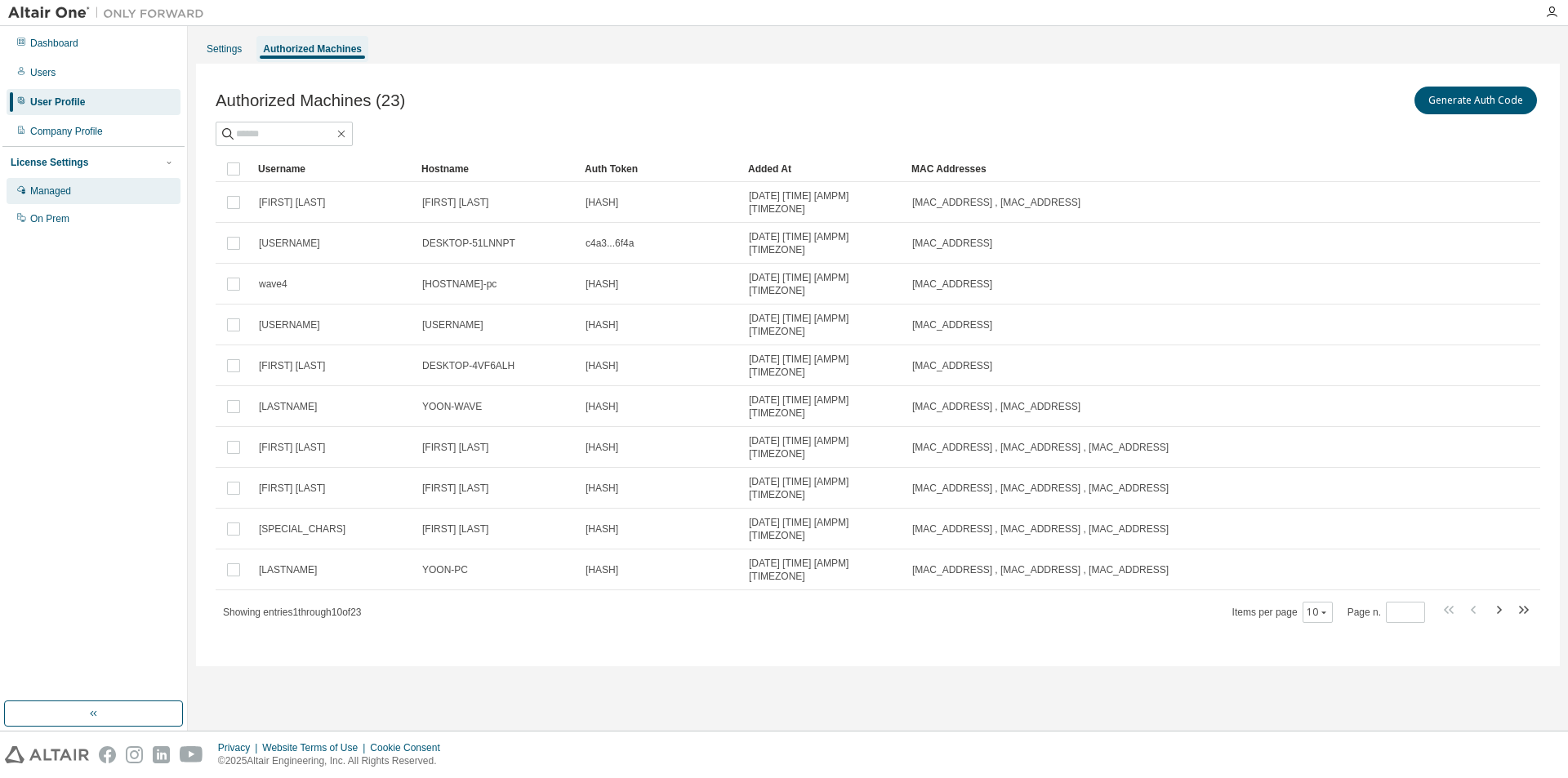 click on "Managed" at bounding box center (51, 191) 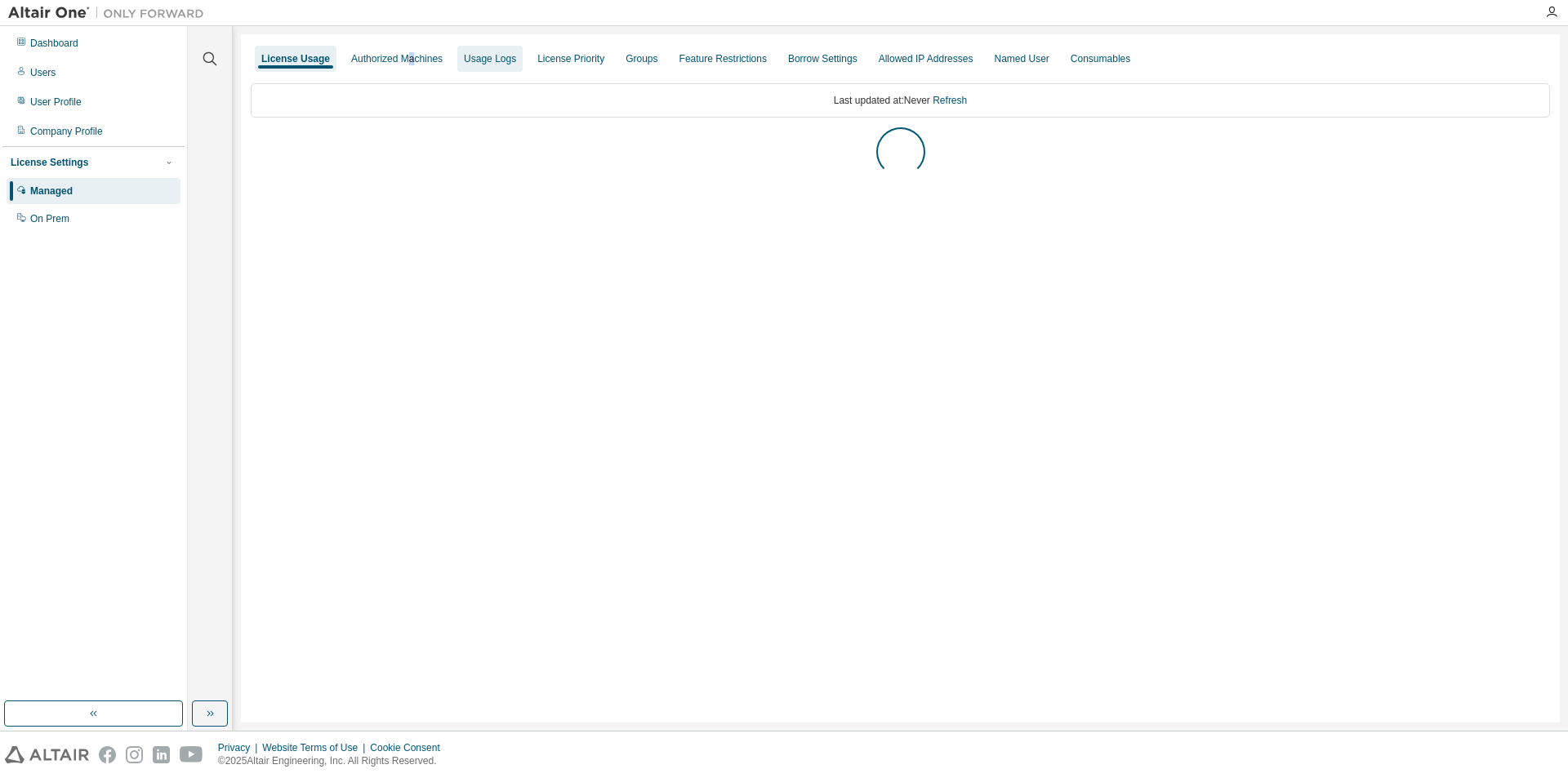 click on "Authorized Machines" at bounding box center [397, 59] 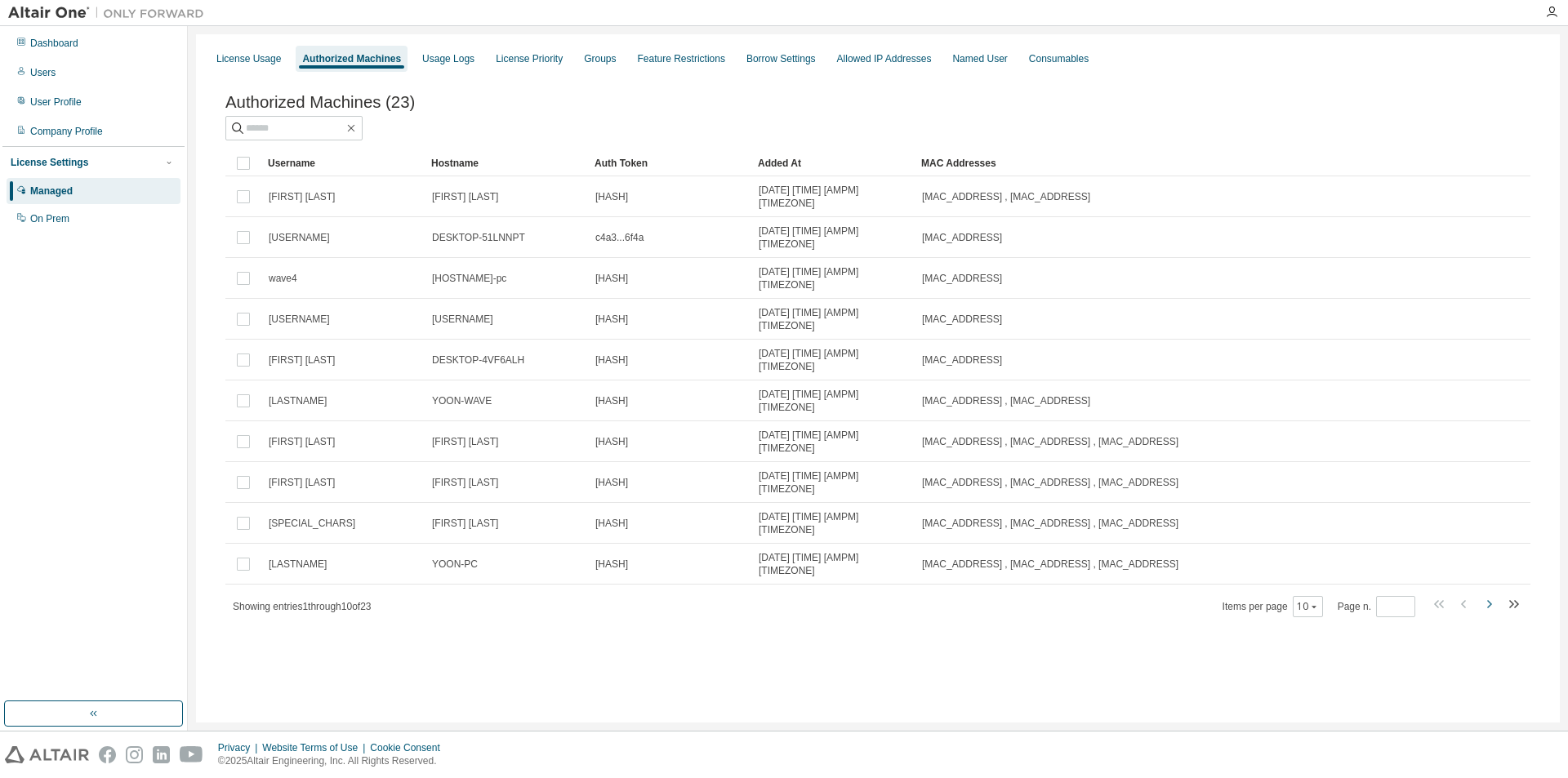 click 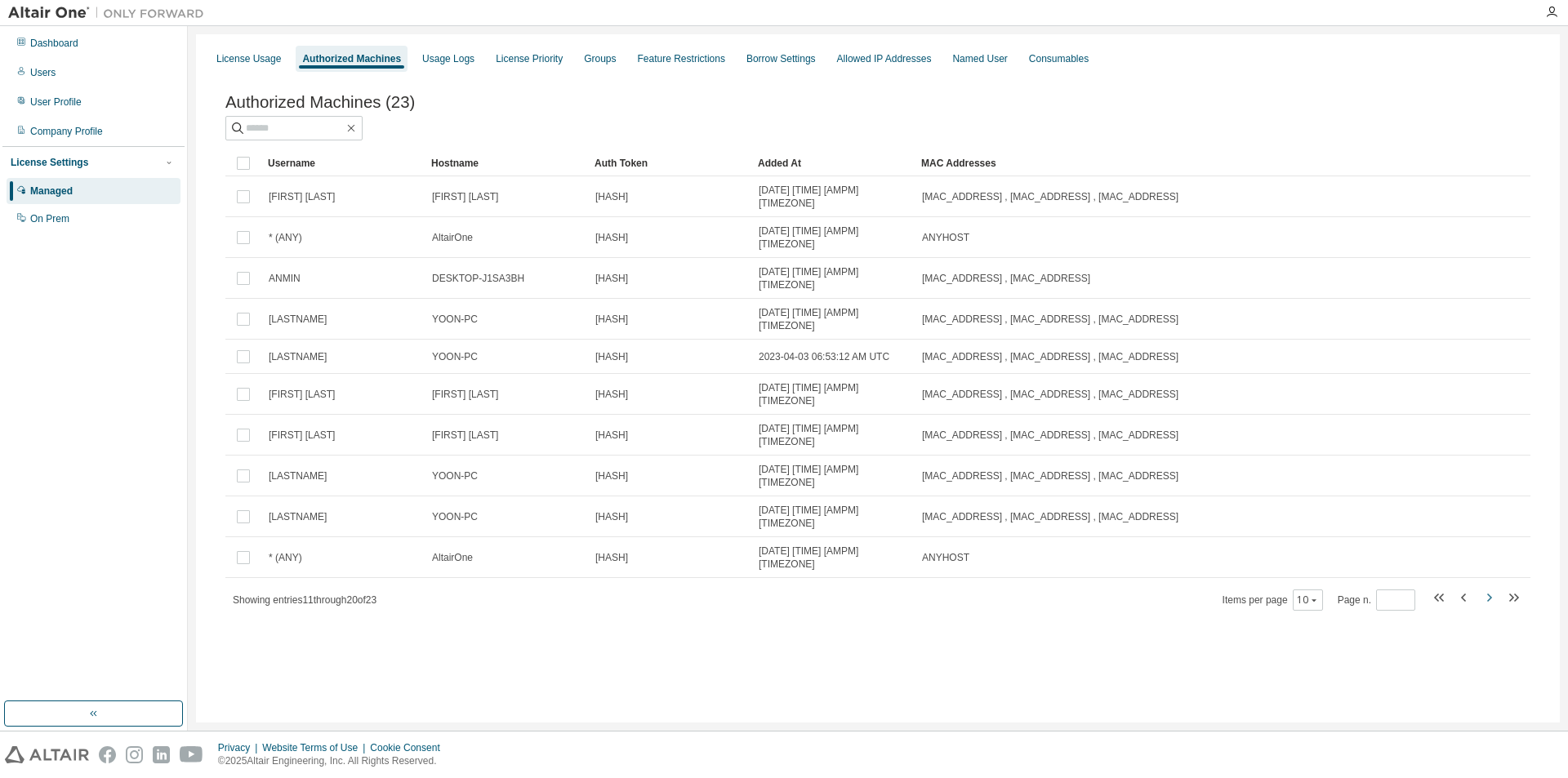 click 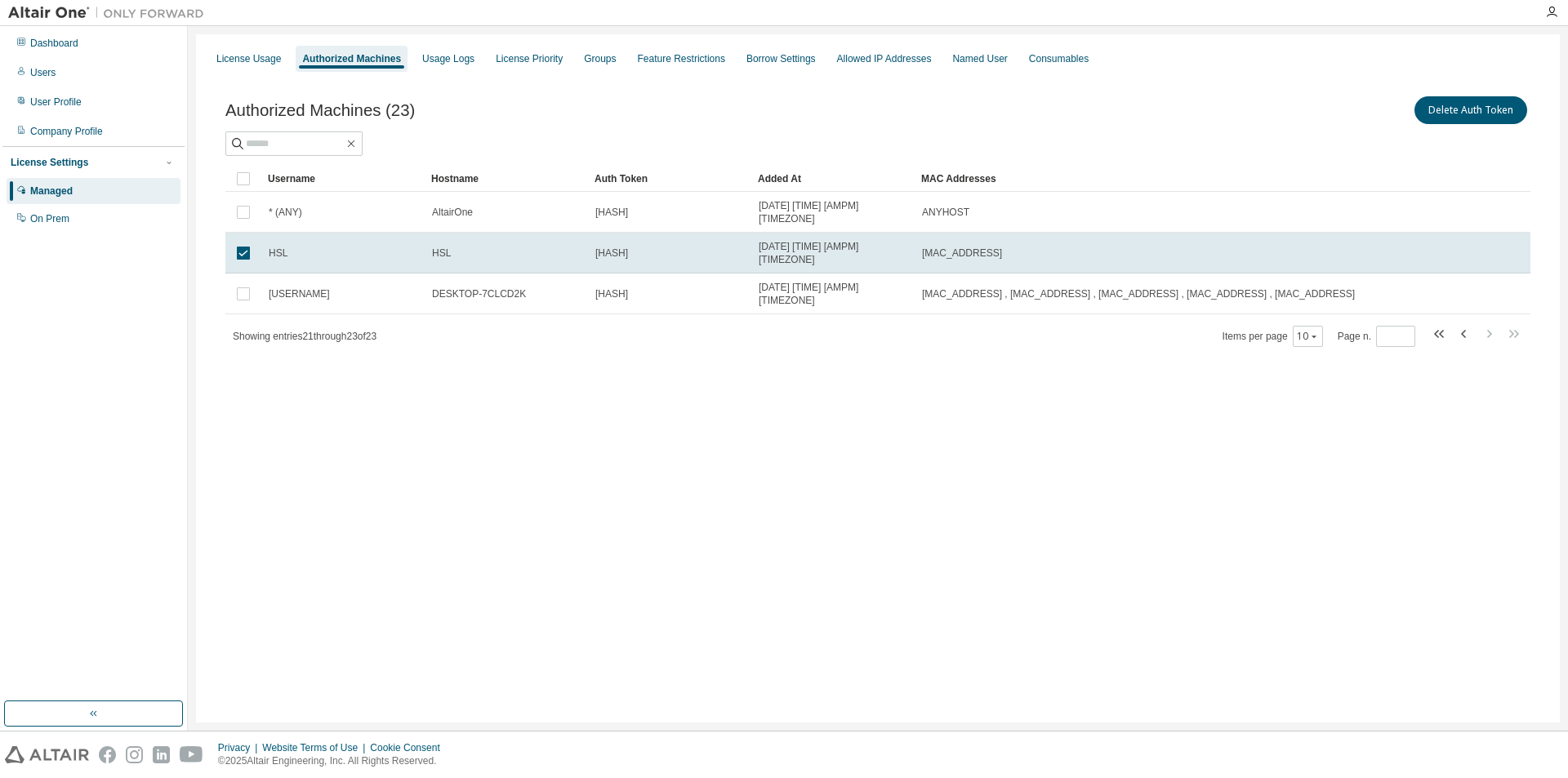 click on "Authorized Machines (23) Delete Auth Token Clear Load Save Save As Field Operator Value Select filter Select operand Add criteria Search Username Hostname Auth Token Added At MAC Addresses * (ANY) AltairOne 9822...ad54 2024-04-19 11:33:35 AM UTC ANYHOST HSL HSL 8427...093e 2024-10-31 02:34:16 AM UTC 18:C0:4D:95:93:2E sangjoon DESKTOP-7CLCD2K 8989...4c1e 2024-11-20 08:56:02 AM UTC 1A:65:38:52:EC:C7 , D8:43:AE:9E:8A:5C , 2A:65:38:52:EC:C7 , 0A:65:38:52:EC:C7 , E8:65:38:52:EC:C7 Showing entries  21  through  23  of  23 Items per page 10 Page n. *" at bounding box center (878, 232) 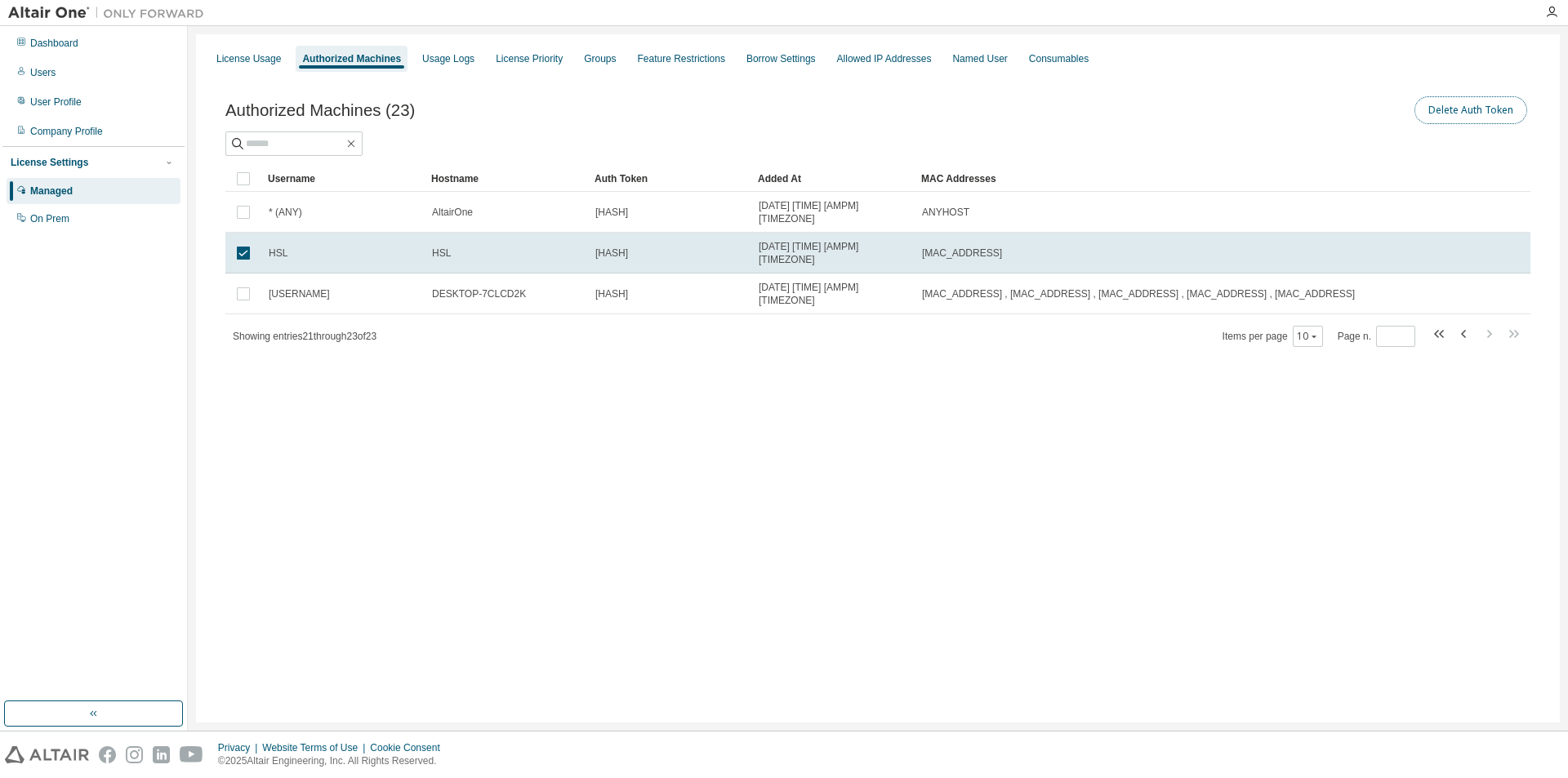 click on "Delete Auth Token" at bounding box center (1471, 110) 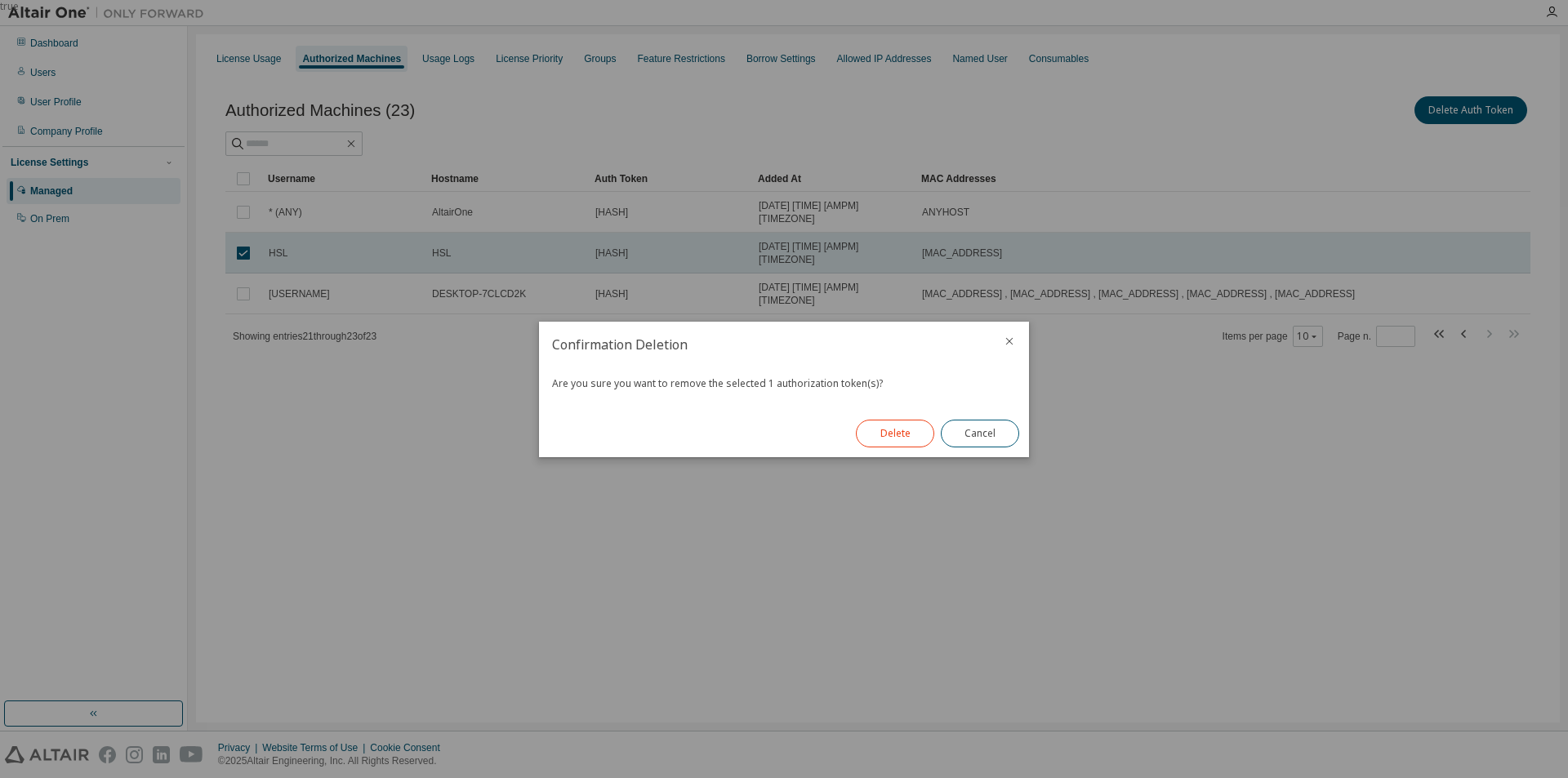 click on "Delete" at bounding box center [895, 433] 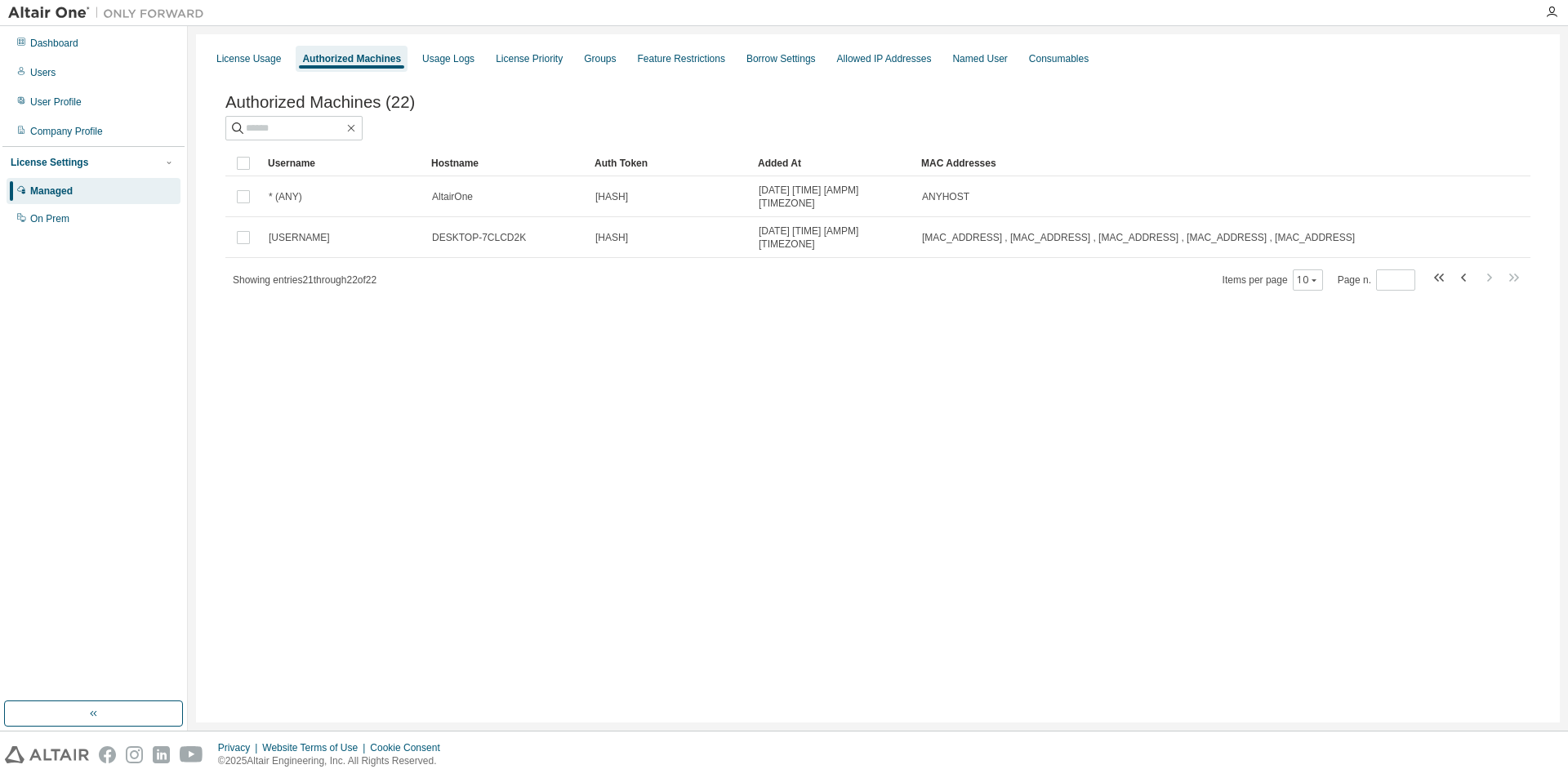 click on "License Usage Authorized Machines Usage Logs License Priority Groups Feature Restrictions Borrow Settings Allowed IP Addresses Named User Consumables Authorized Machines (22) Clear Load Save Save As Field Operator Value Select filter Select operand Add criteria Search Username Hostname Auth Token Added At MAC Addresses * (ANY) AltairOne 9822...ad54 2024-04-19 11:33:35 AM UTC ANYHOST sangjoon DESKTOP-7CLCD2K 8989...4c1e 2024-11-20 08:56:02 AM UTC E8:65:38:52:EC:C7 , 0A:65:38:52:EC:C7 , D8:43:AE:9E:8A:5C , 1A:65:38:52:EC:C7 , 2A:65:38:52:EC:C7 Showing entries  21  through  22  of  22 Items per page 10 Page n. *" at bounding box center (878, 378) 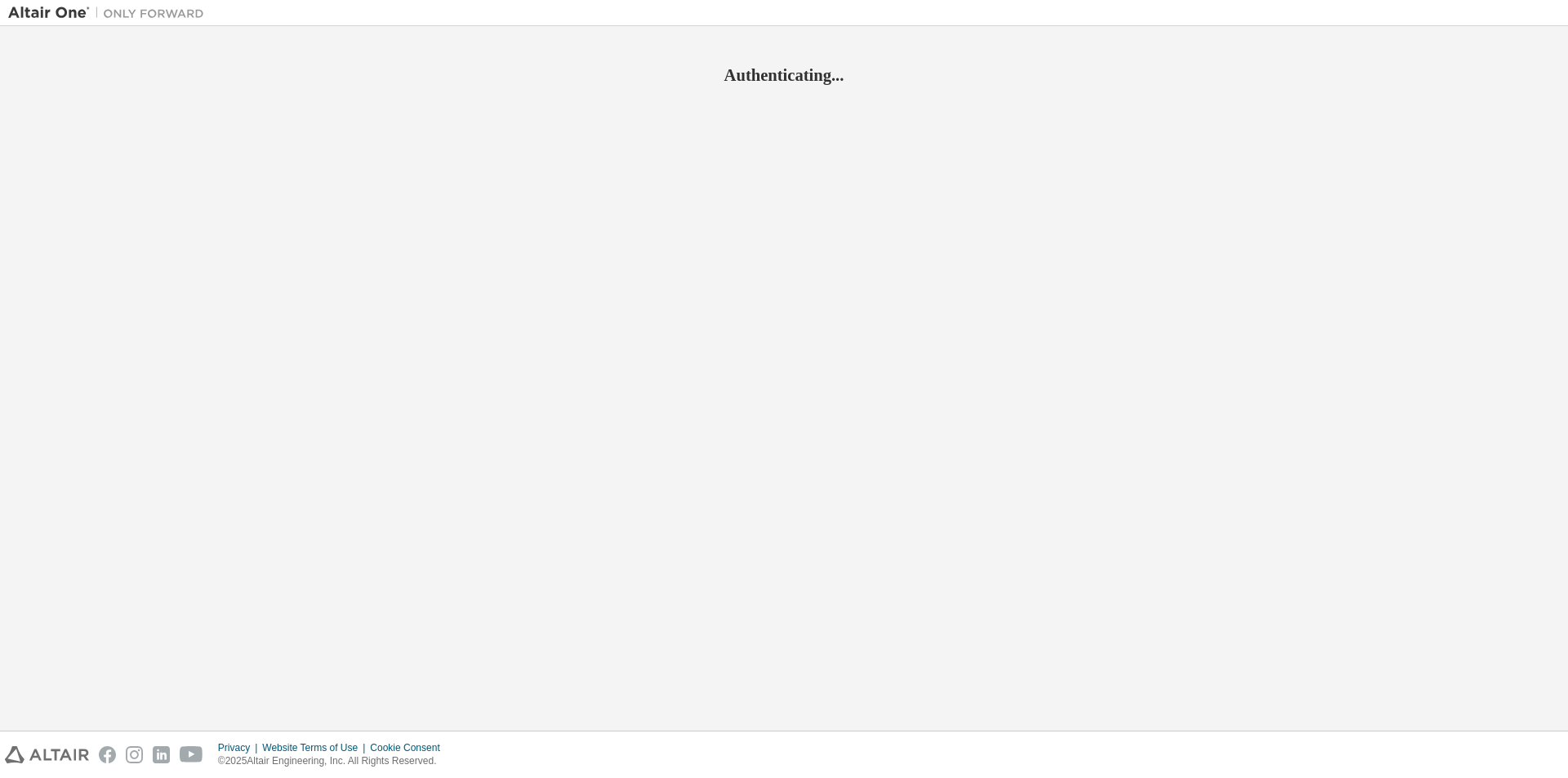 scroll, scrollTop: 0, scrollLeft: 0, axis: both 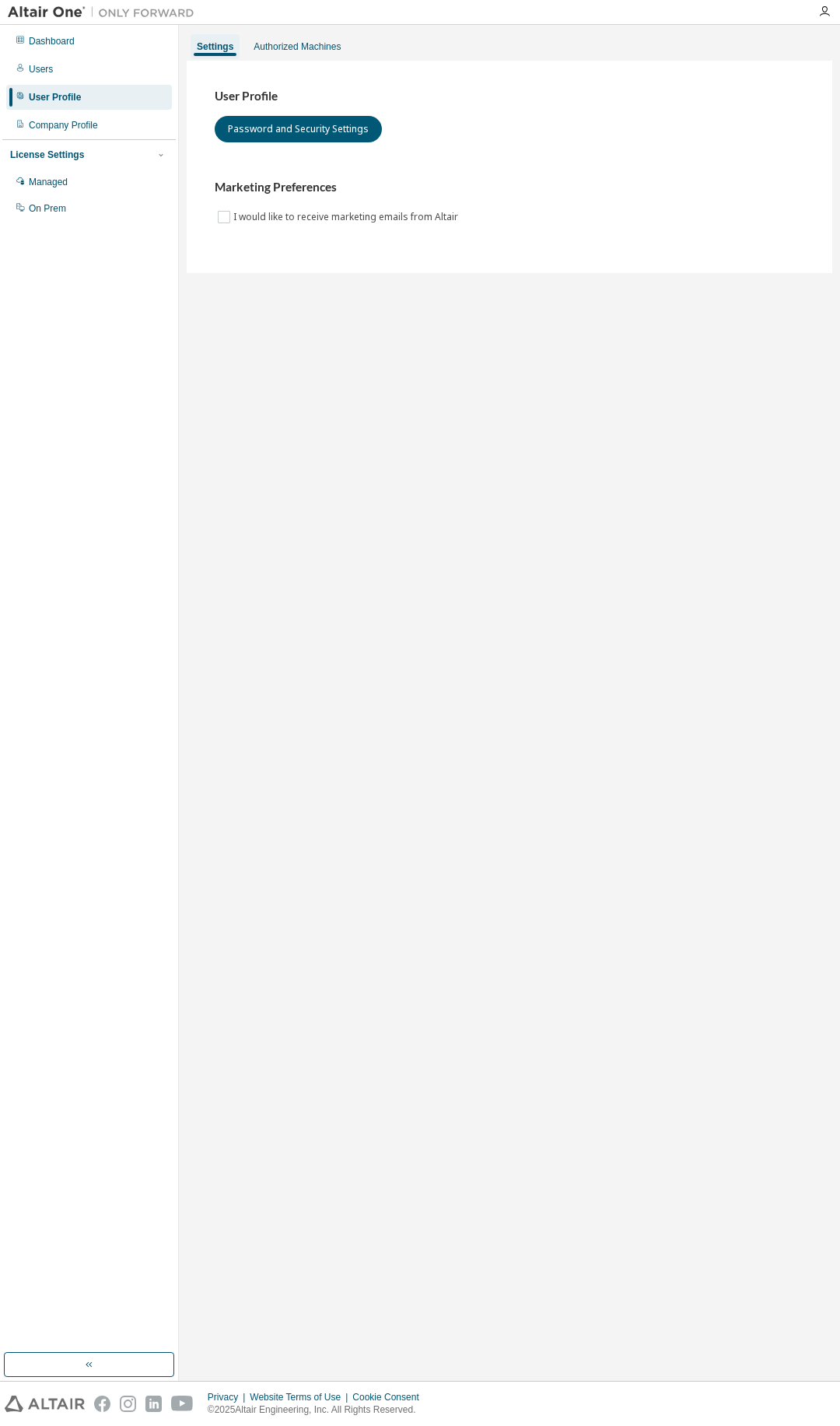 click on "Settings Authorized Machines" at bounding box center [509, 47] 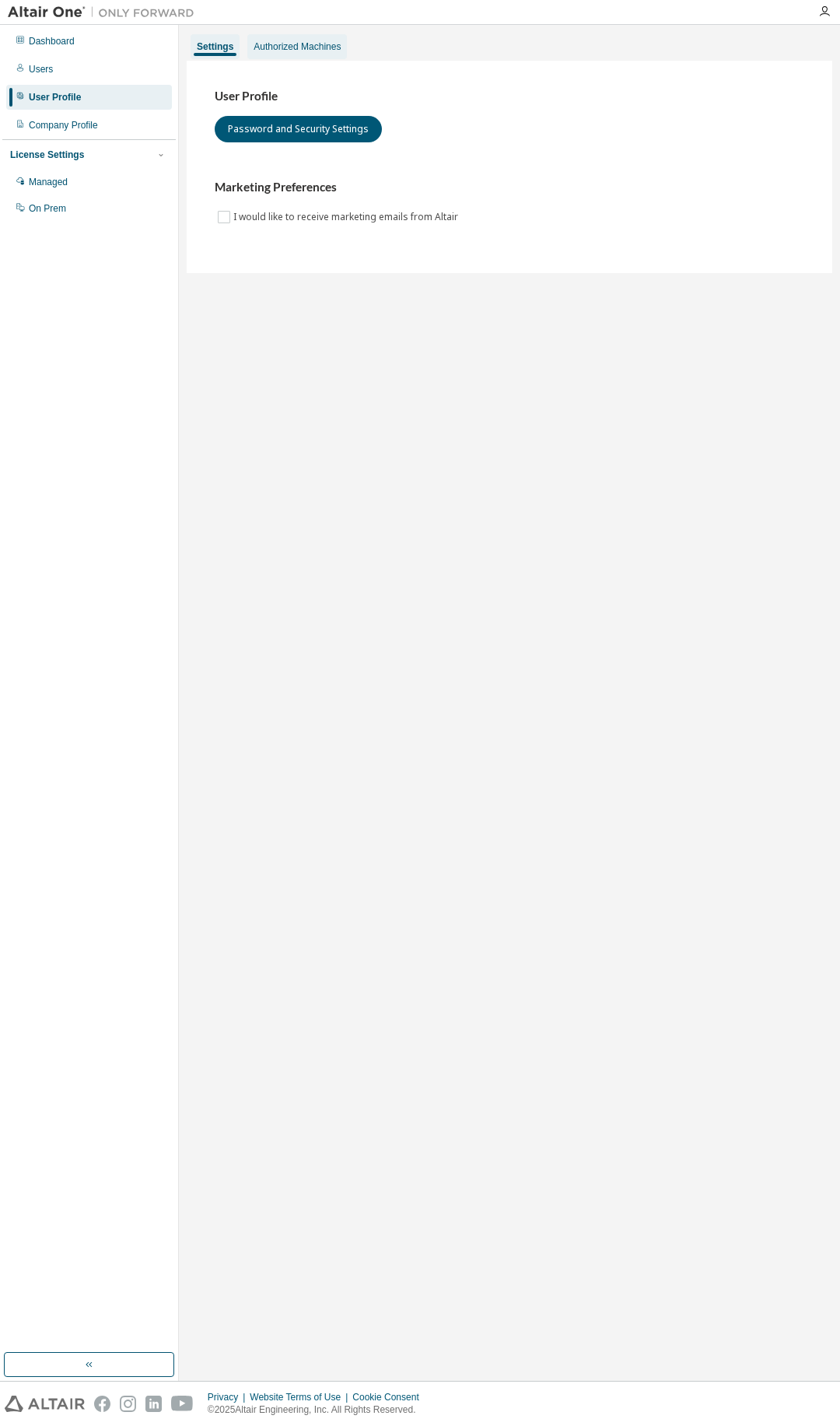 click on "Authorized Machines" at bounding box center [297, 47] 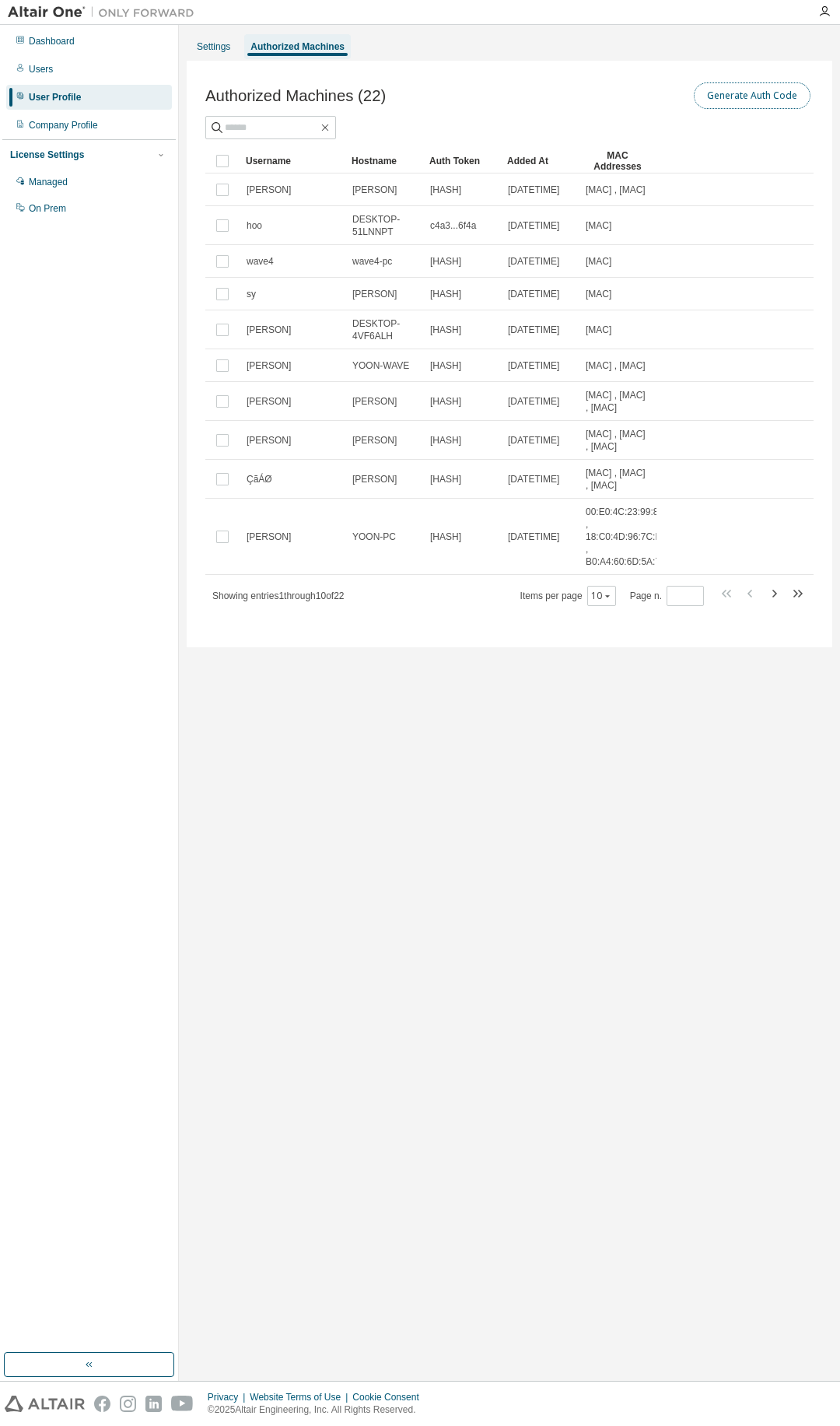 click on "Generate Auth Code" at bounding box center (752, 96) 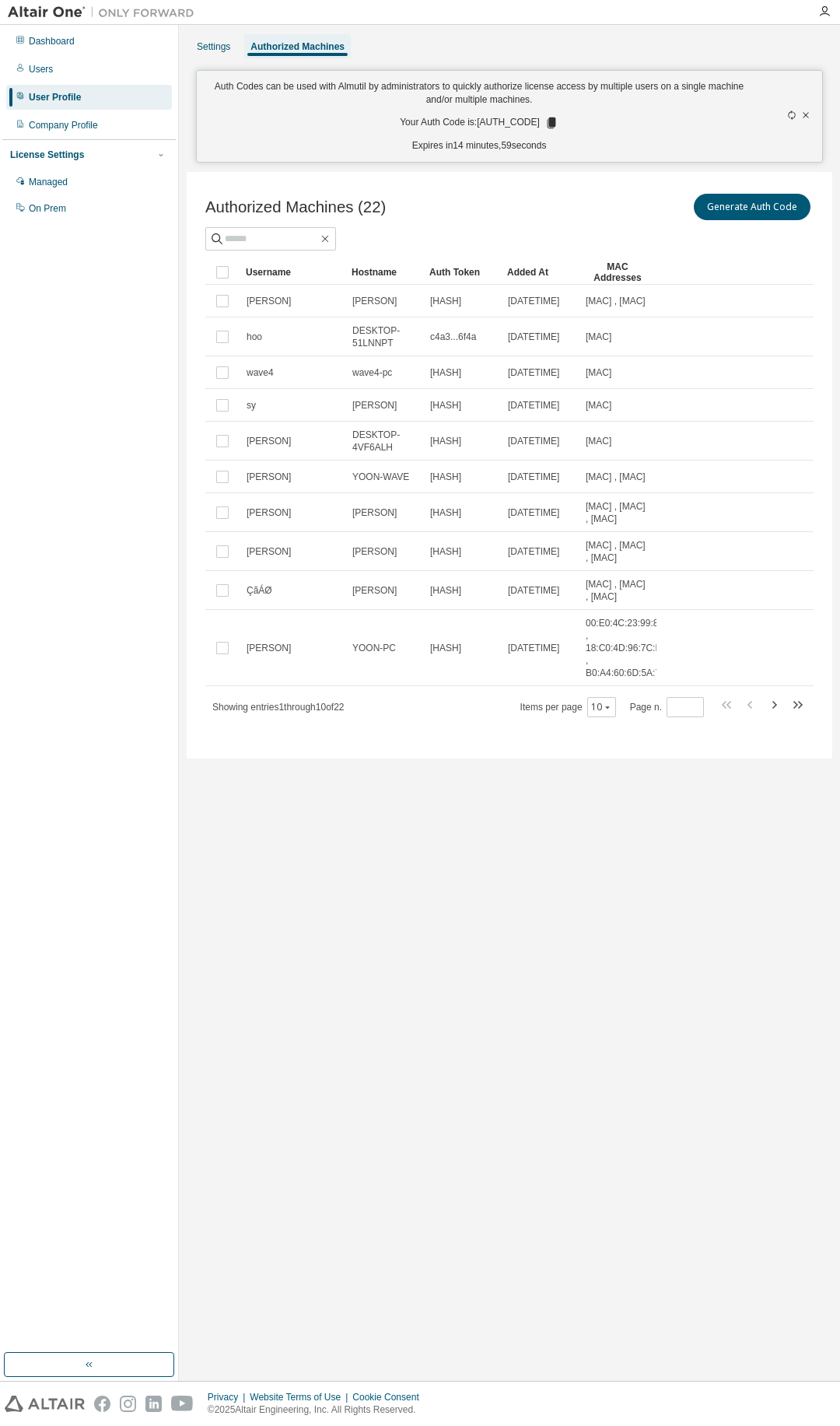 click 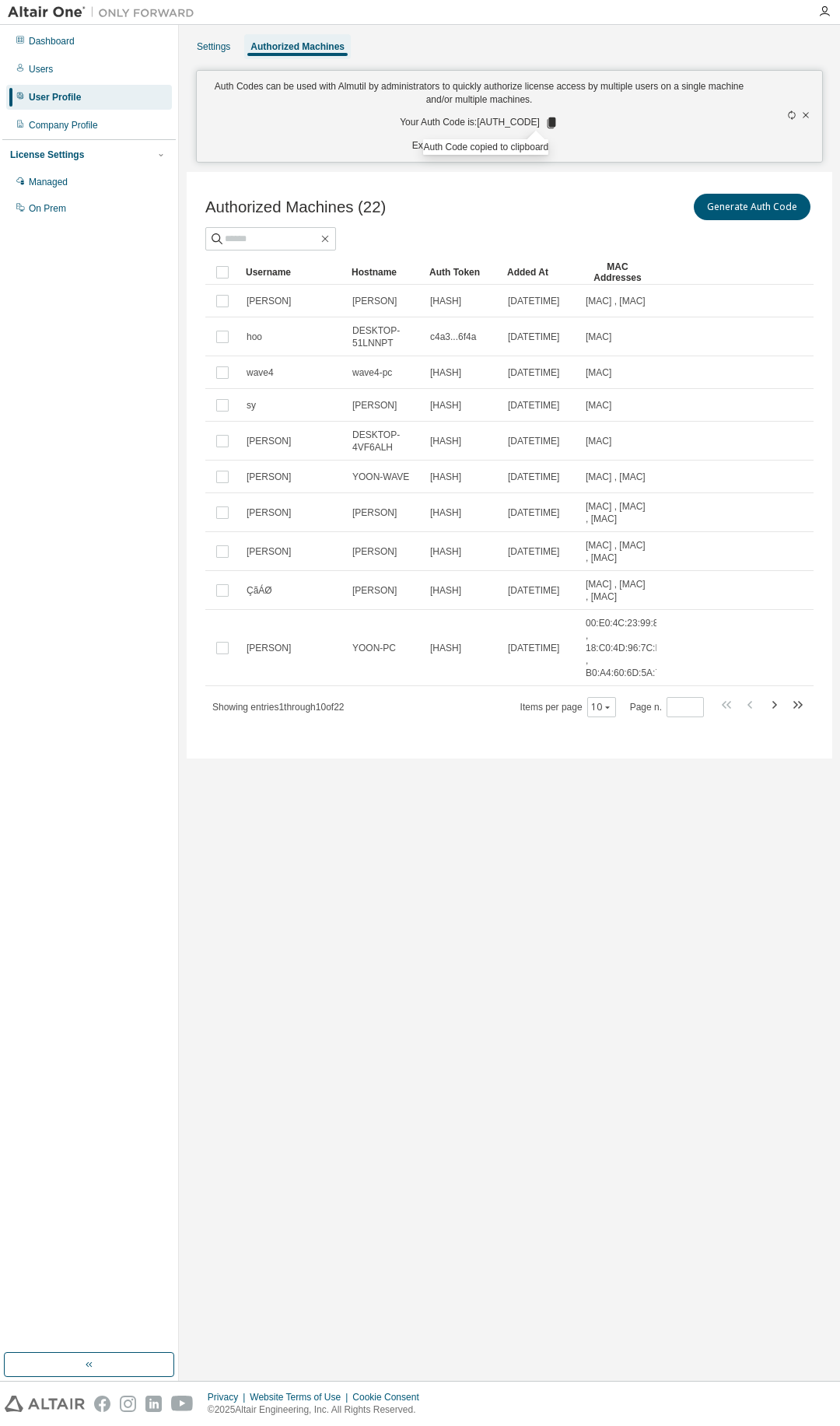 click 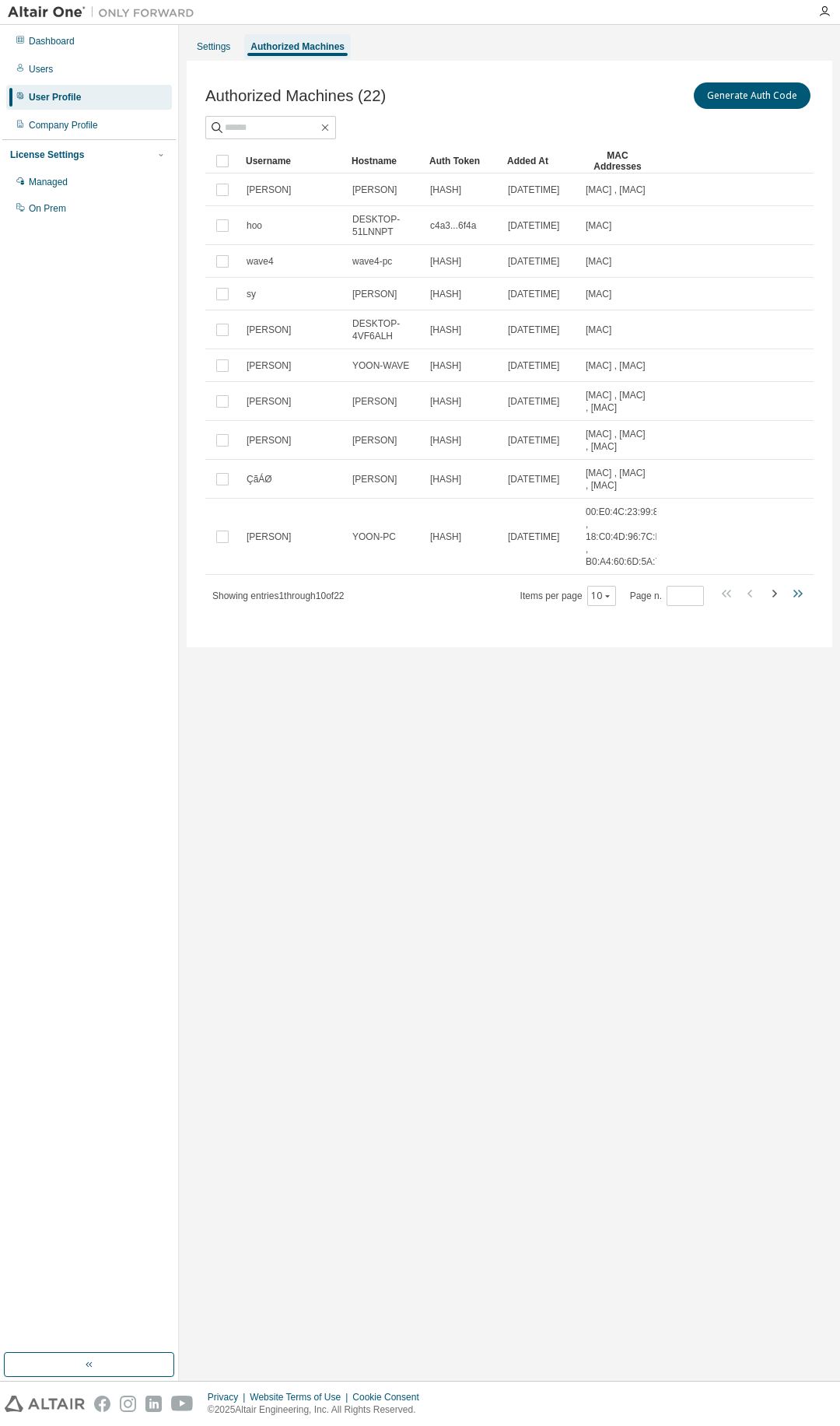 click 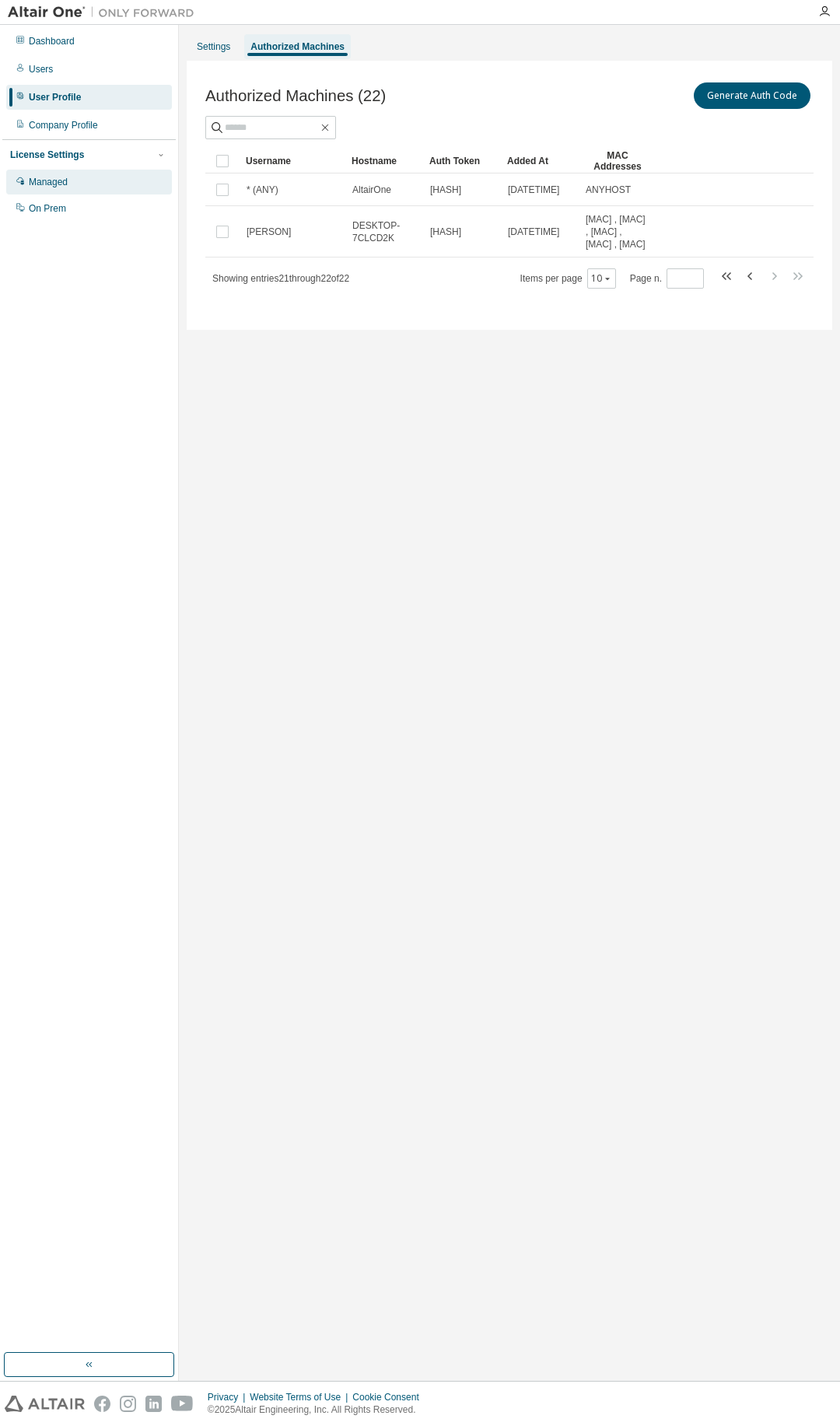 click on "Managed" at bounding box center (89, 182) 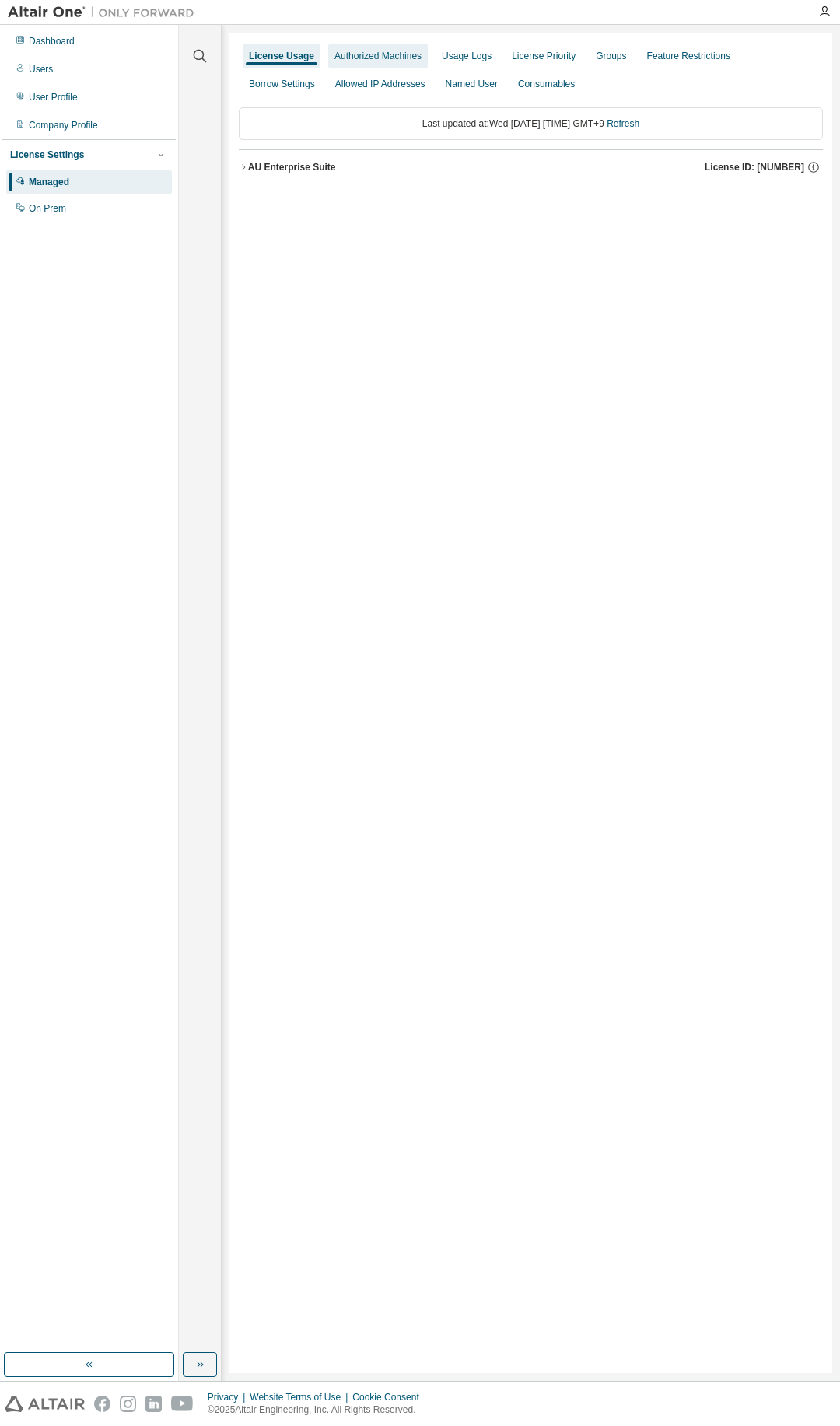 click on "Authorized Machines" at bounding box center [378, 56] 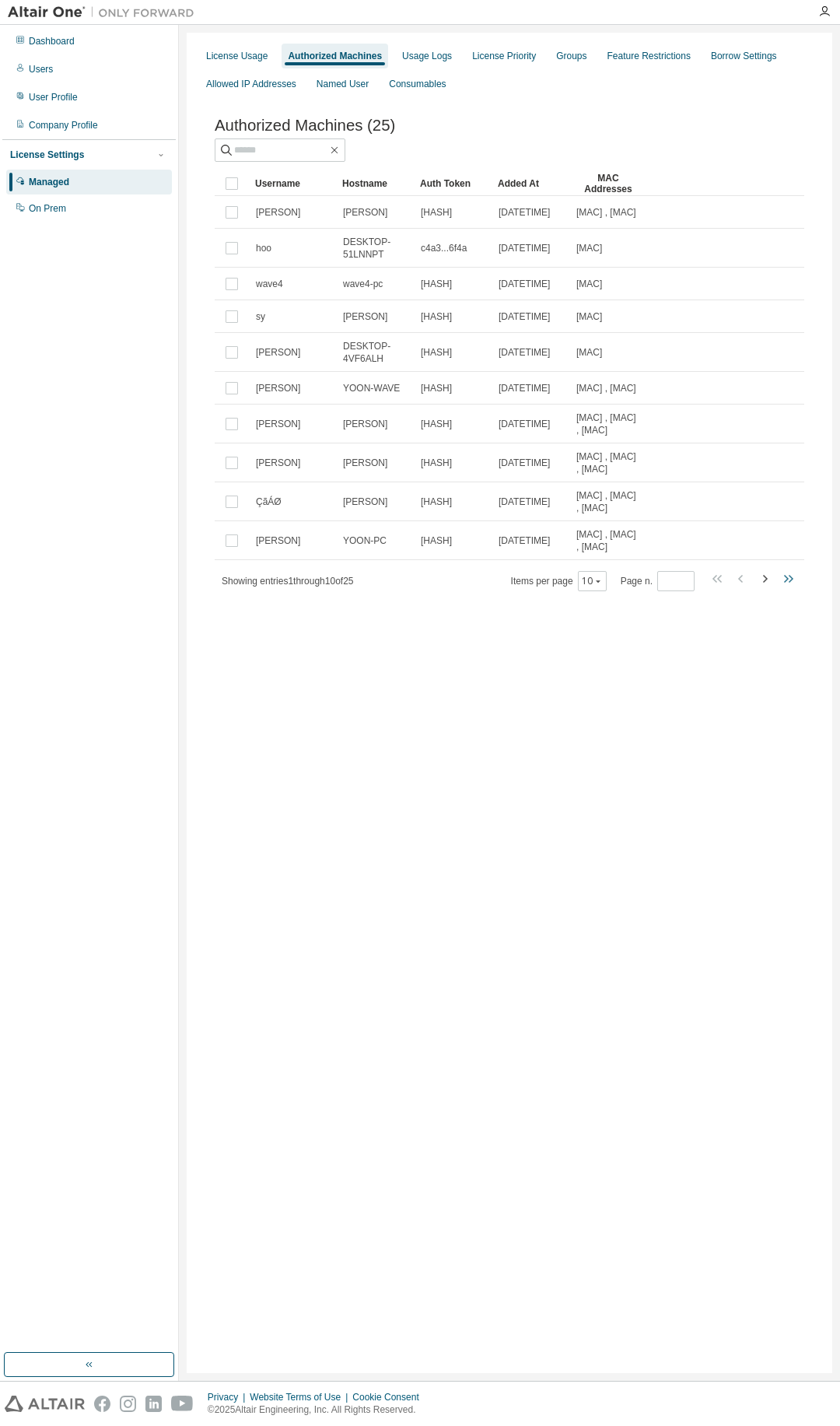 click 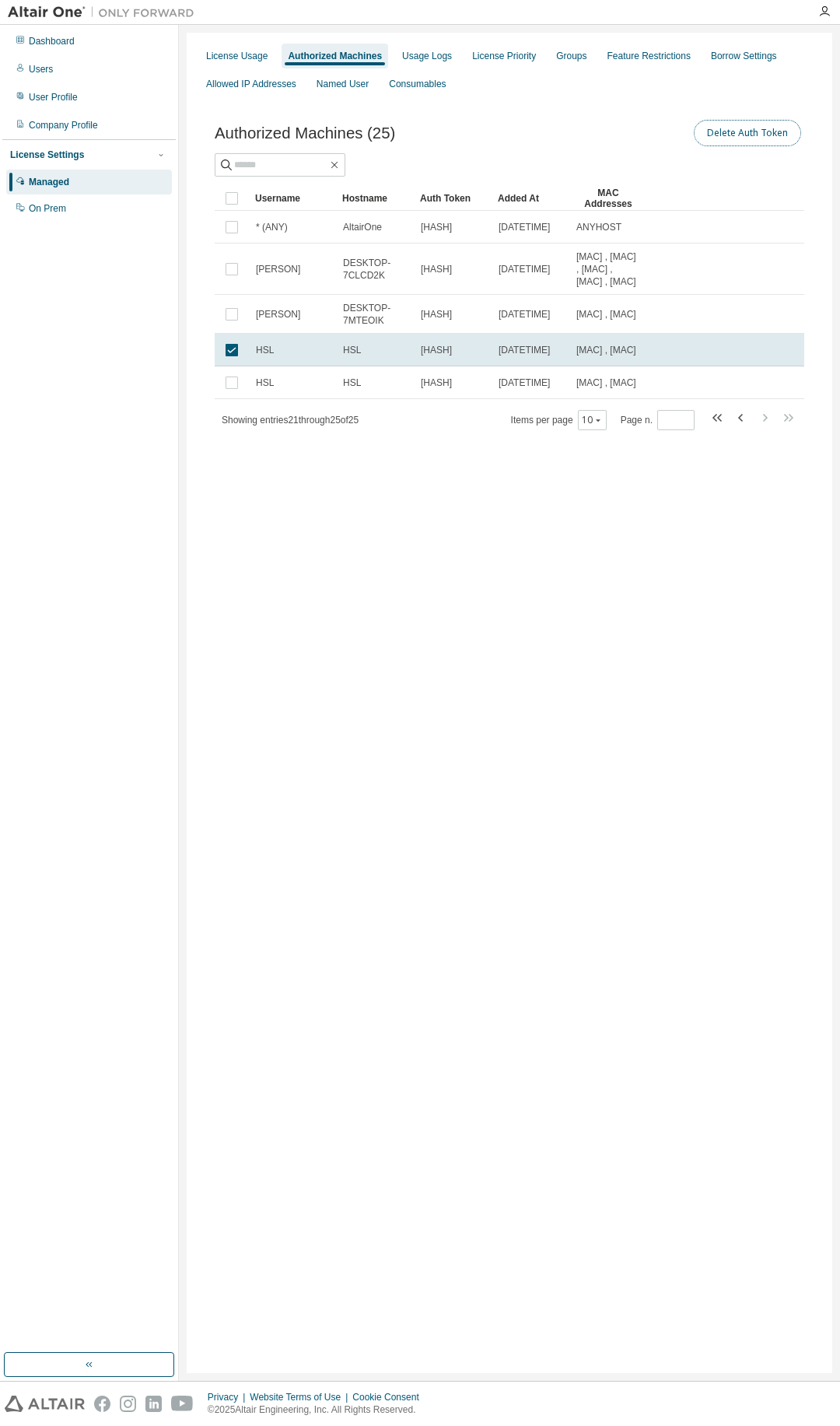 click on "Delete Auth Token" at bounding box center [747, 133] 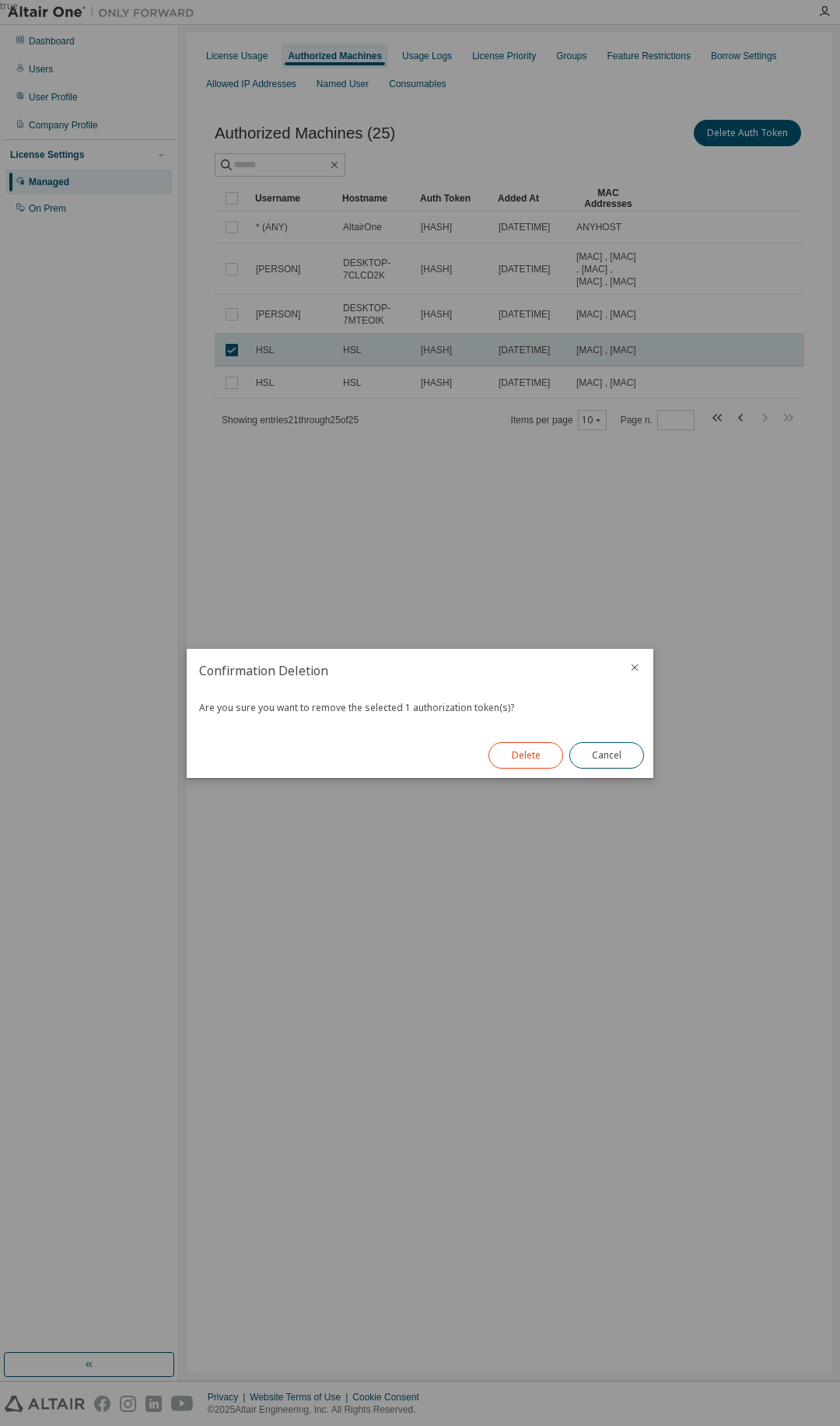 click on "Delete" at bounding box center [526, 755] 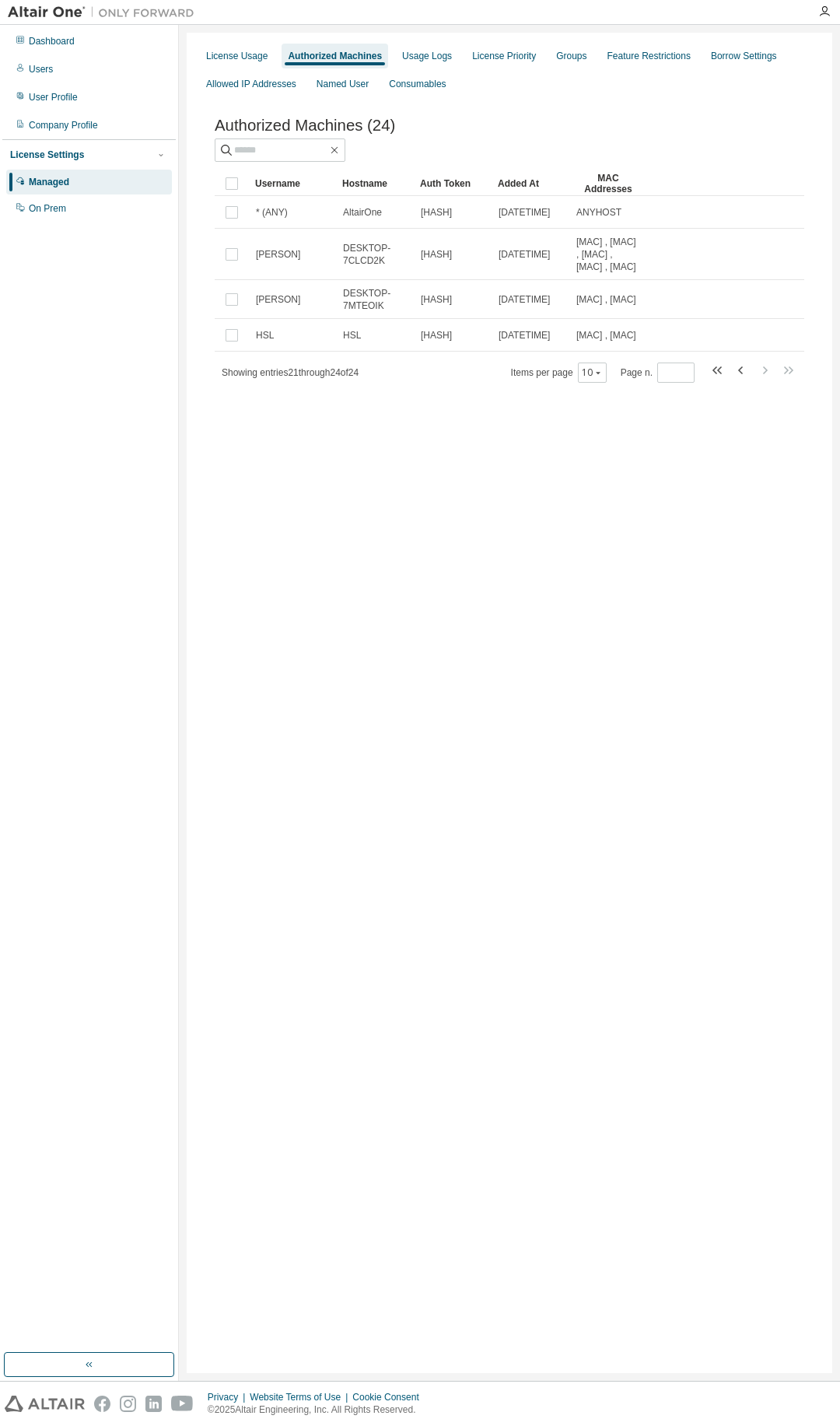 click on "License Usage Authorized Machines Usage Logs License Priority Groups Feature Restrictions Borrow Settings Allowed IP Addresses Named User Consumables Authorized Machines (24) Clear Load Save Save As Field Operator Value Select filter Select operand Add criteria Search Username Hostname Auth Token Added At MAC Addresses * (ANY) AltairOne 9822...ad54 2024-04-19 11:33:35 AM UTC ANYHOST sangjoon DESKTOP-7CLCD2K 8989...4c1e 2024-11-20 08:56:02 AM UTC 1A:65:38:52:EC:C7 , D8:43:AE:9E:8A:5C , 2A:65:38:52:EC:C7 , 0A:65:38:52:EC:C7 , E8:65:38:52:EC:C7 sangjoon DESKTOP-7MTEOIK 432e...c28c 2025-08-06 04:57:56 AM UTC D8:43:AE:9E:8A:5C , E8:65:38:52:EC:C8 HSL HSL 3e2b...8e80 2025-08-06 05:25:26 AM UTC D8:B3:2F:65:7F:16 , 34:5A:60:57:67:32 Showing entries  21  through  24  of  24 Items per page 10 Page n. *" at bounding box center (509, 702) 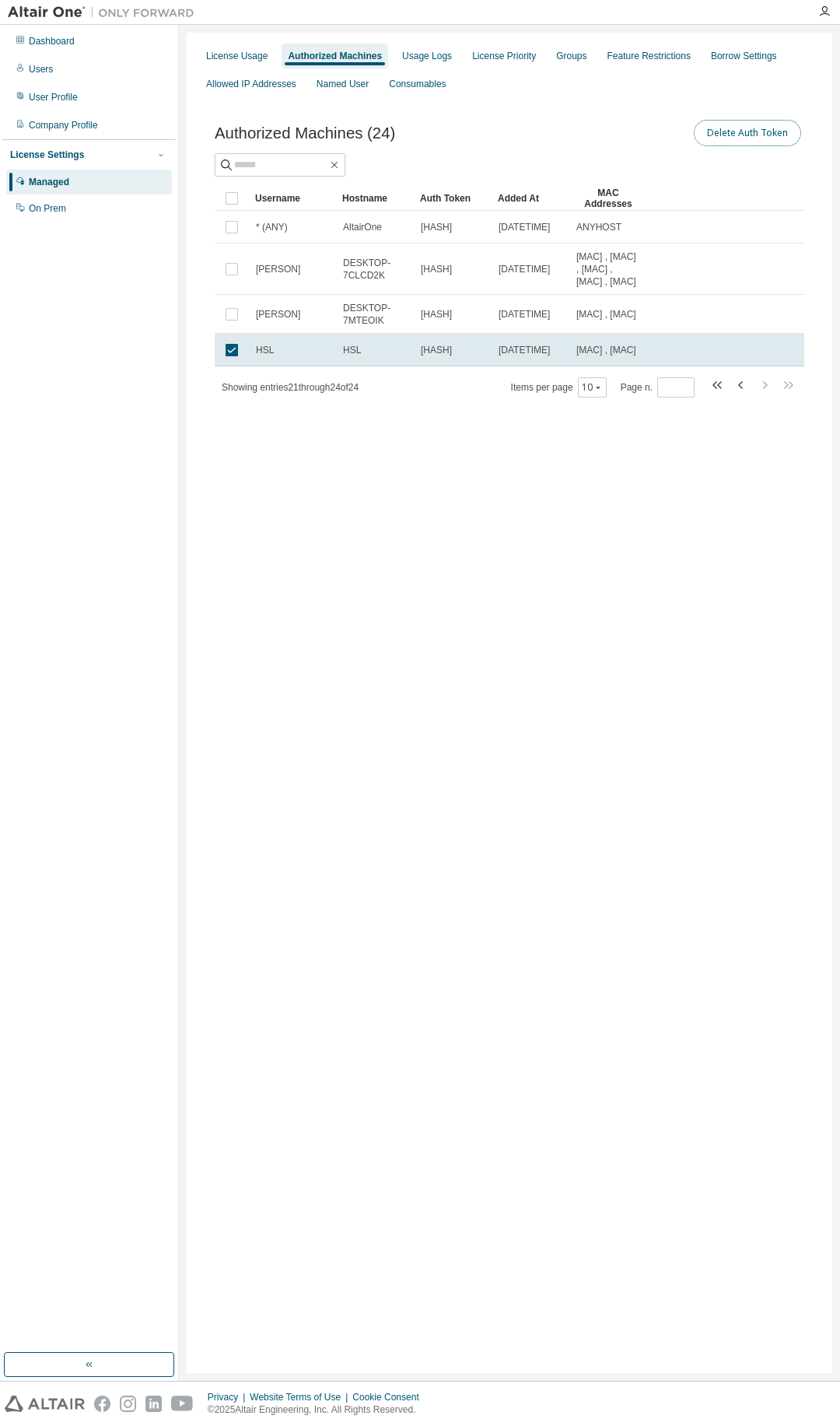 click on "Delete Auth Token" at bounding box center [747, 133] 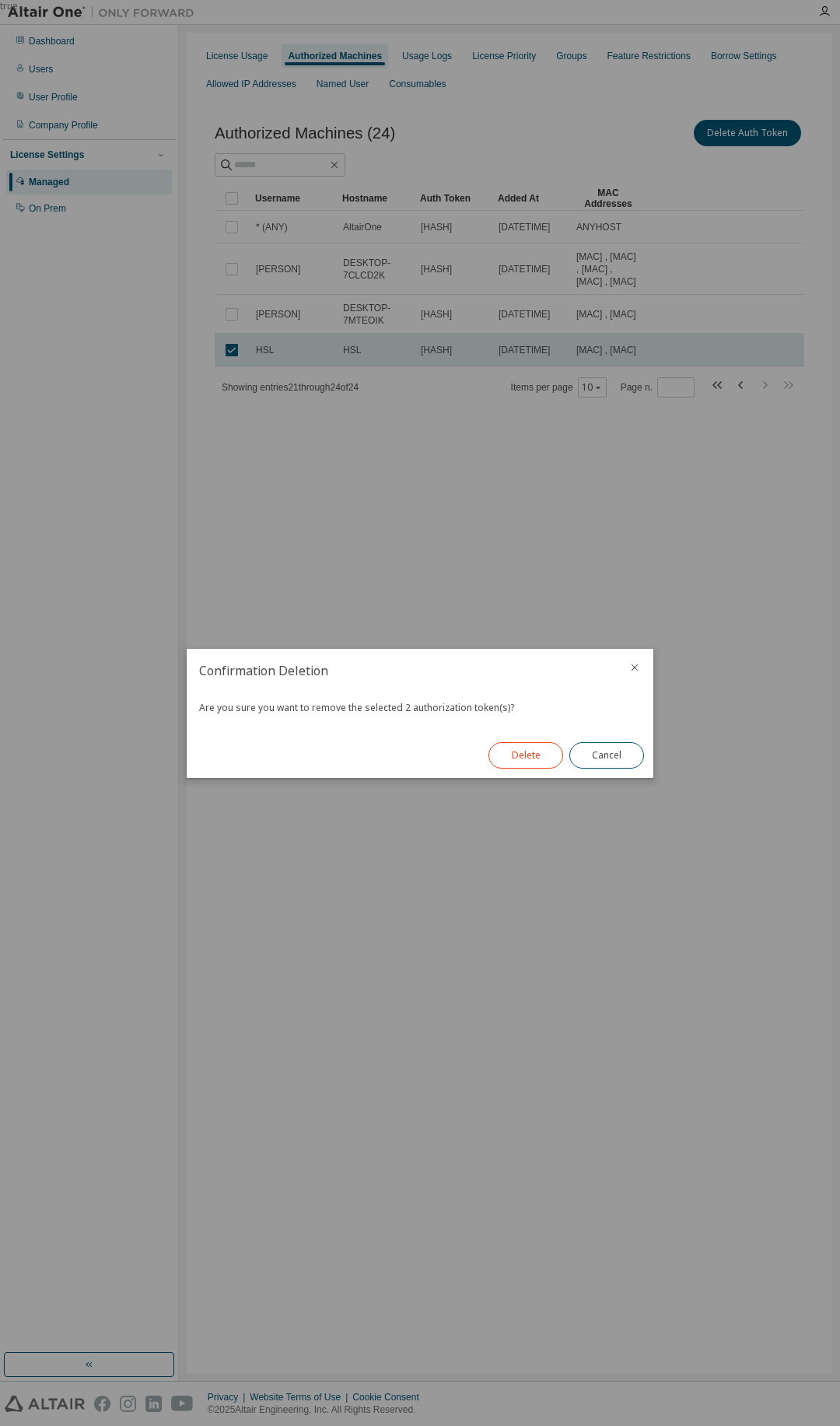 click on "Delete" at bounding box center [526, 755] 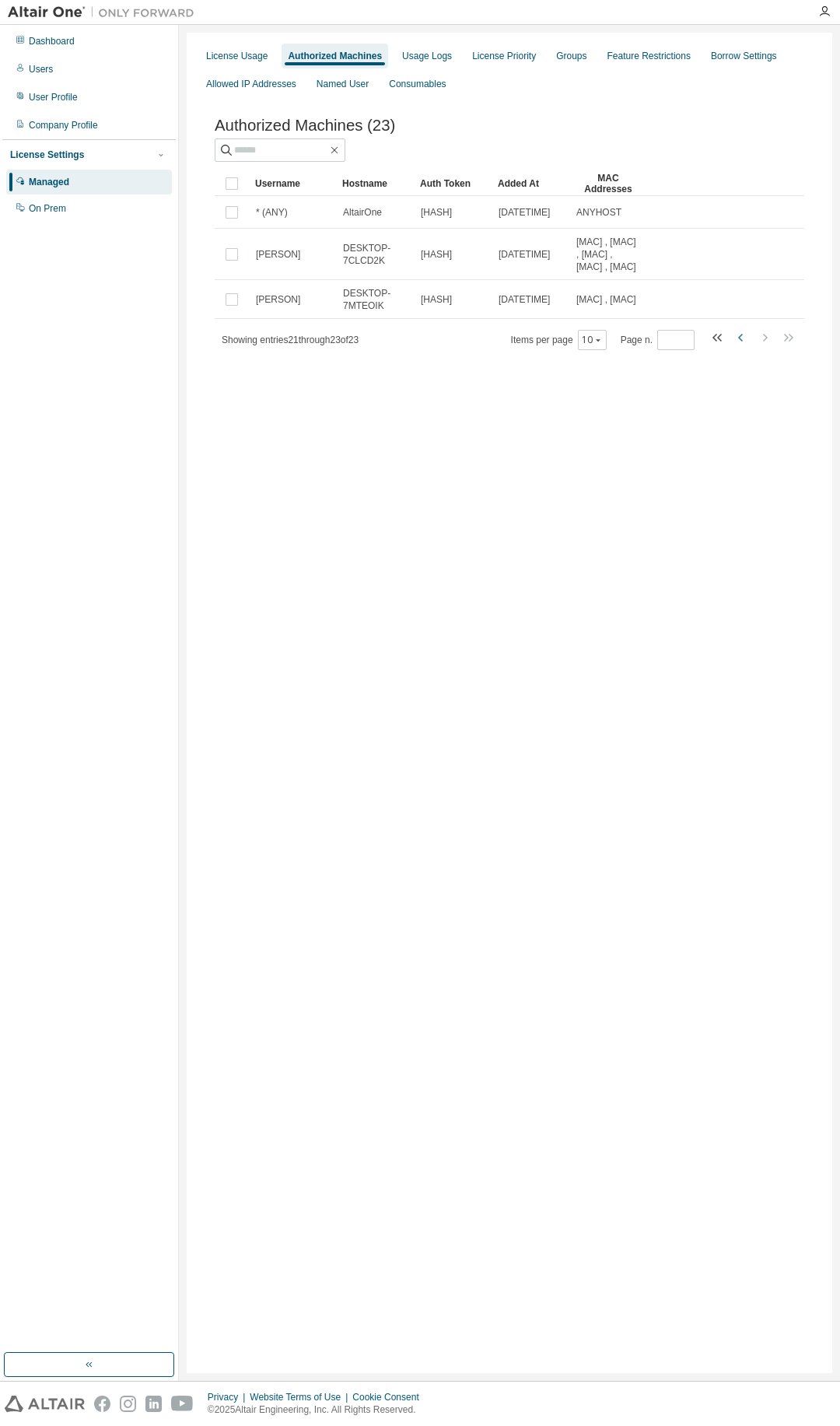 click 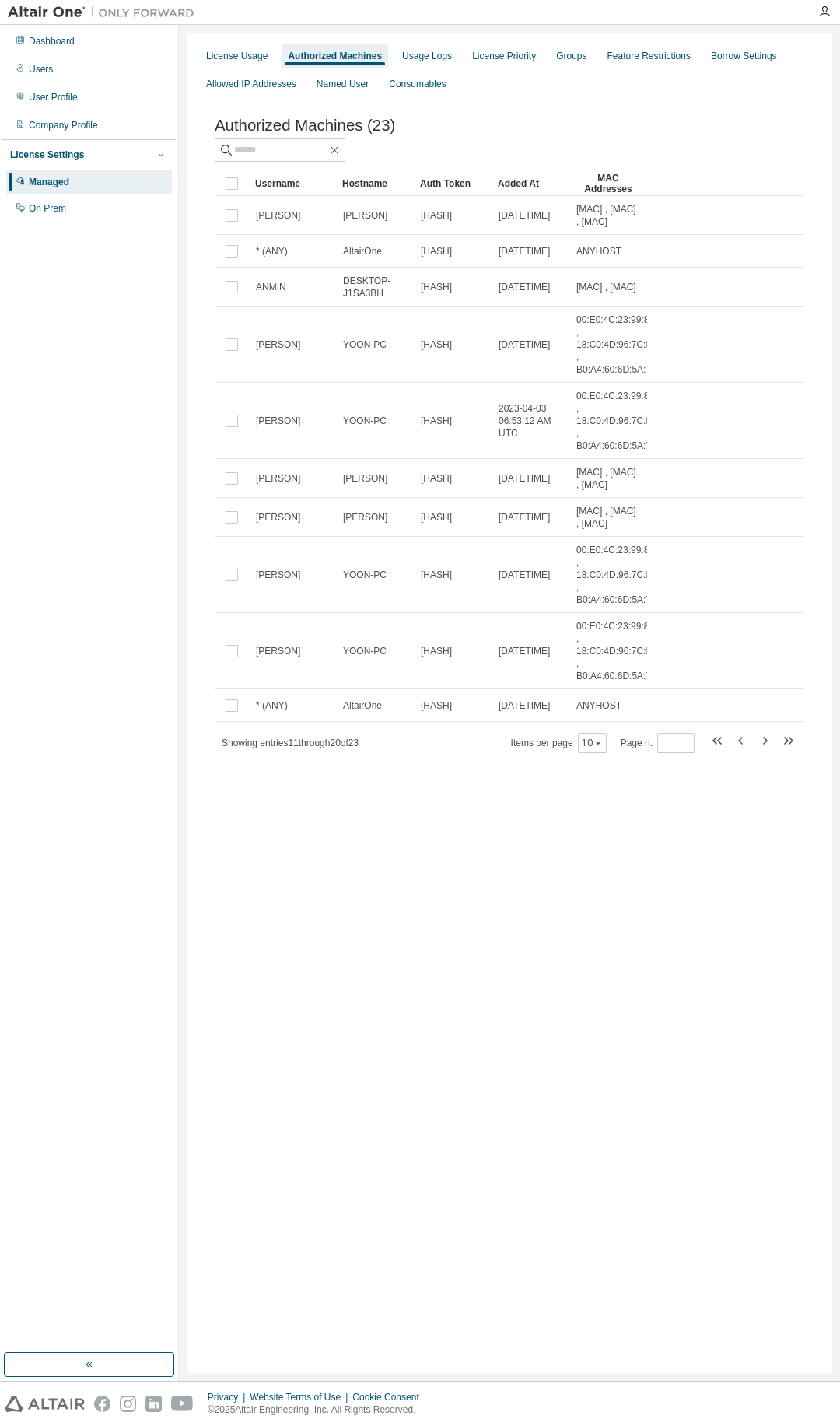 click 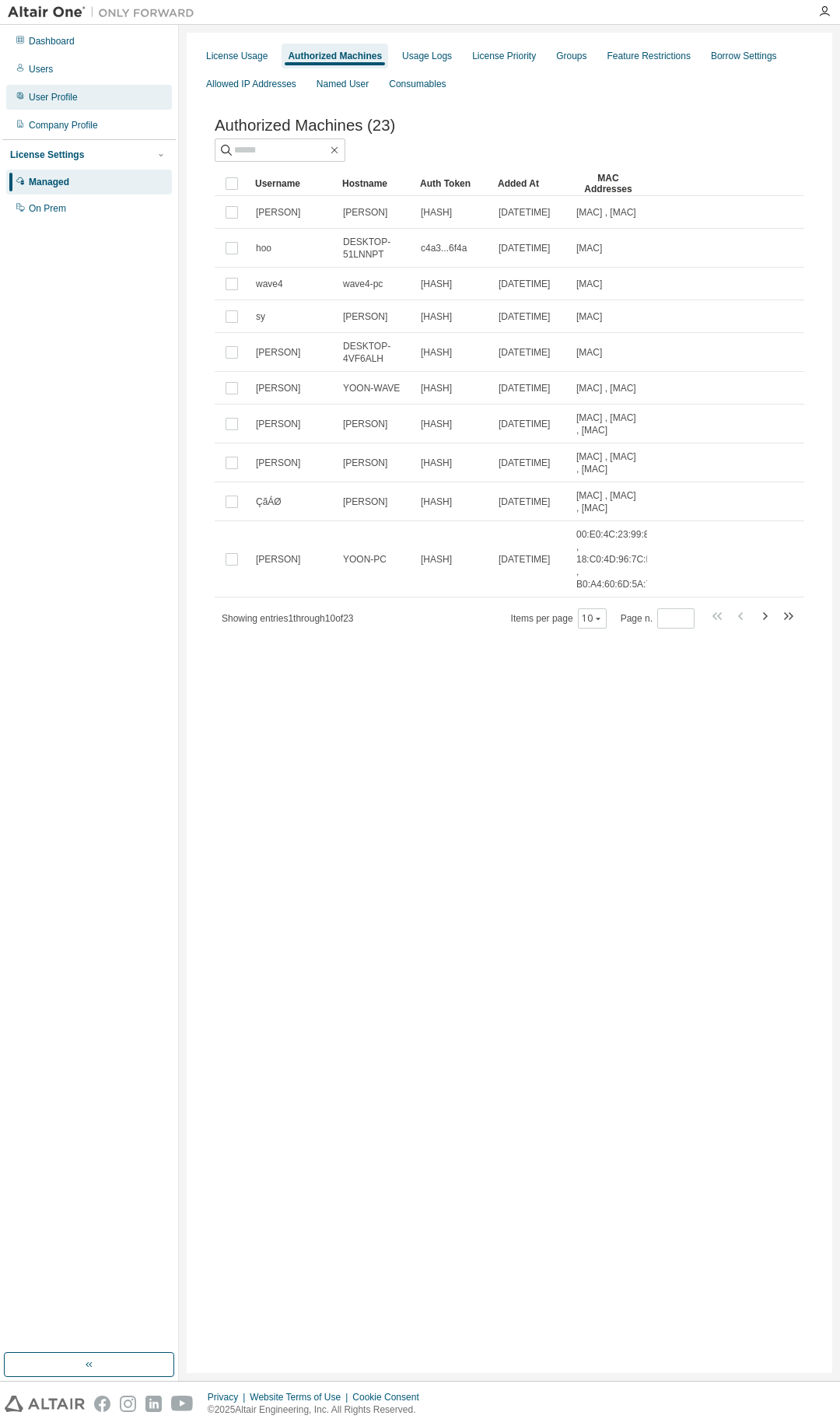click on "User Profile" at bounding box center [89, 97] 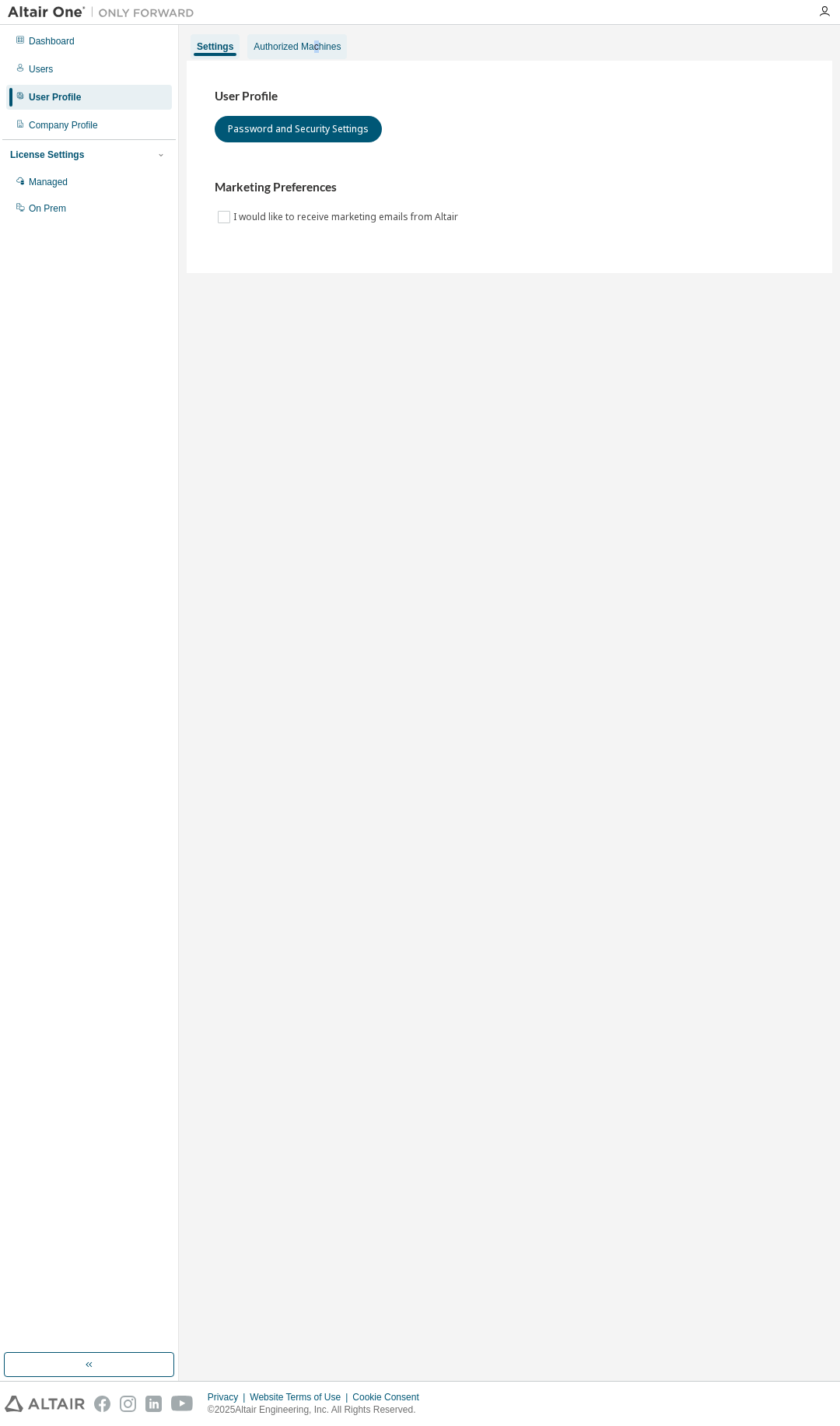 click on "Authorized Machines" at bounding box center (297, 47) 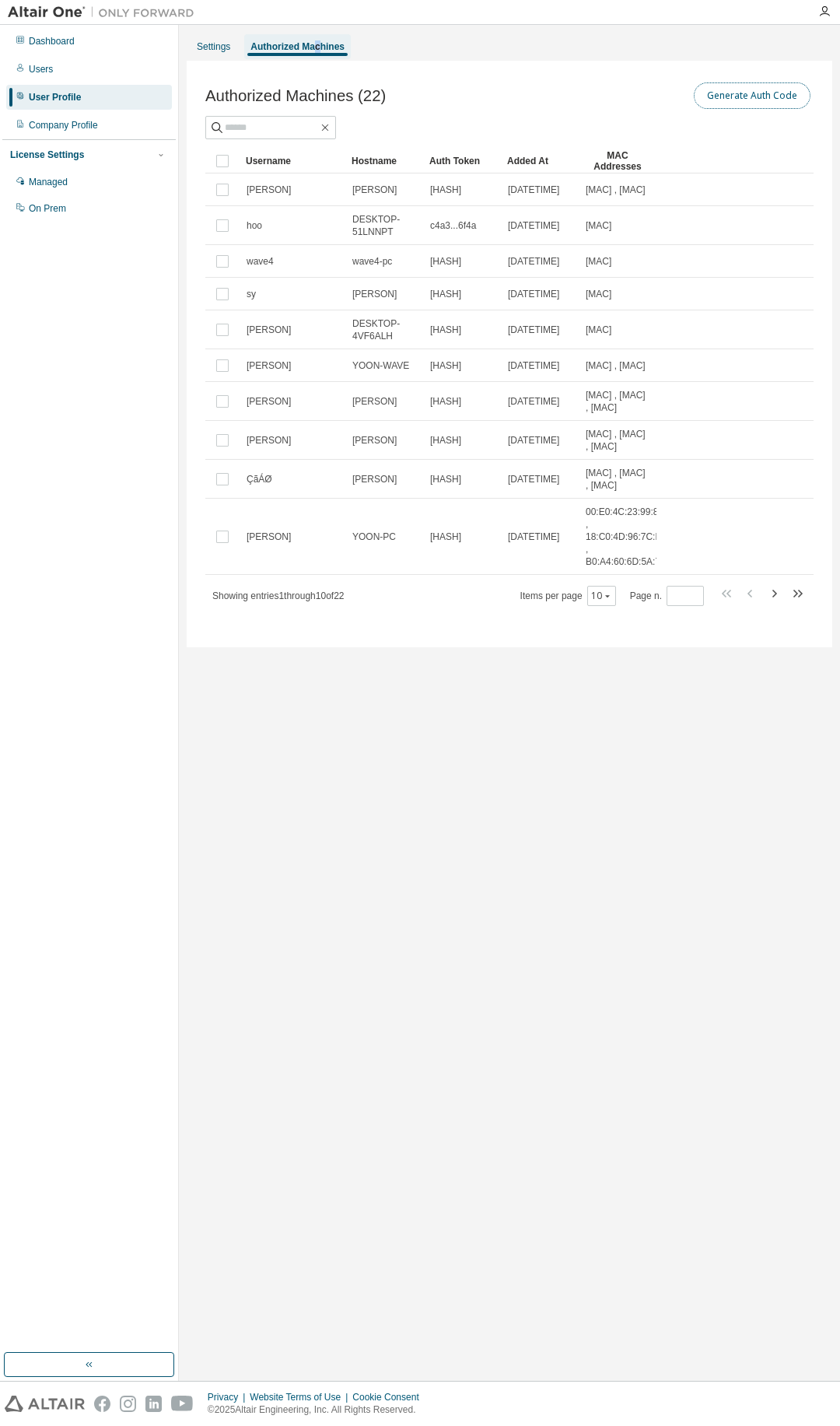 click on "Generate Auth Code" at bounding box center (752, 96) 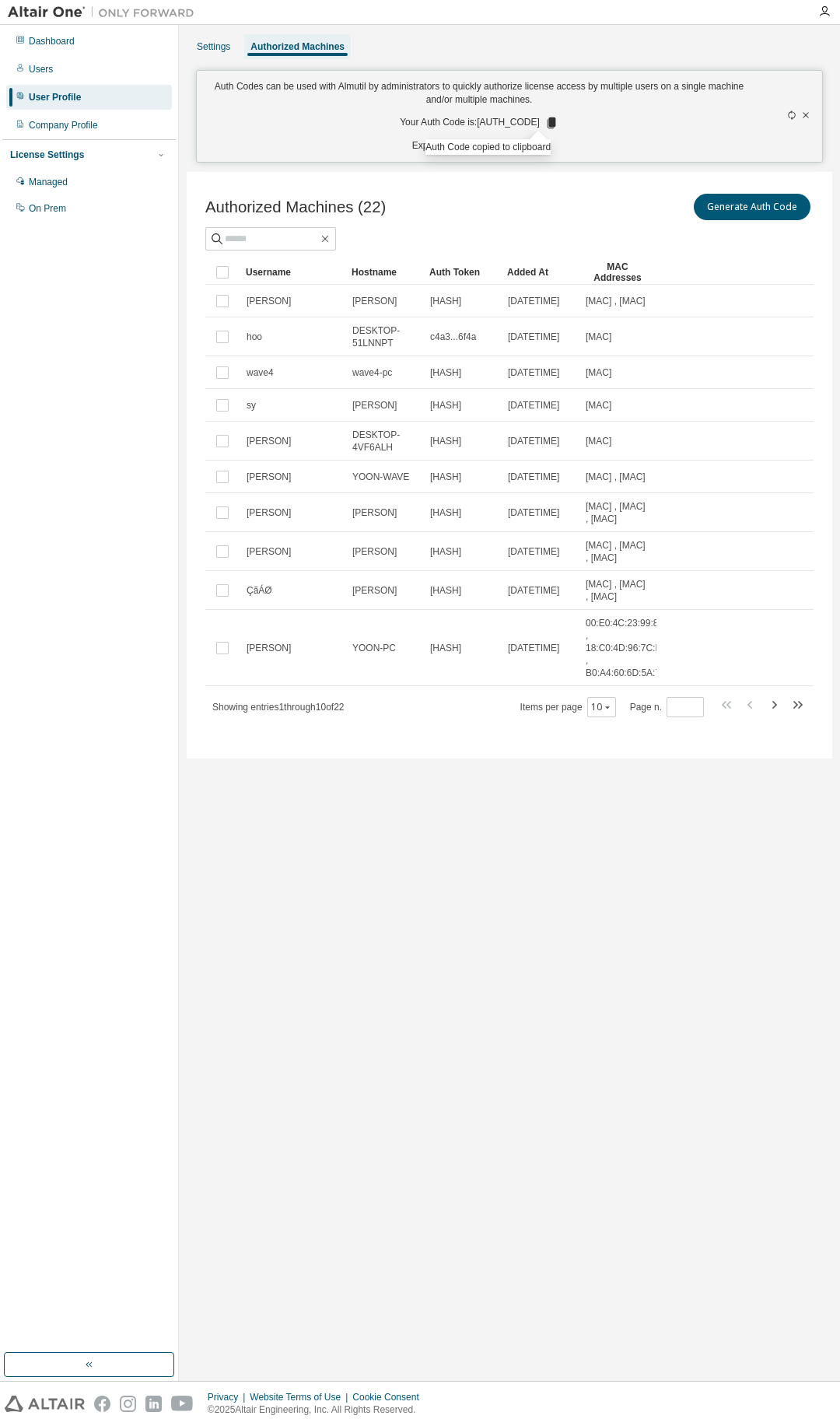 click on "Auth Codes can be used with Almutil by administrators to quickly authorize license access by multiple users on a single machine and/or multiple machines. Your Auth Code is:  DHQ1LIVM   Expires in  14 minutes,  44  seconds" at bounding box center [478, 116] 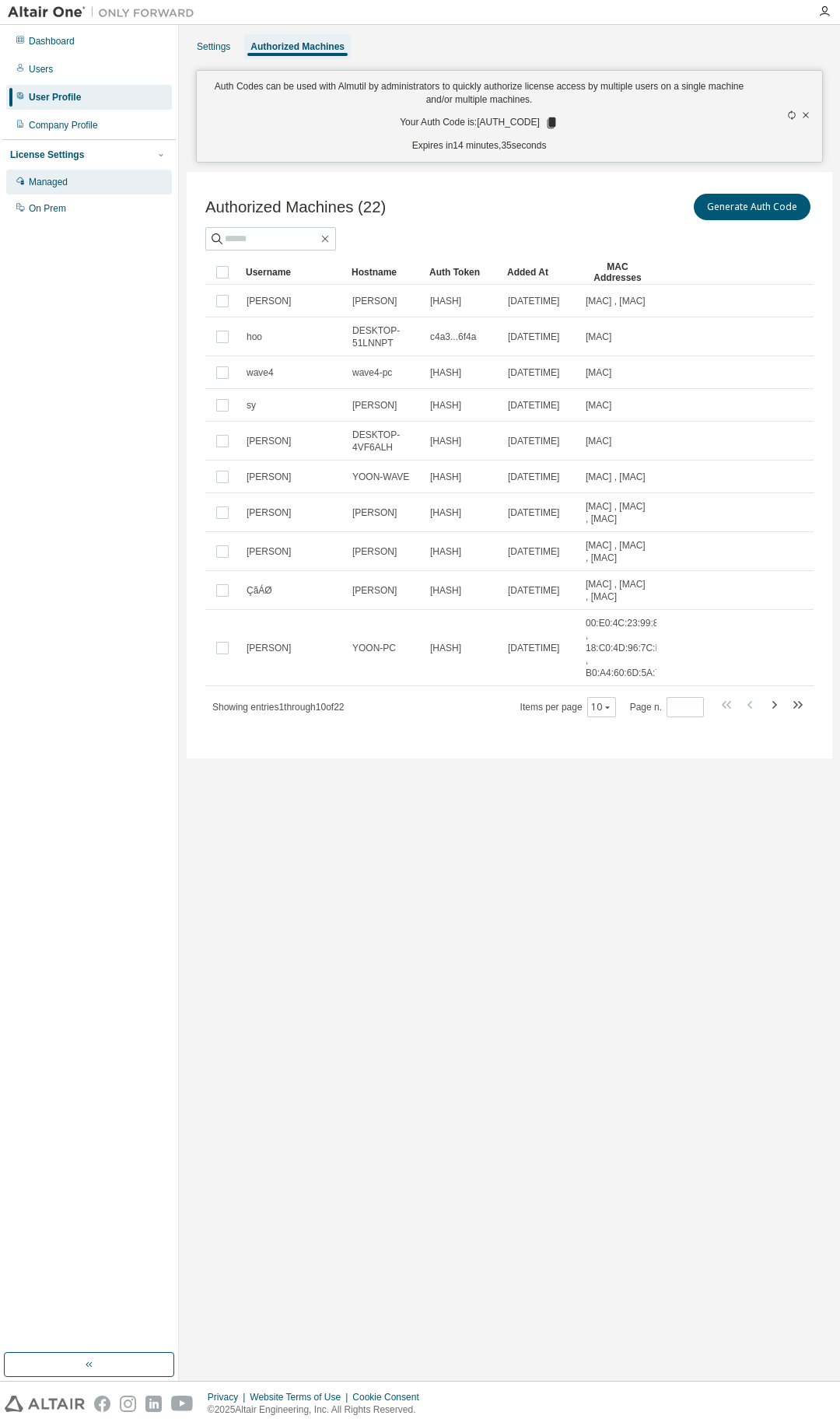 click on "Managed" at bounding box center [89, 182] 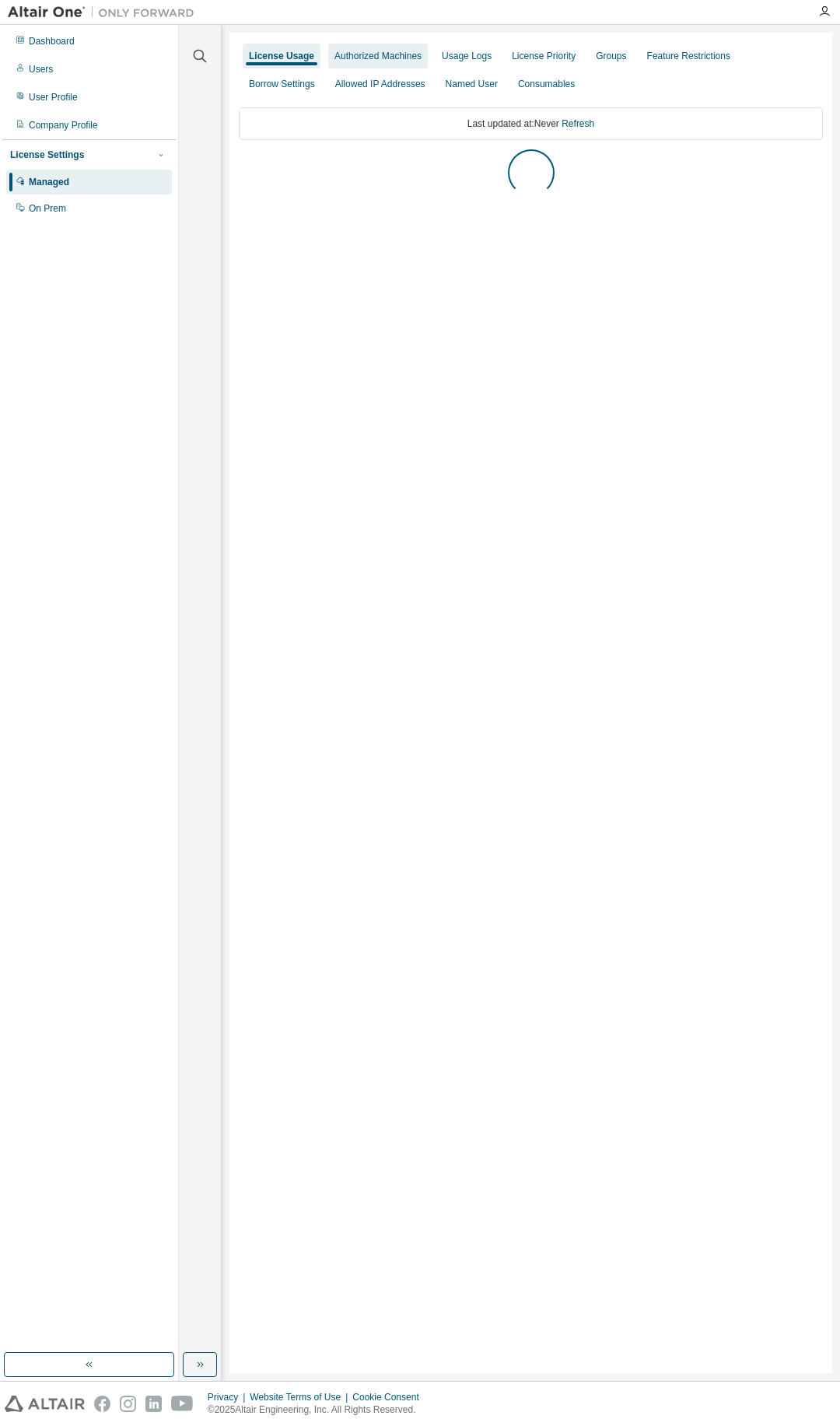 click on "Authorized Machines" at bounding box center (378, 56) 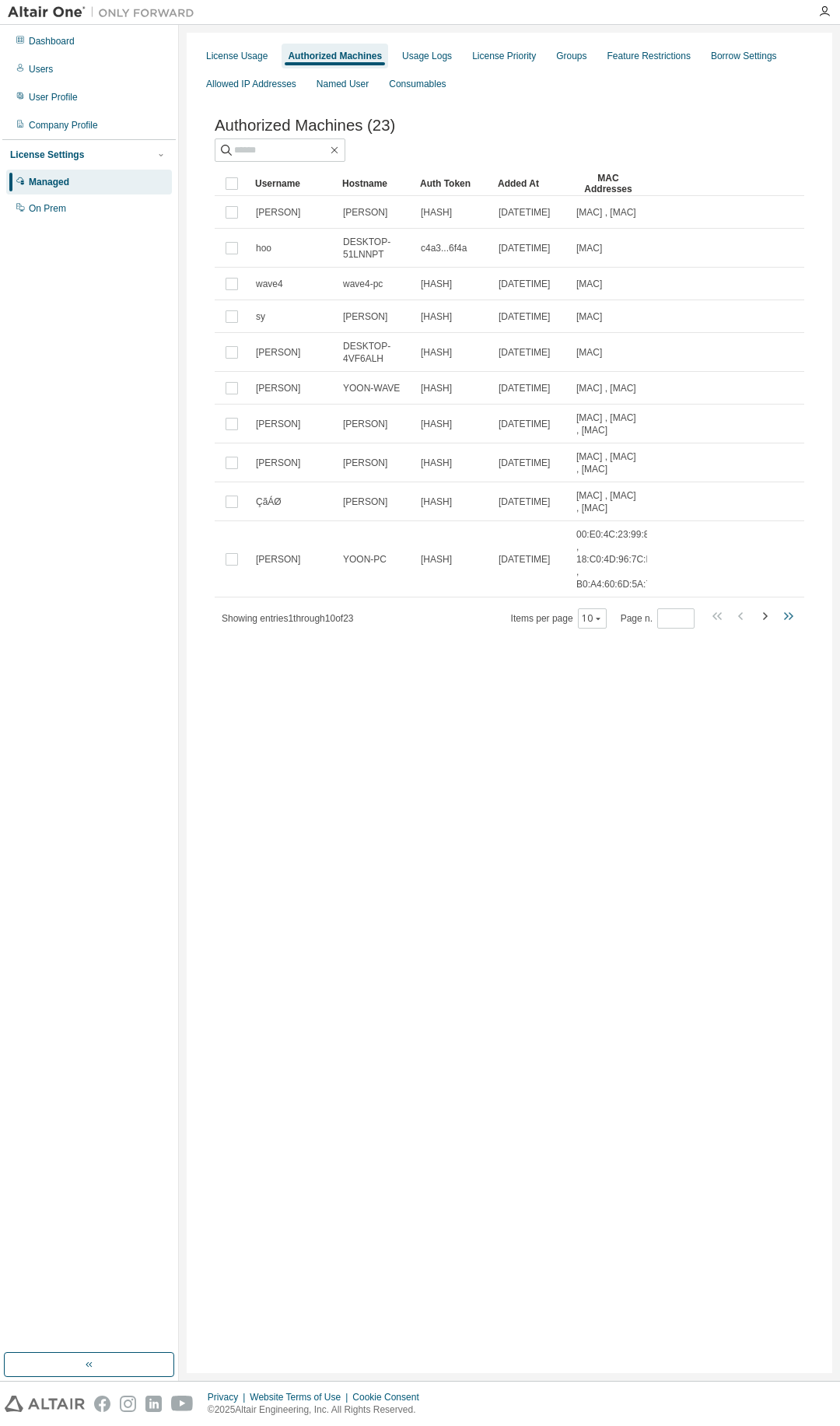 click 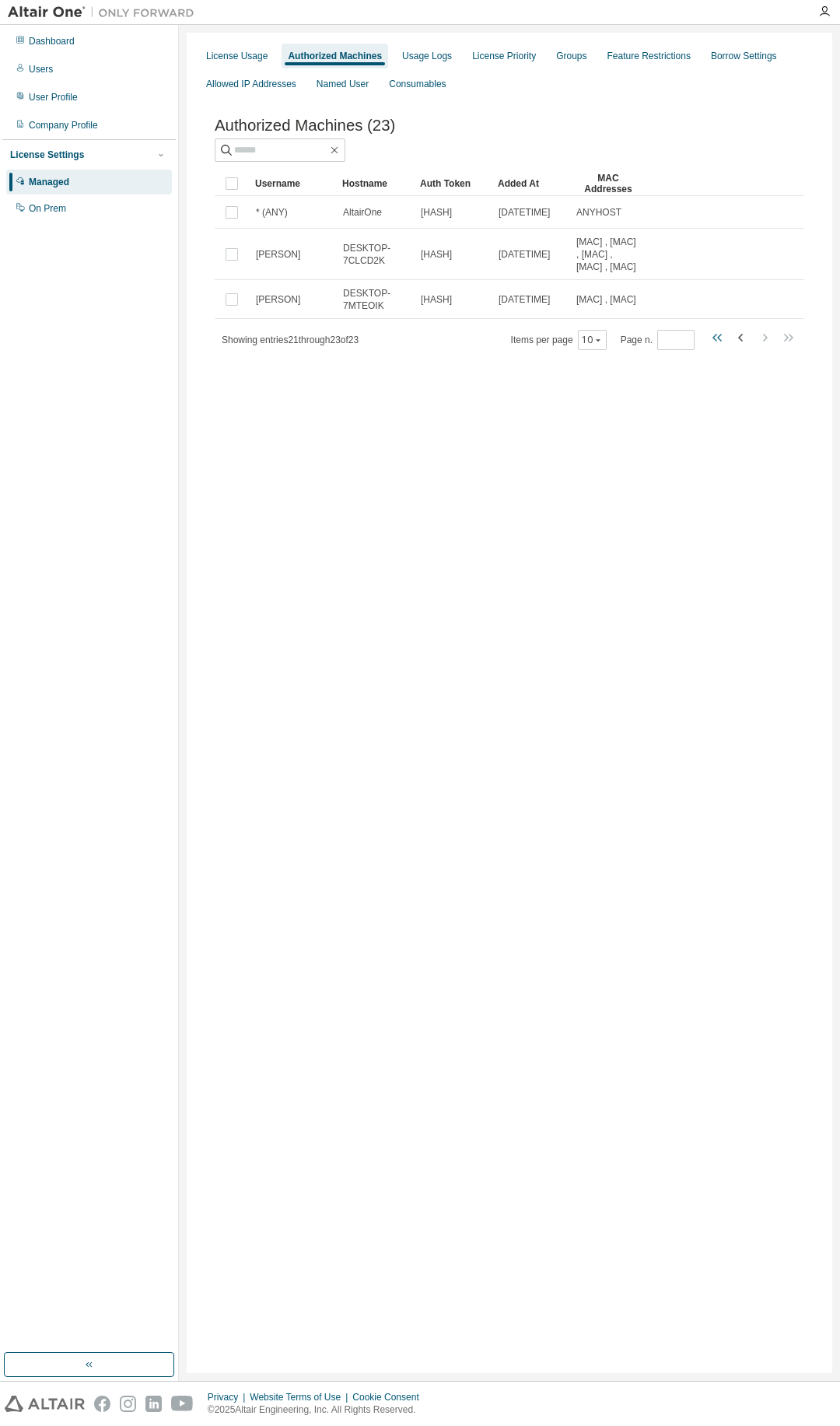 click 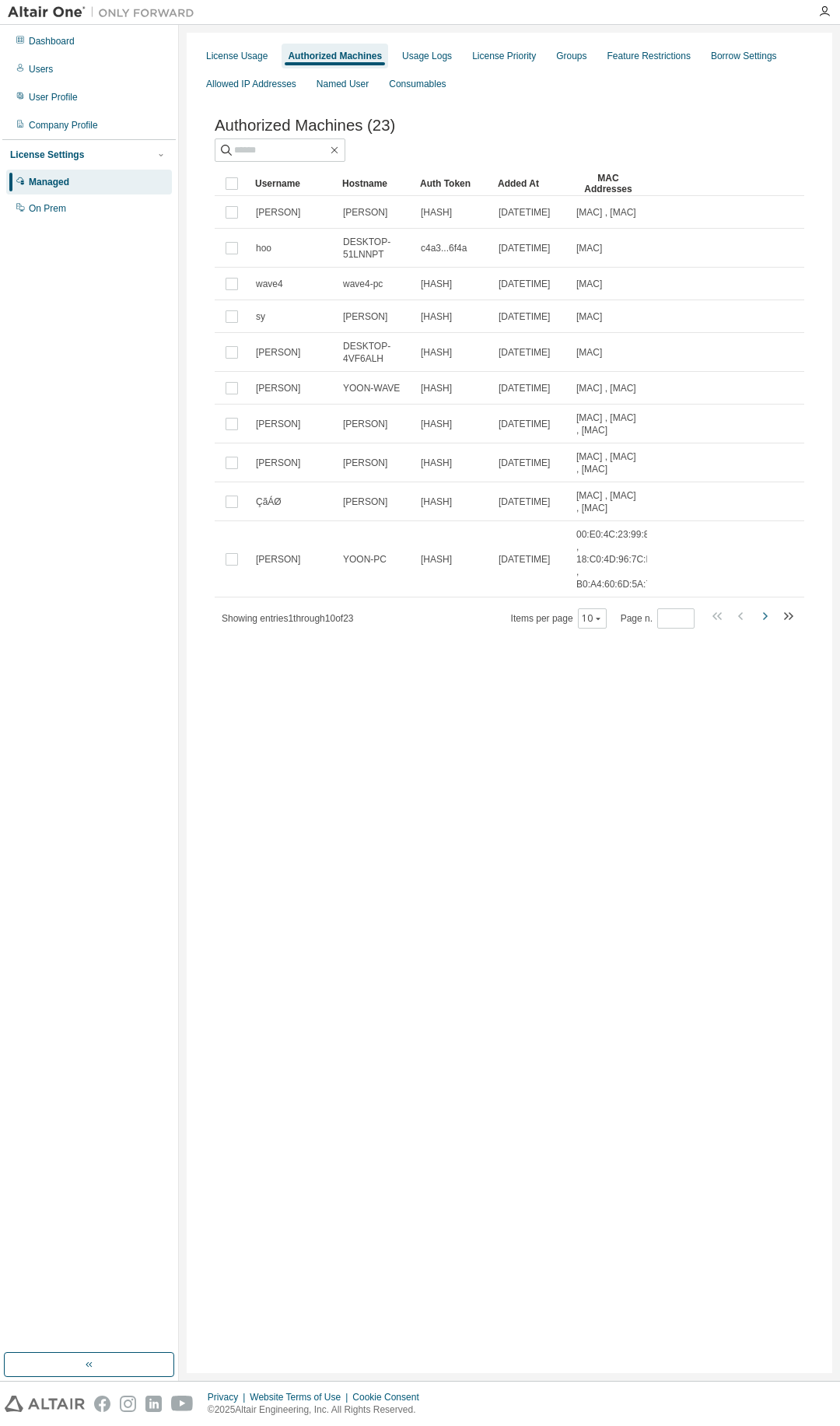 click 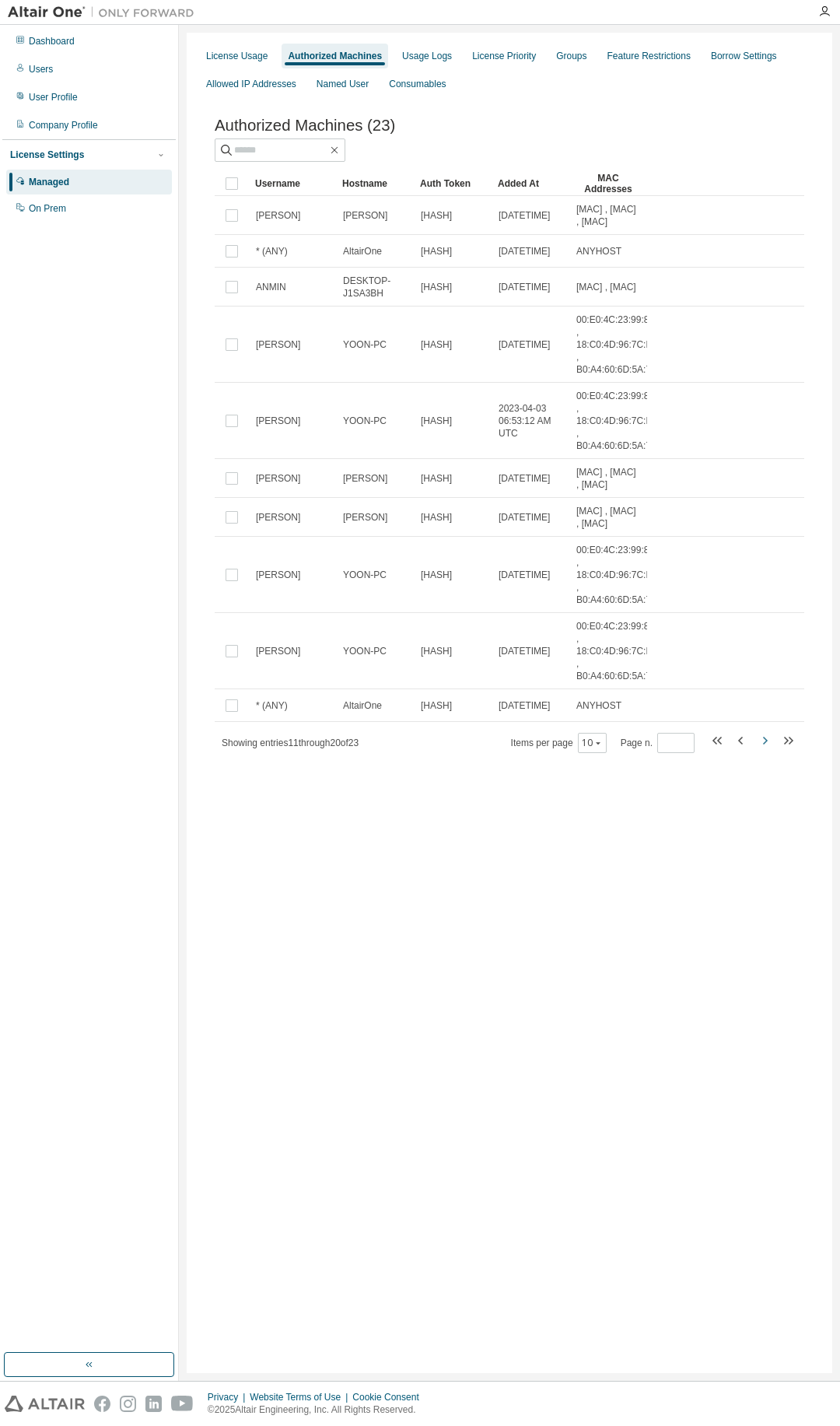click 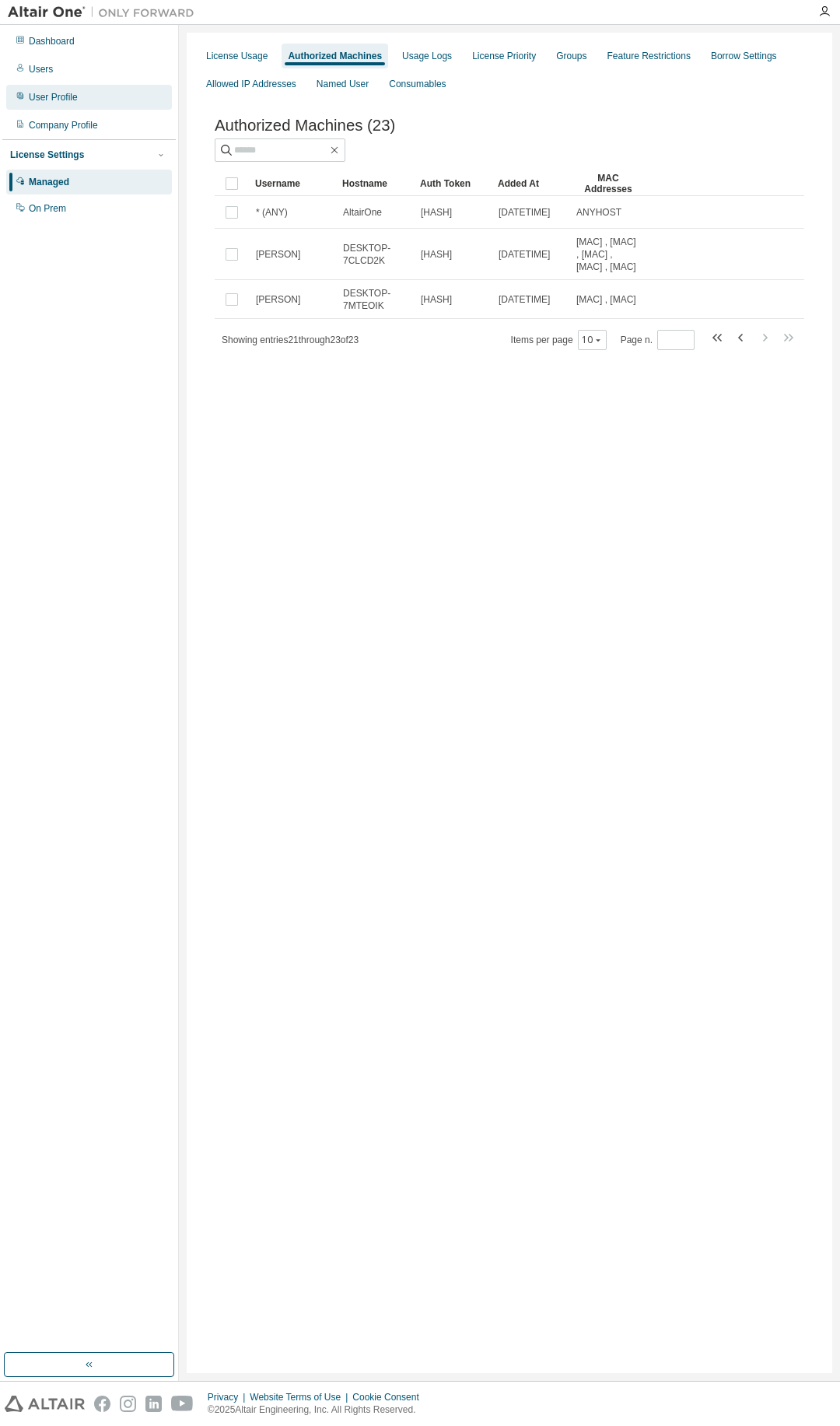 click on "User Profile" at bounding box center [89, 97] 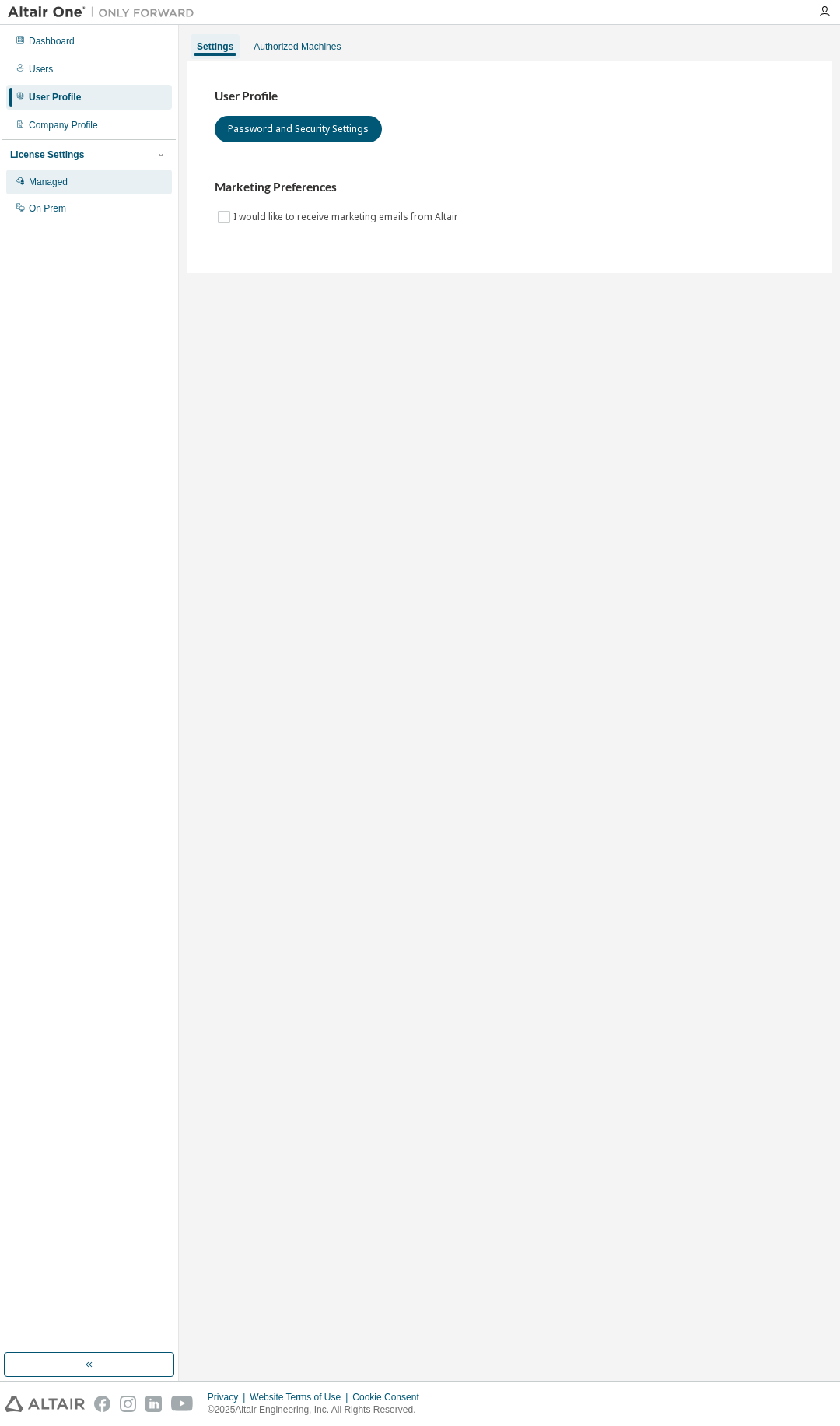 click on "Managed" at bounding box center [89, 182] 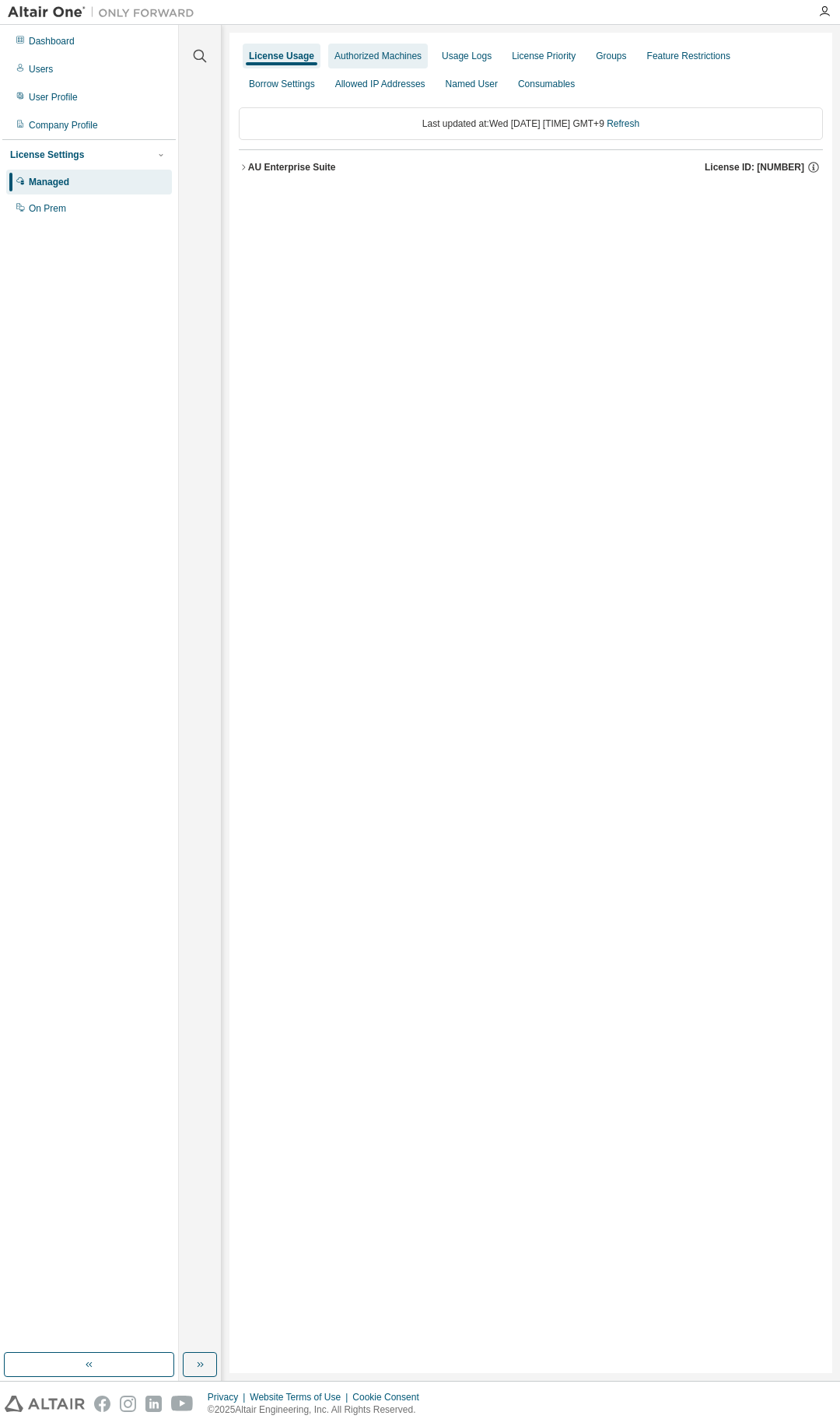 click on "Authorized Machines" at bounding box center [378, 56] 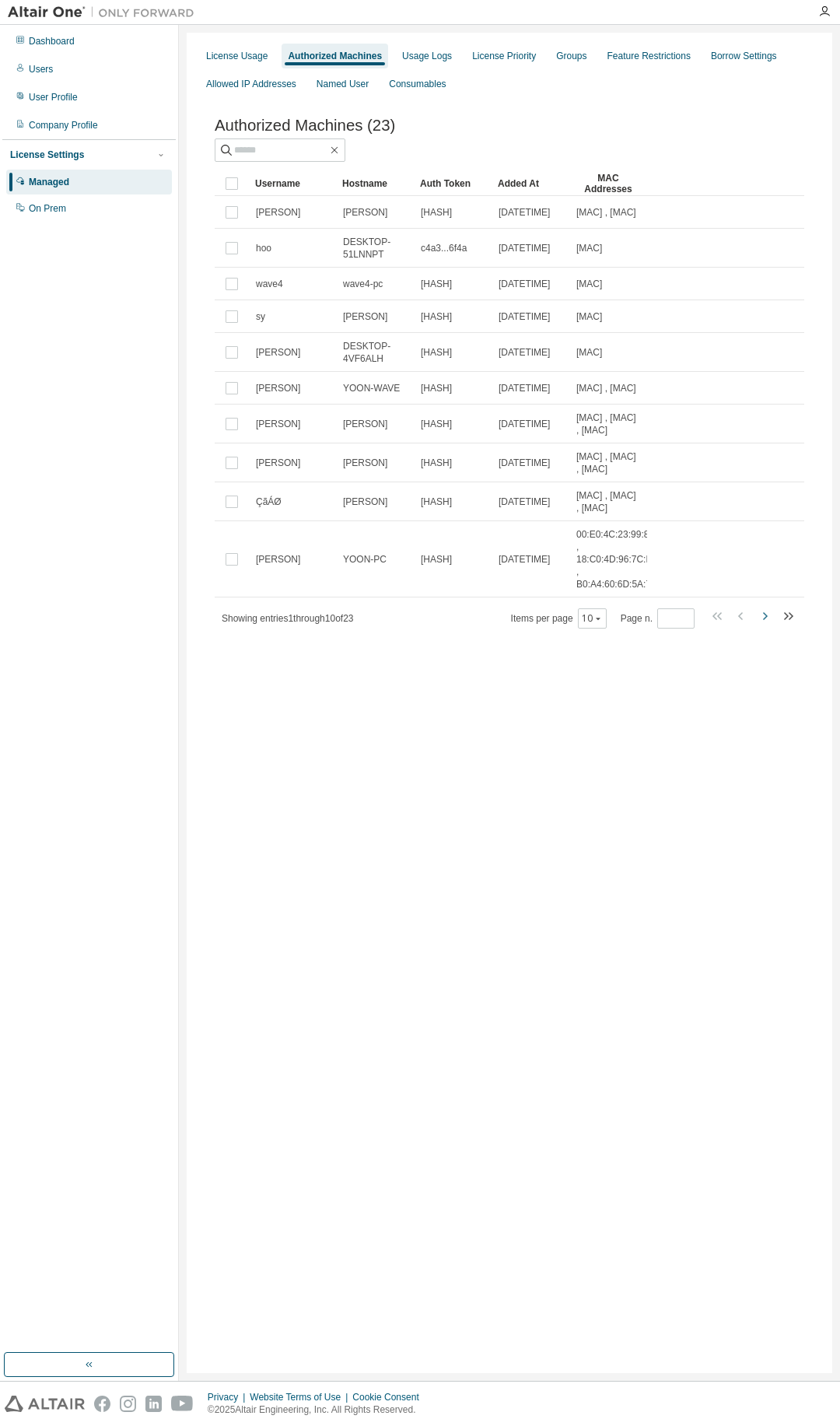 click 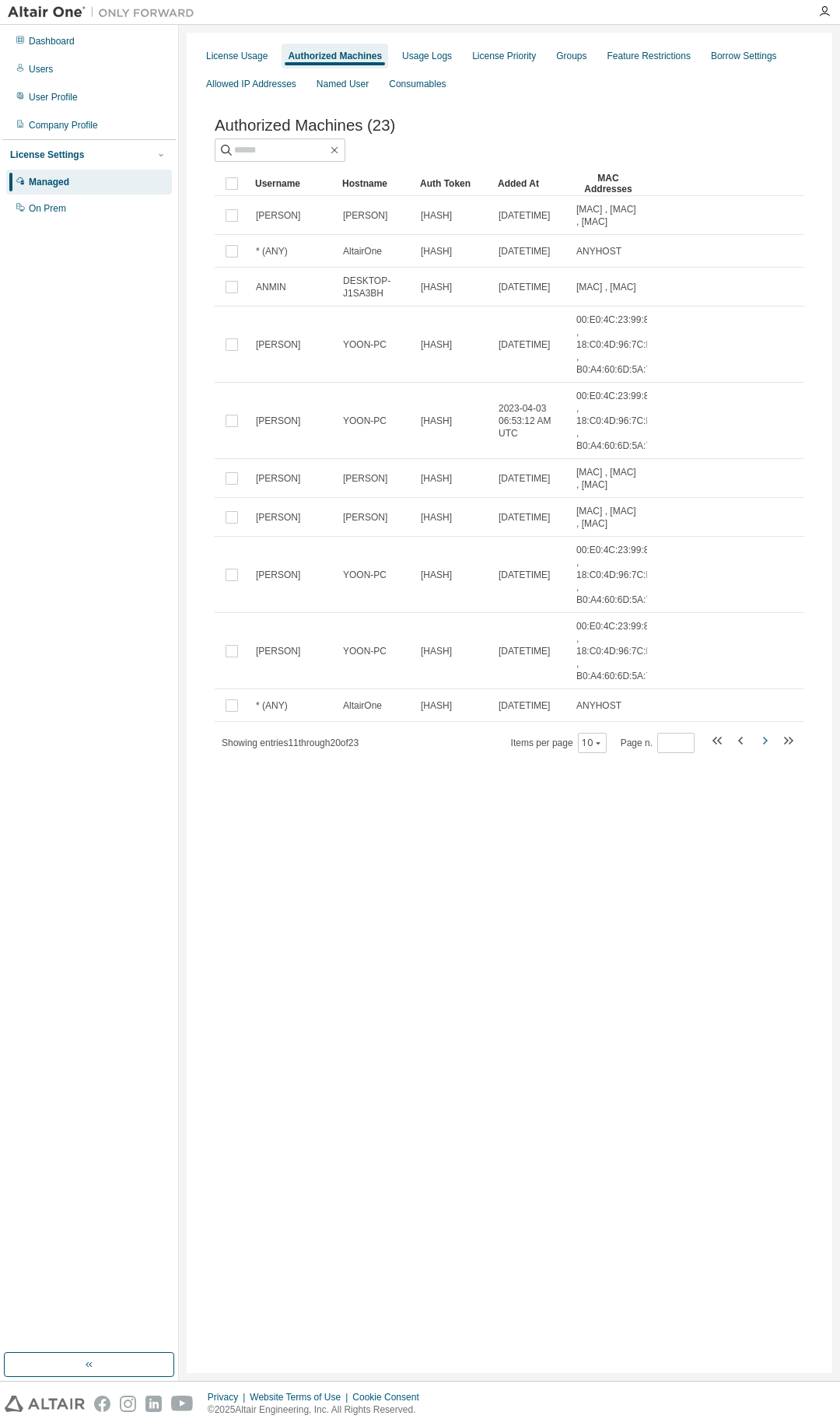 click 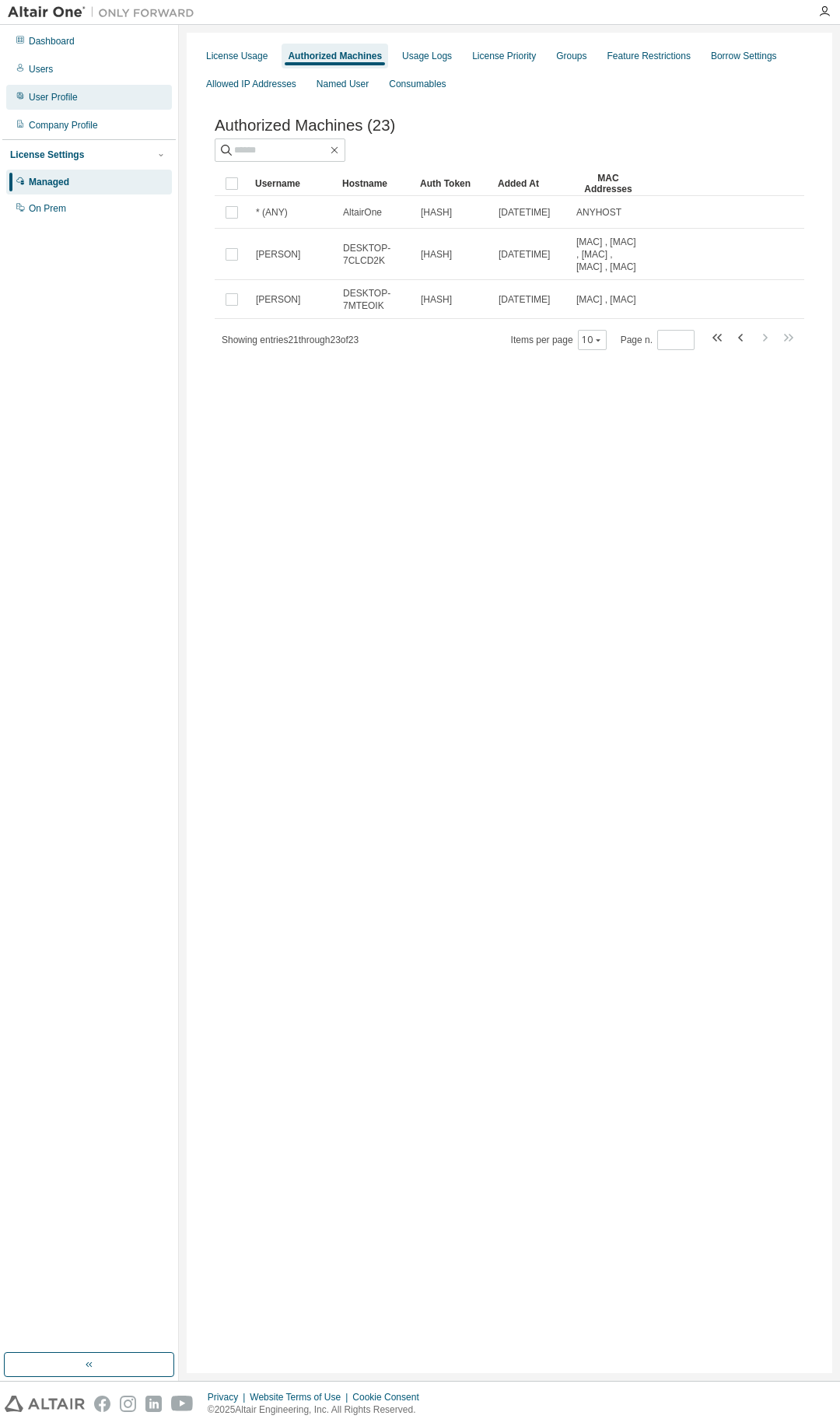 click on "User Profile" at bounding box center [89, 97] 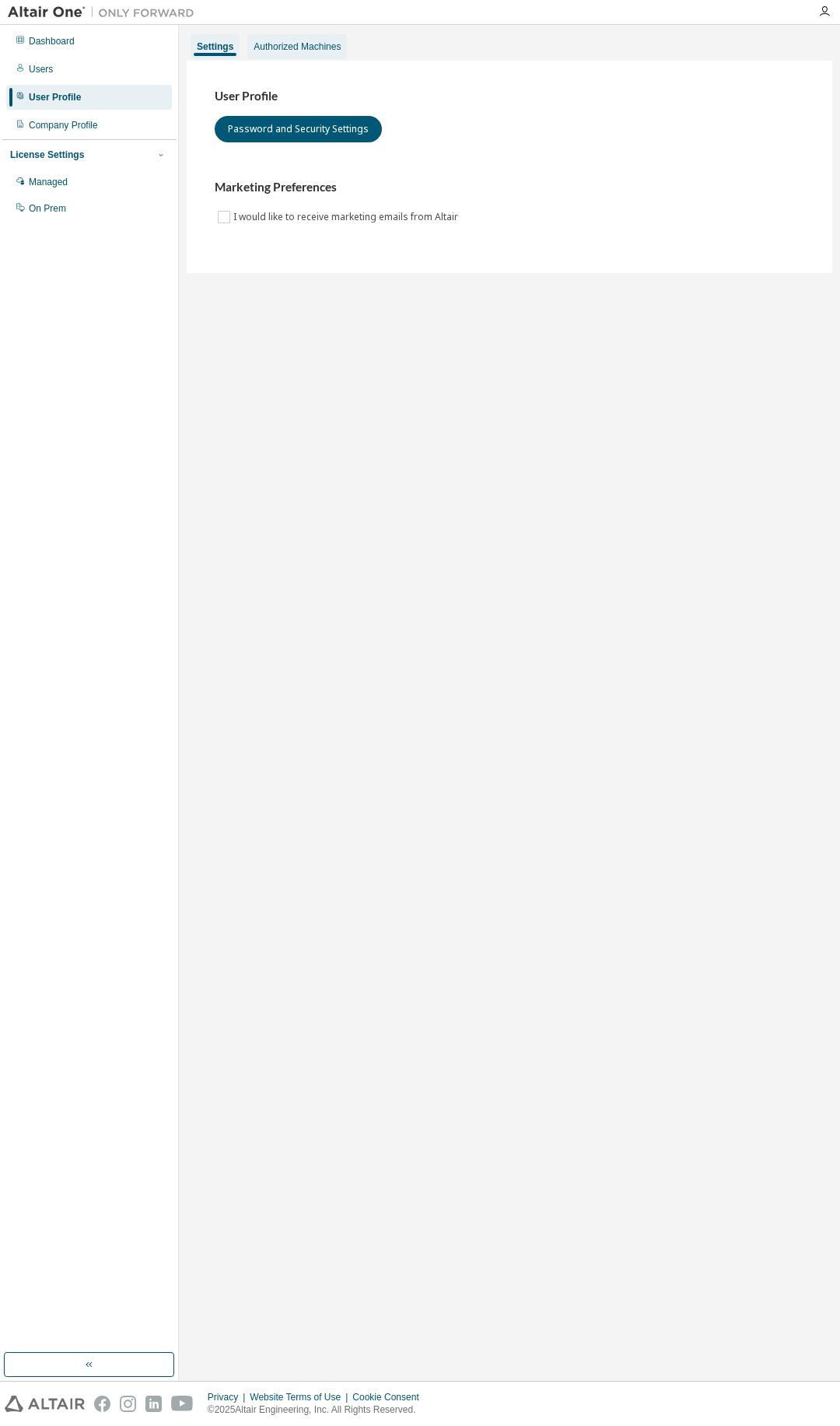 click on "Authorized Machines" at bounding box center [297, 47] 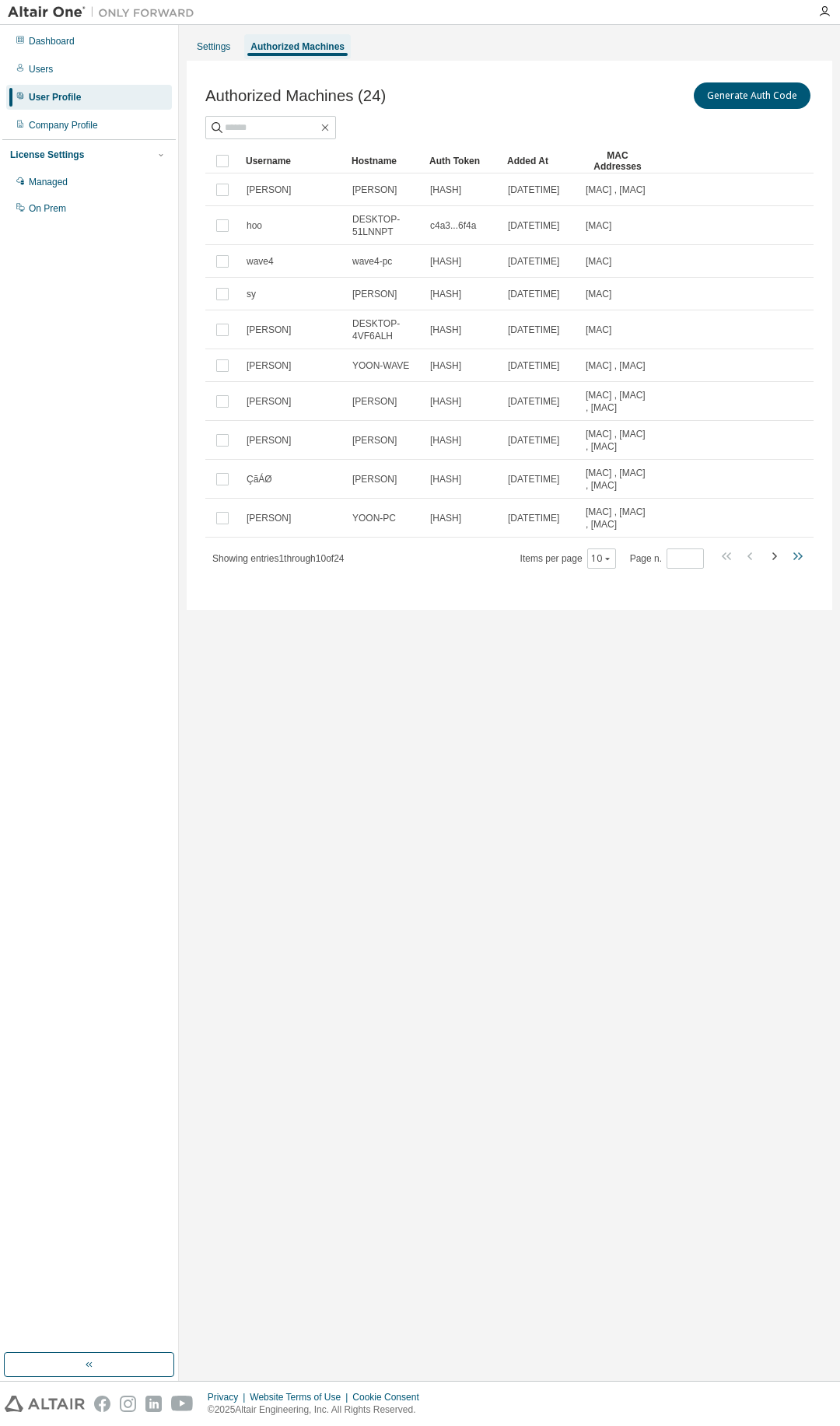 click 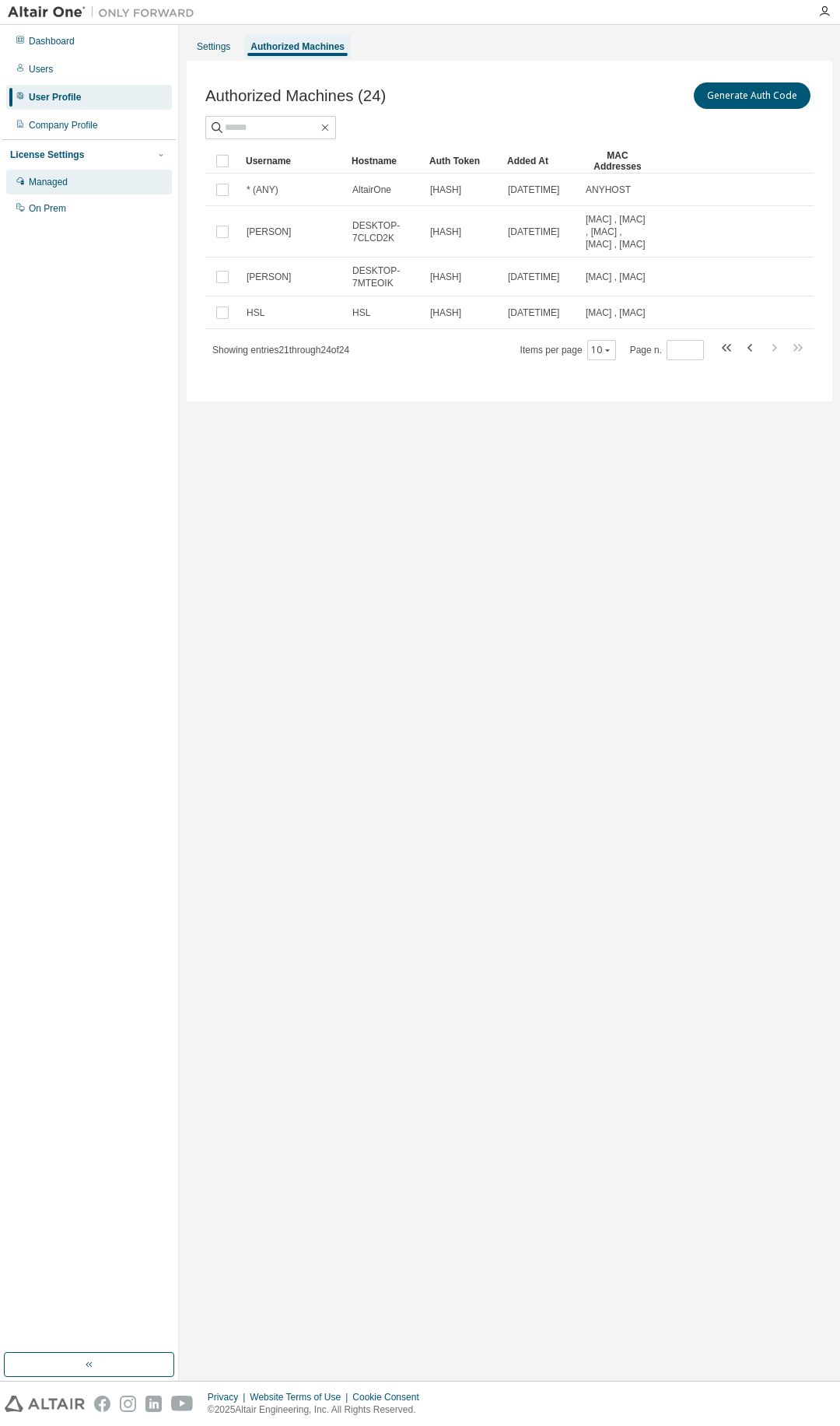 click on "Managed" at bounding box center [48, 182] 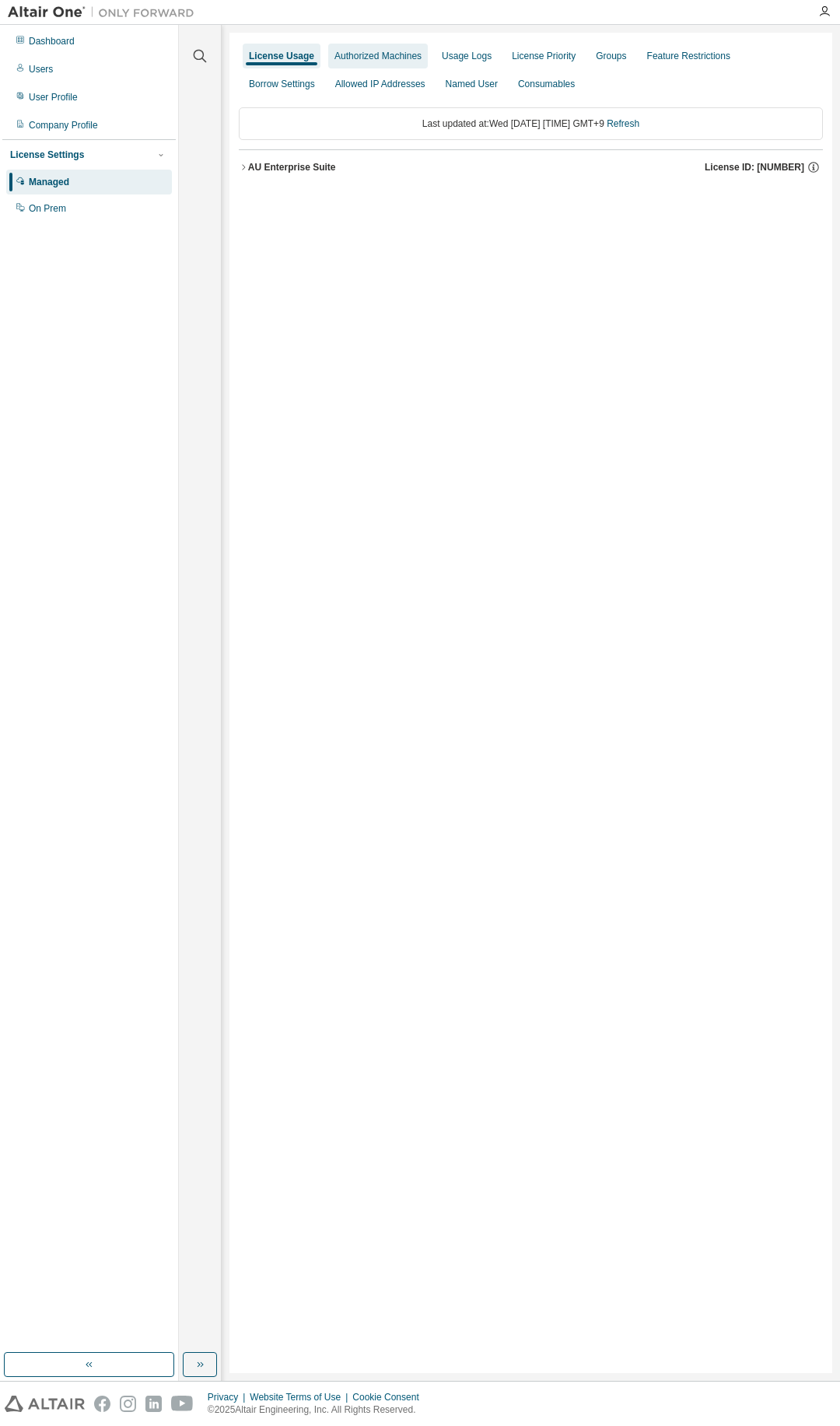 click on "Authorized Machines" at bounding box center [378, 56] 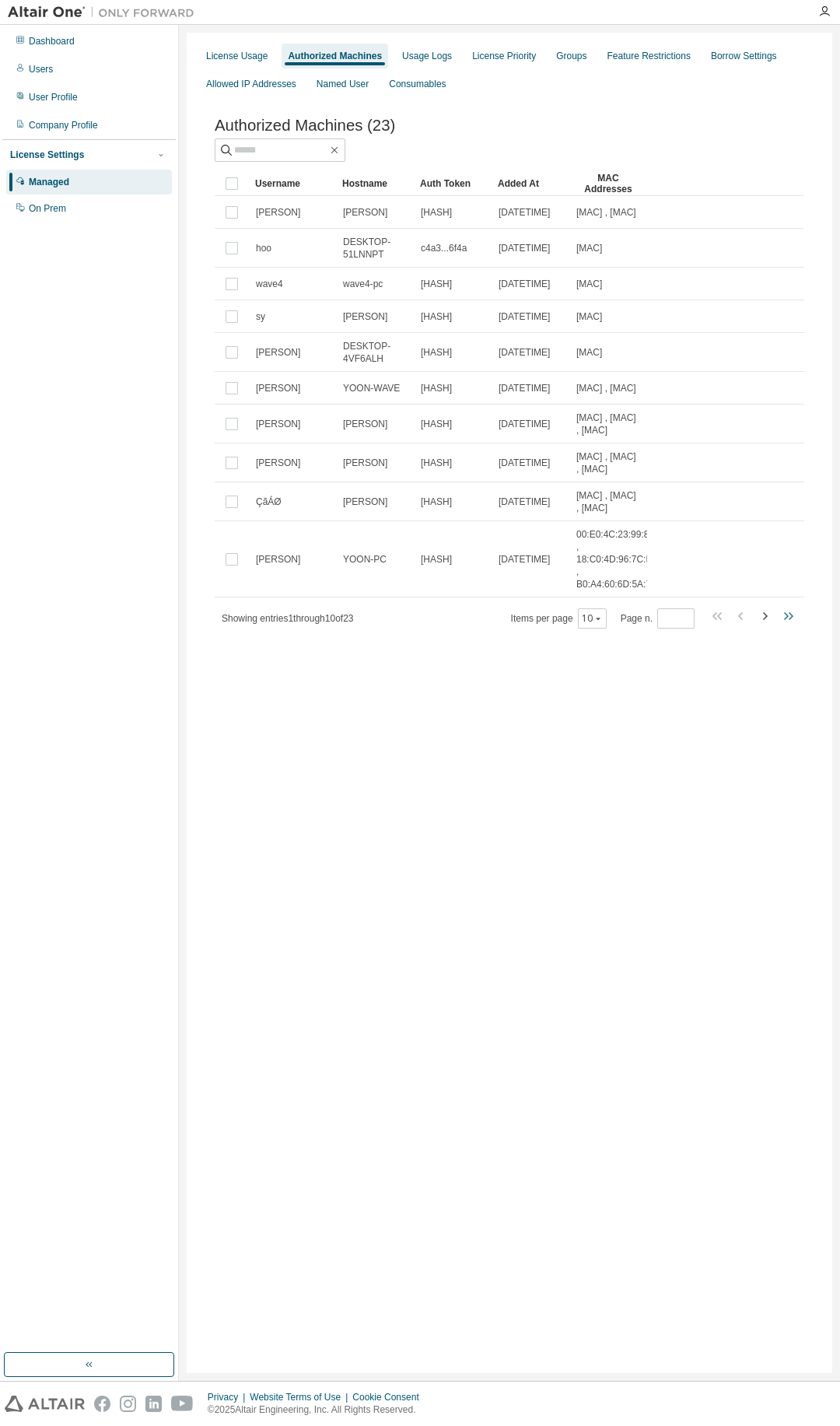 click 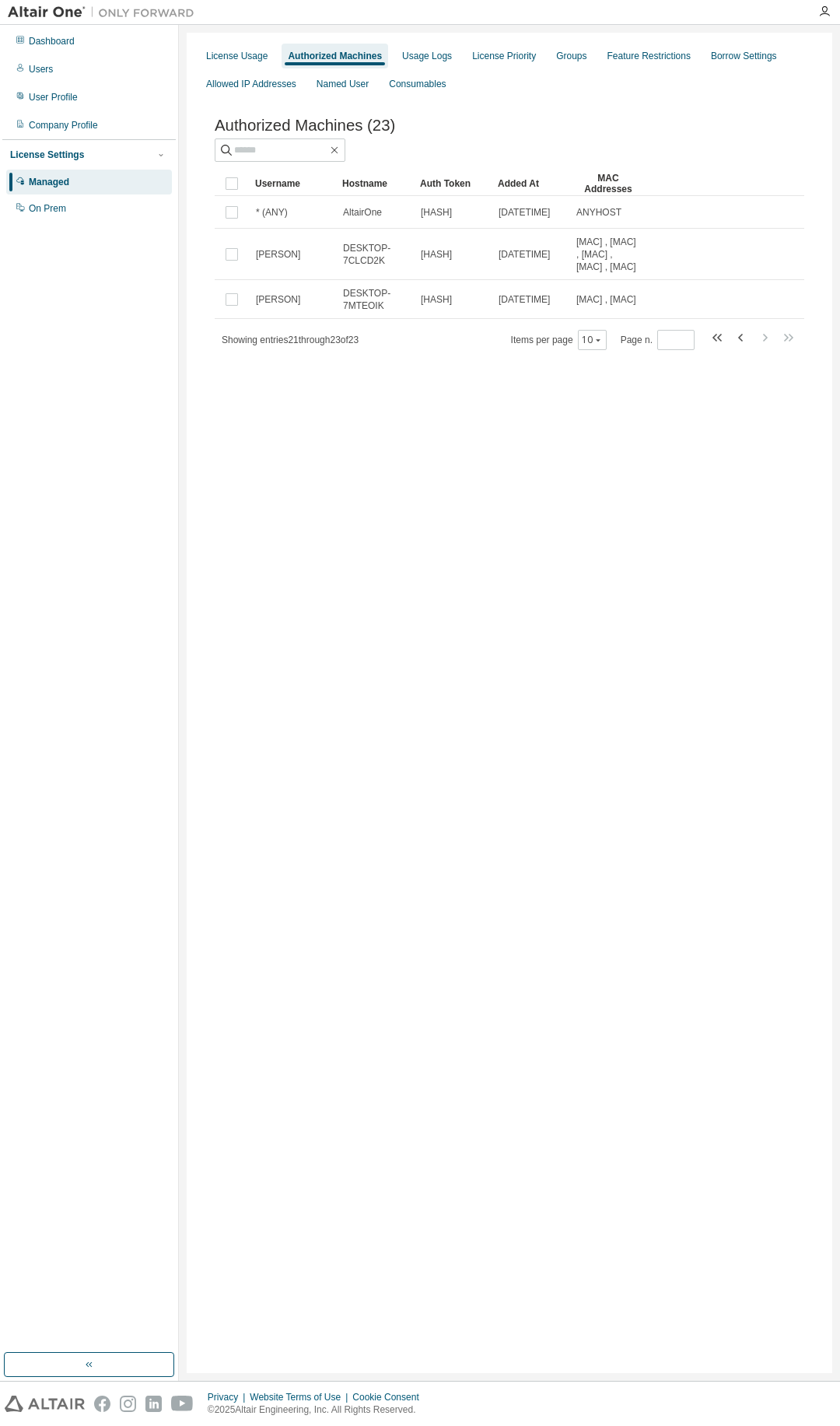 click on "License Usage Authorized Machines Usage Logs License Priority Groups Feature Restrictions Borrow Settings Allowed IP Addresses Named User Consumables Authorized Machines (23) Clear Load Save Save As Field Operator Value Select filter Select operand Add criteria Search Username Hostname Auth Token Added At MAC Addresses * (ANY) AltairOne 9822...ad54 2024-04-19 11:33:35 AM UTC ANYHOST sangjoon DESKTOP-7CLCD2K 8989...4c1e 2024-11-20 08:56:02 AM UTC E8:65:38:52:EC:C7 , 0A:65:38:52:EC:C7 , D8:43:AE:9E:8A:5C , 1A:65:38:52:EC:C7 , 2A:65:38:52:EC:C7 sangjoon DESKTOP-7MTEOIK 432e...c28c 2025-08-06 04:57:56 AM UTC E8:65:38:52:EC:C8 , D8:43:AE:9E:8A:5C Showing entries  21  through  23  of  23 Items per page 10 Page n. *" at bounding box center (509, 702) 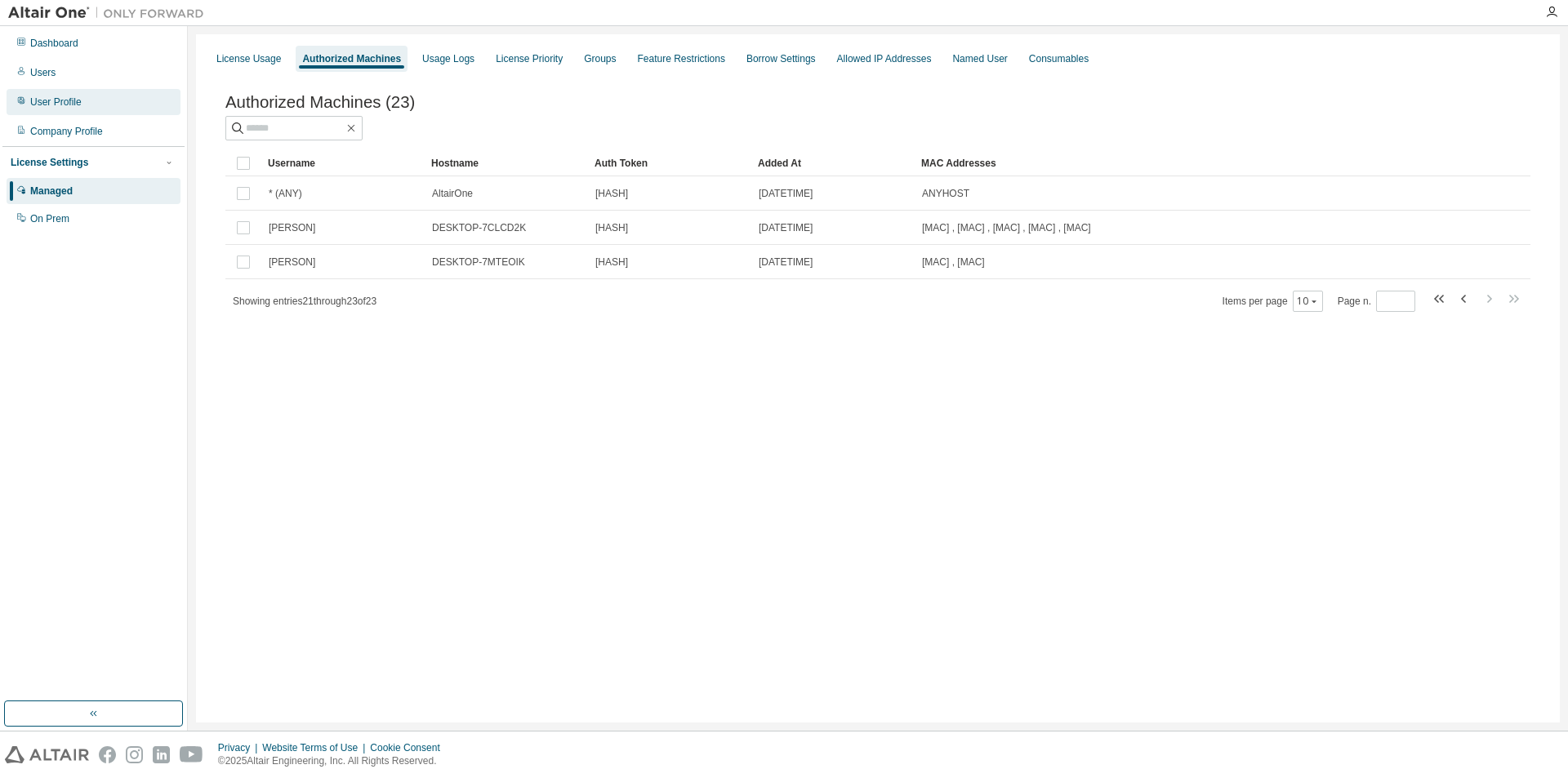 click on "User Profile" at bounding box center [56, 102] 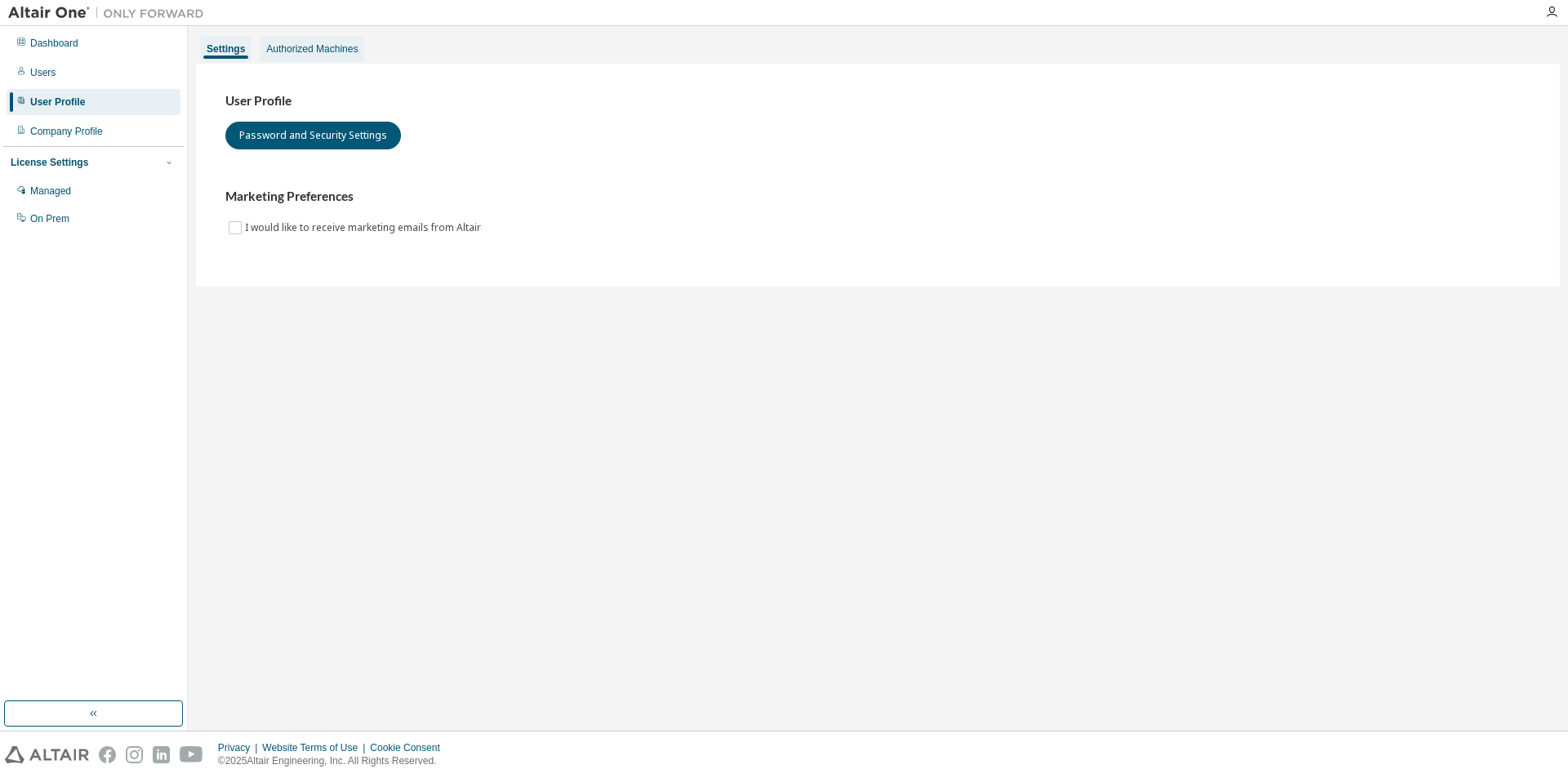 click on "Authorized Machines" at bounding box center [312, 49] 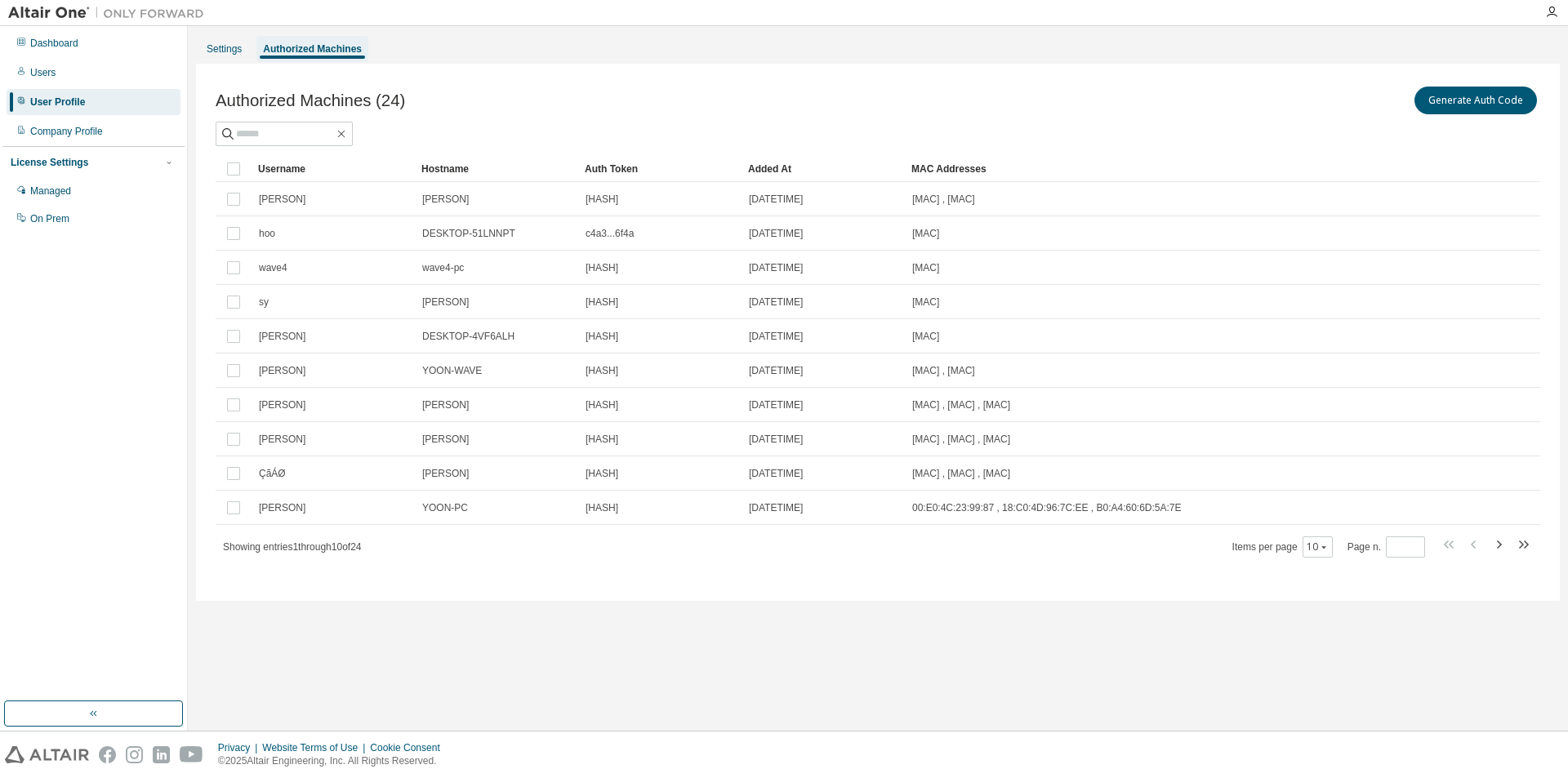 click on "Username Hostname Auth Token Added At MAC Addresses Heojun HeoJun 9756...e56c 2020-08-05 04:42:05 PM UTC 10:7B:44:7B:11:1E , 00:FF:6C:49:22:F6 hoo DESKTOP-51LNNPT c4a3...6f4a 2020-08-28 06:05:30 AM UTC 94:DE:80:BA:99:C4 wave4 wave4-pc d94d...b758 2021-03-26 08:29:20 AM UTC 18:C0:4D:95:93:2E sy SOYEONG cde6...c2fa 2021-05-28 09:27:12 AM UTC F8:32:E4:9F:2D:F3 YangJunmo DESKTOP-4VF6ALH c054...0c65 2021-11-10 02:53:58 AM UTC 2C:F0:5D:E3:02:08 Yoon YOON-WAVE fcfc...5c9e 2022-05-11 07:22:07 AM UTC 00:E0:4C:23:99:87 , 18:C0:4D:96:7C:EE Heojun HeoJun 81f5...ba3e 2022-06-21 02:34:56 AM UTC B4:B5:B6:94:19:E9 , 04:42:1A:0D:D8:71 , B4:B5:B6:94:19:EA Heojun HeoJun 78bd...5ff8 2022-06-21 02:35:05 AM UTC B4:B5:B6:94:19:E9 , 04:42:1A:0D:D8:71 , B4:B5:B6:94:19:EA ÇãÁØ HeoJun 8fb7...784b 2022-08-26 12:58:22 AM UTC B4:B5:B6:94:19:E9 , 04:42:1A:0D:D8:71 , B4:B5:B6:94:19:EA Yoon YOON-PC 575a...3635 2022-10-19 08:11:35 AM UTC 00:E0:4C:23:99:87 , 18:C0:4D:96:7C:EE , B0:A4:60:6D:5A:7E Showing entries  1  through  10  of  24 10 *" at bounding box center (878, 357) 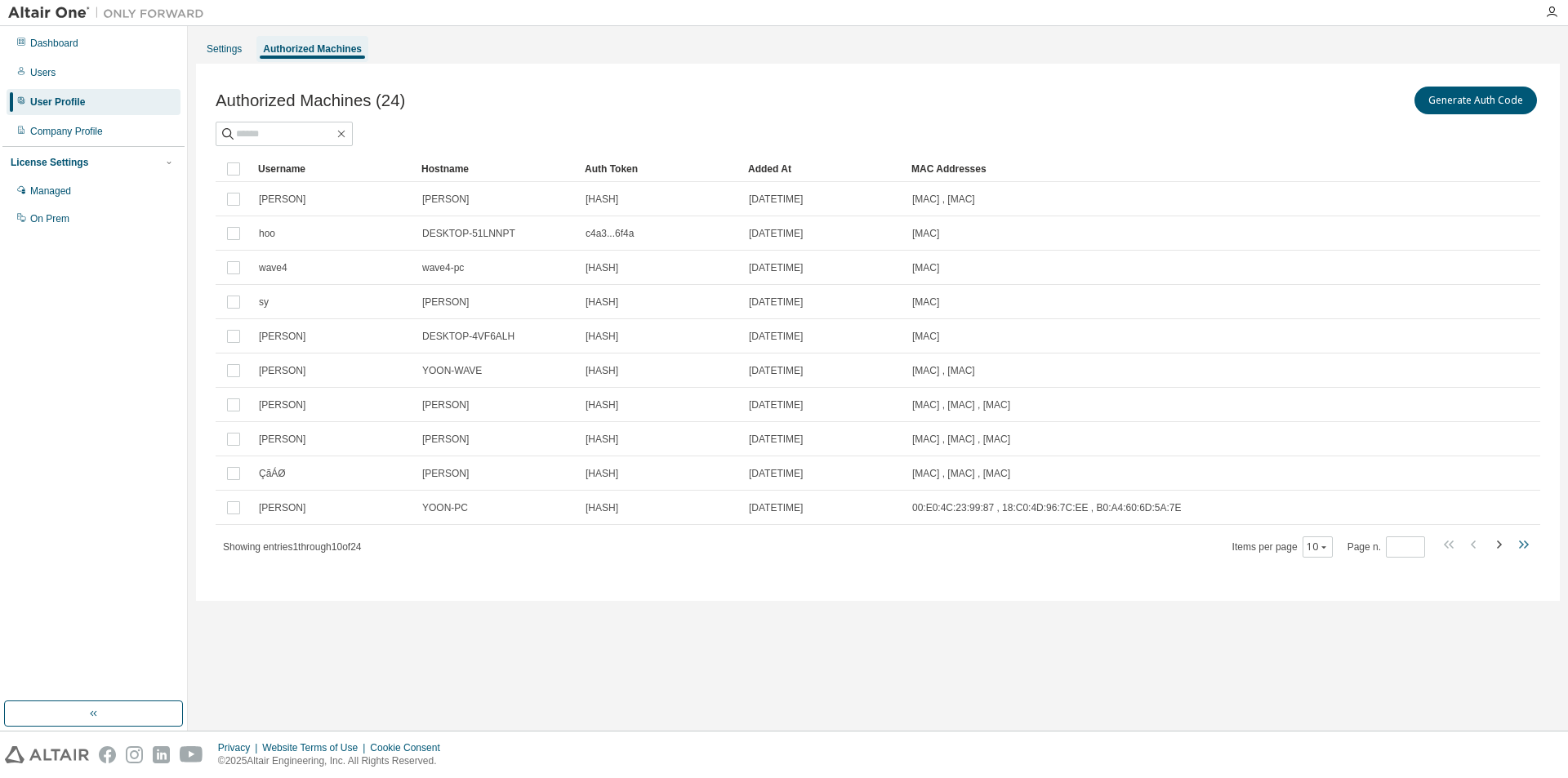click 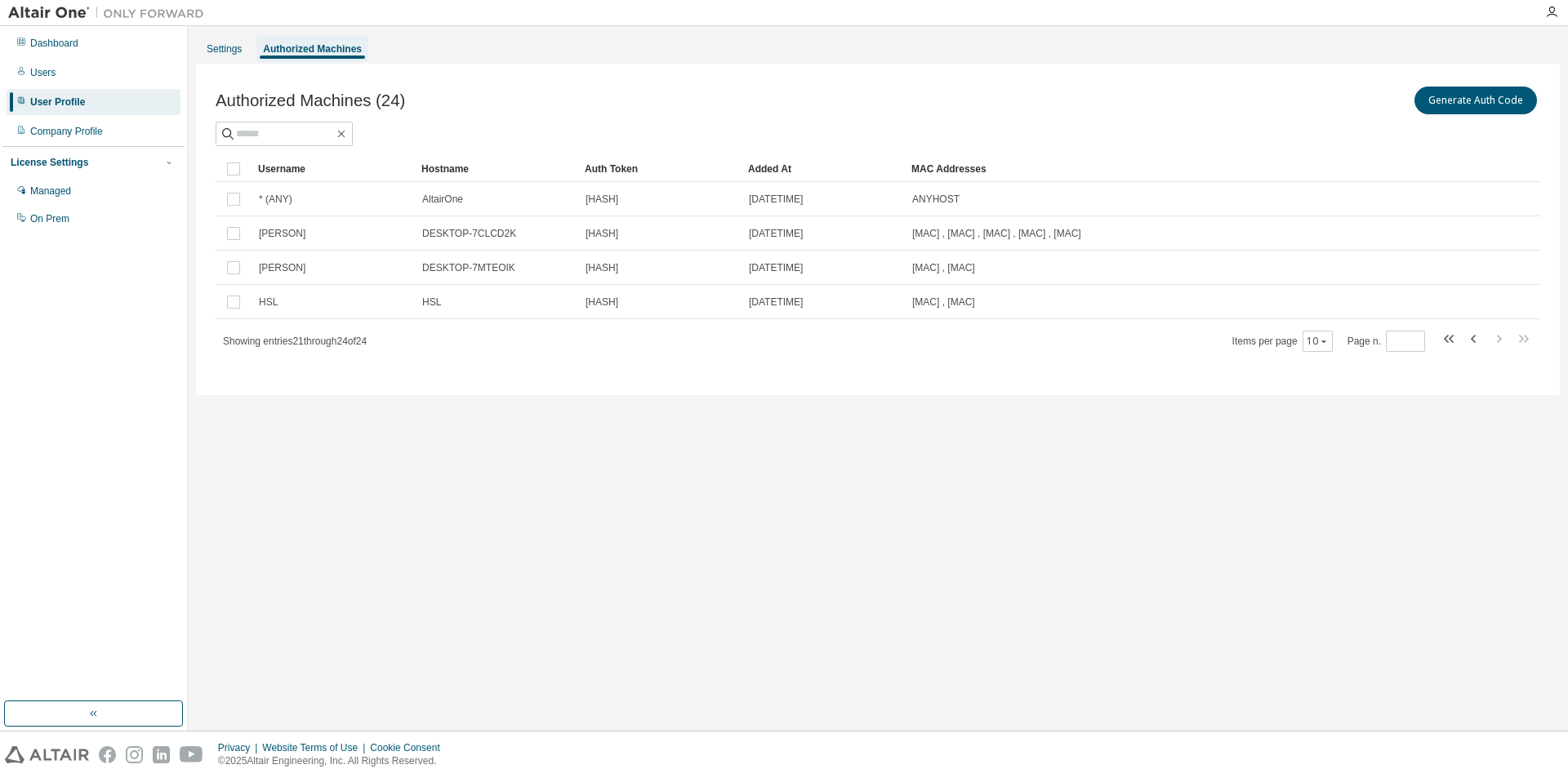 click on "Authorized Machines (24) Generate Auth Code Clear Load Save Save As Field Operator Value Select filter Select operand Add criteria Search Username Hostname Auth Token Added At MAC Addresses * (ANY) AltairOne 9822...ad54 2024-04-19 11:33:35 AM UTC ANYHOST sangjoon DESKTOP-7CLCD2K 8989...4c1e 2024-11-20 08:56:02 AM UTC D8:43:AE:9E:8A:5C , 1A:65:38:52:EC:C7 , 0A:65:38:52:EC:C7 , E8:65:38:52:EC:C7 , 2A:65:38:52:EC:C7 sangjoon DESKTOP-7MTEOIK 432e...c28c 2025-08-06 04:57:56 AM UTC D8:43:AE:9E:8A:5C , E8:65:38:52:EC:C8 HSL HSL 9ffa...a3b5 2025-08-06 05:27:19 AM UTC 34:5A:60:57:67:32 , D8:B3:2F:65:7F:16 Showing entries  21  through  24  of  24 Items per page 10 Page n. *" at bounding box center (878, 229) 